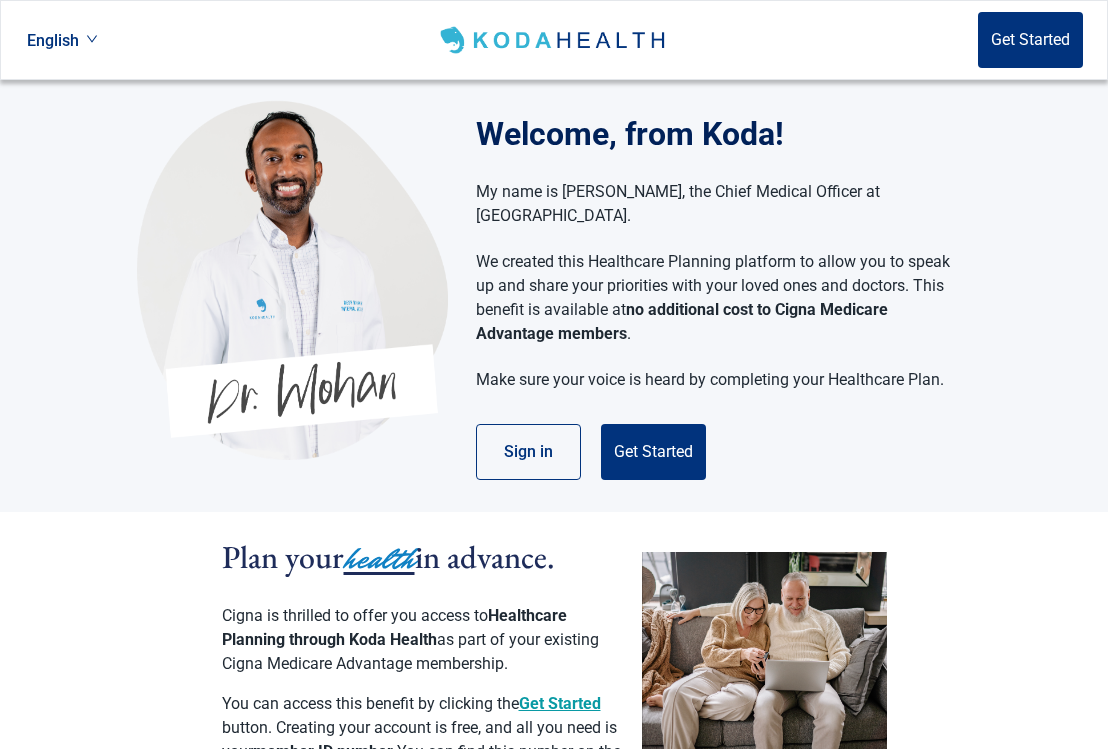 scroll, scrollTop: 0, scrollLeft: 0, axis: both 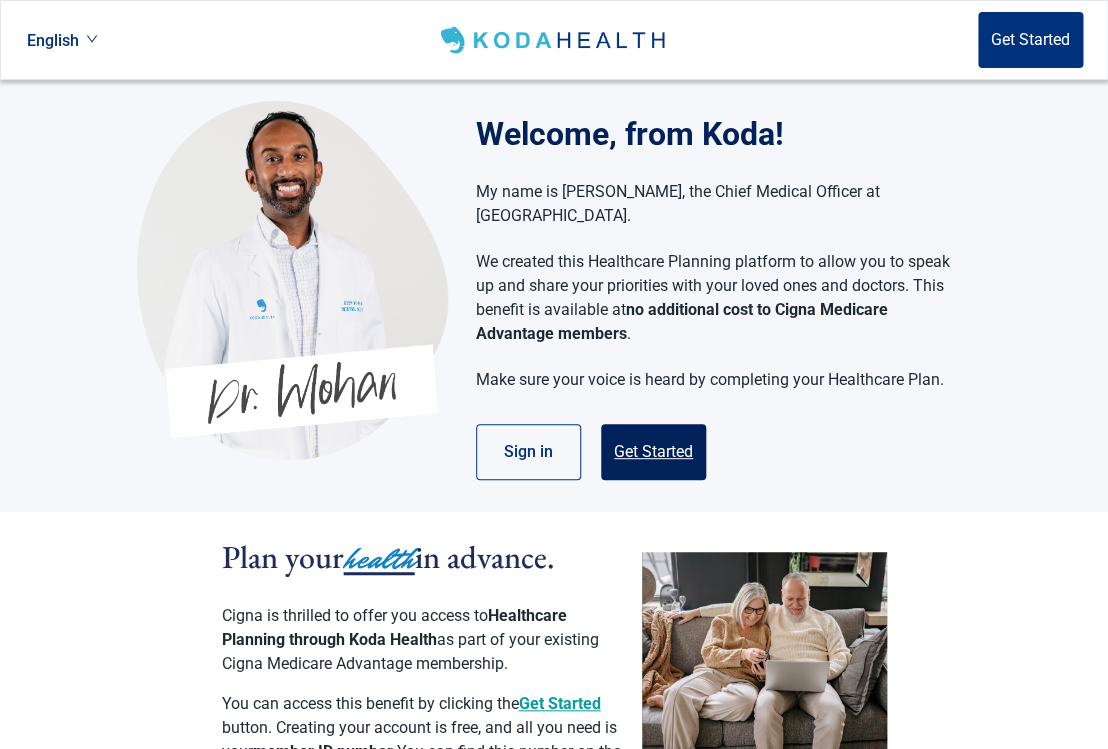 click on "Get Started" at bounding box center [653, 452] 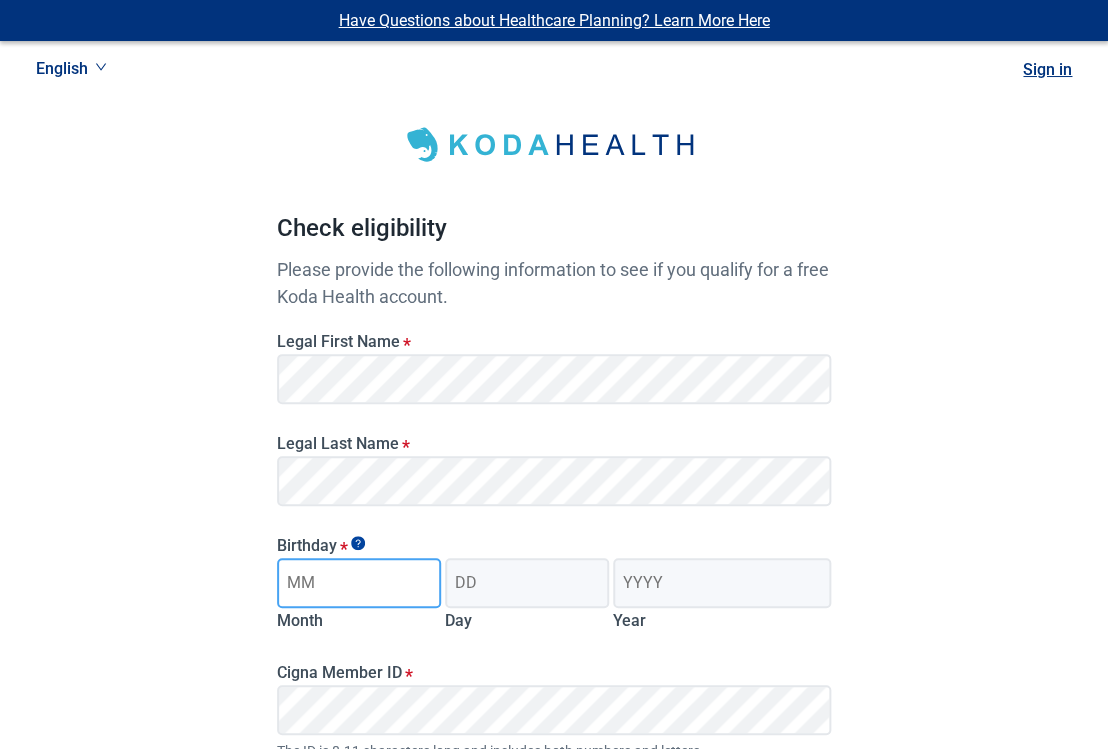 click on "Birthday *" at bounding box center (359, 583) 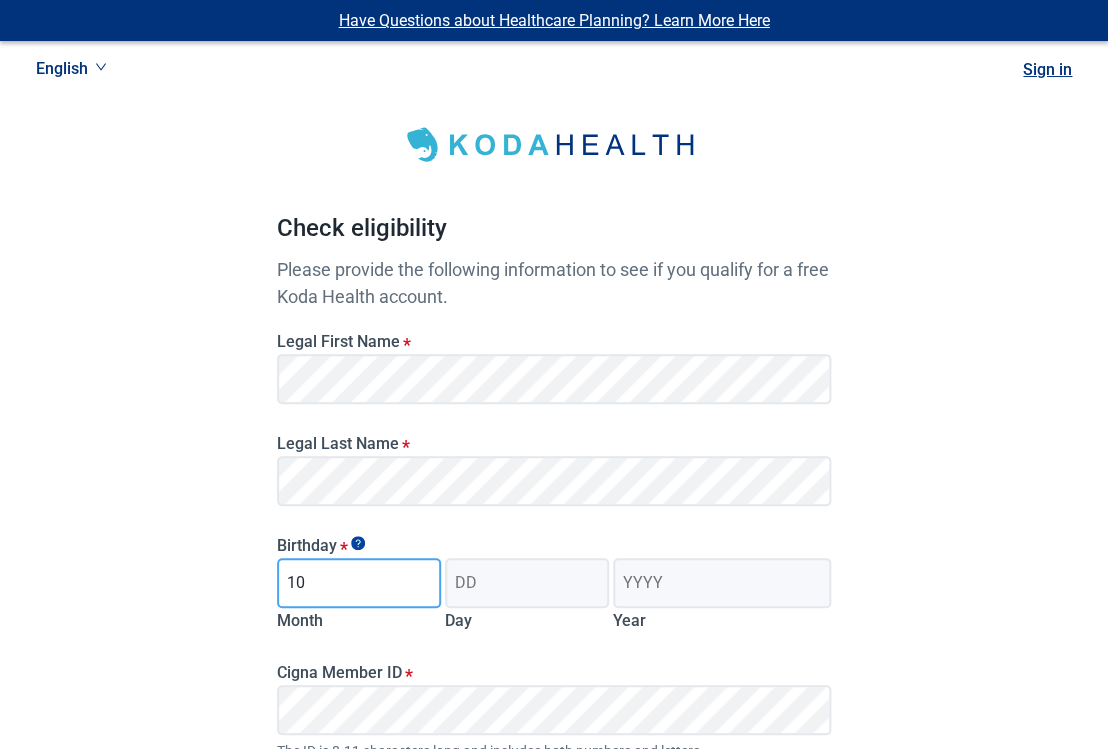 type on "10" 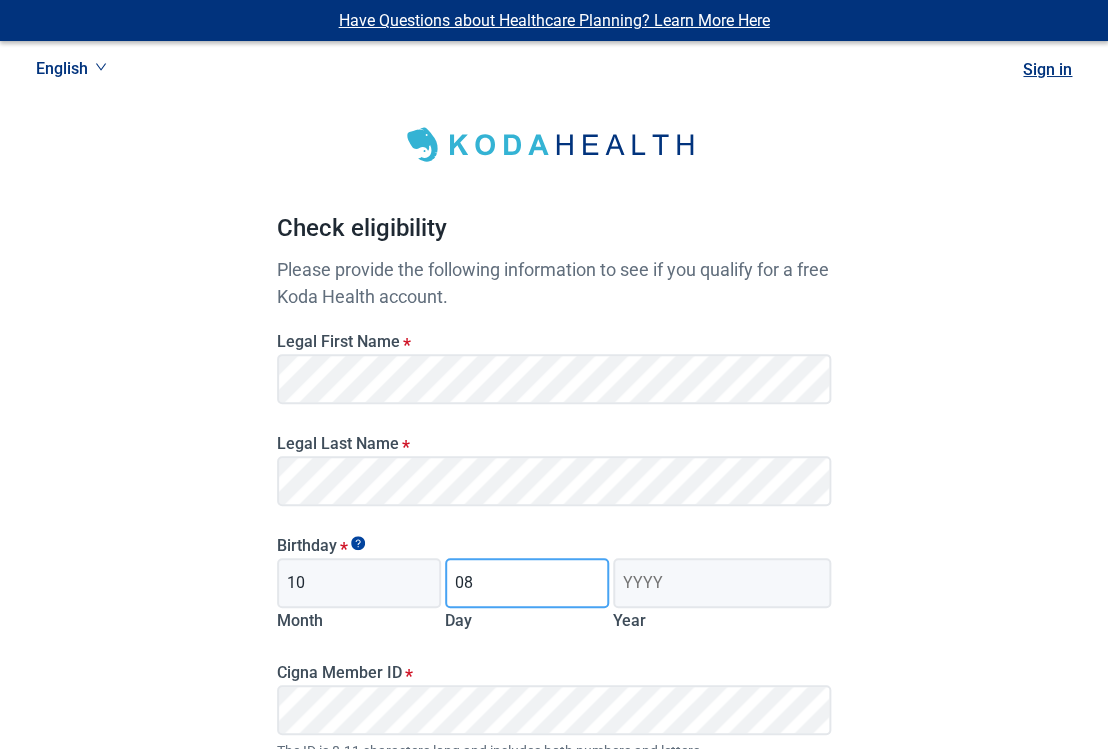 type on "08" 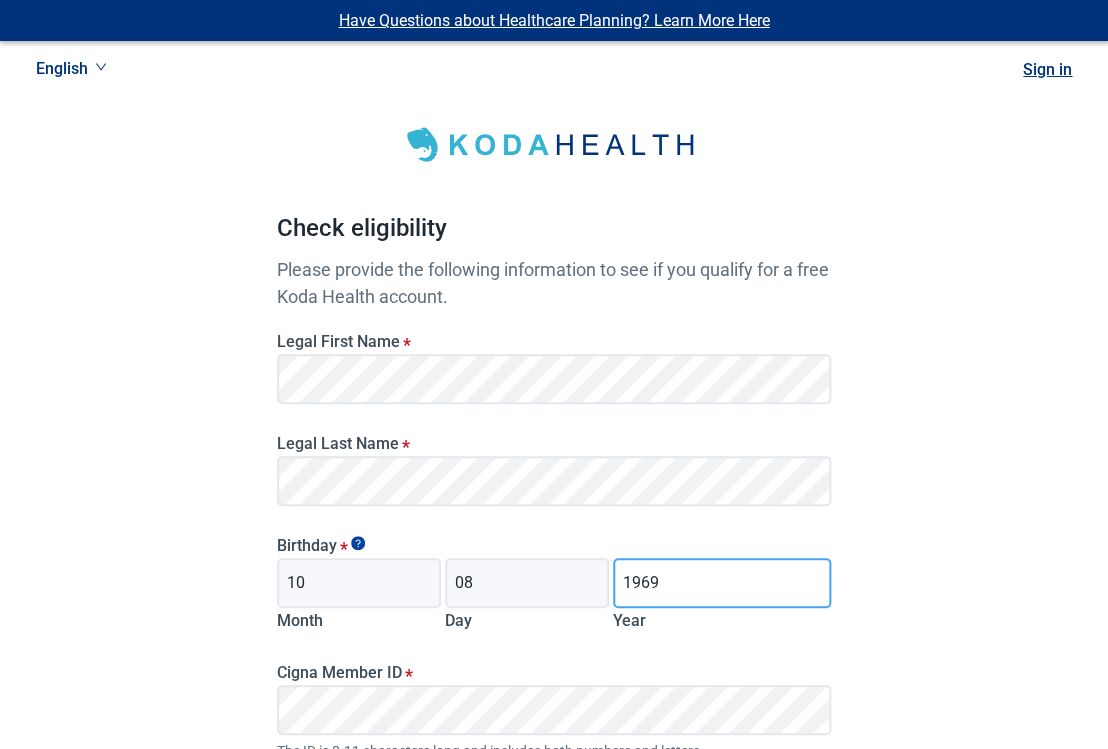 type on "1969" 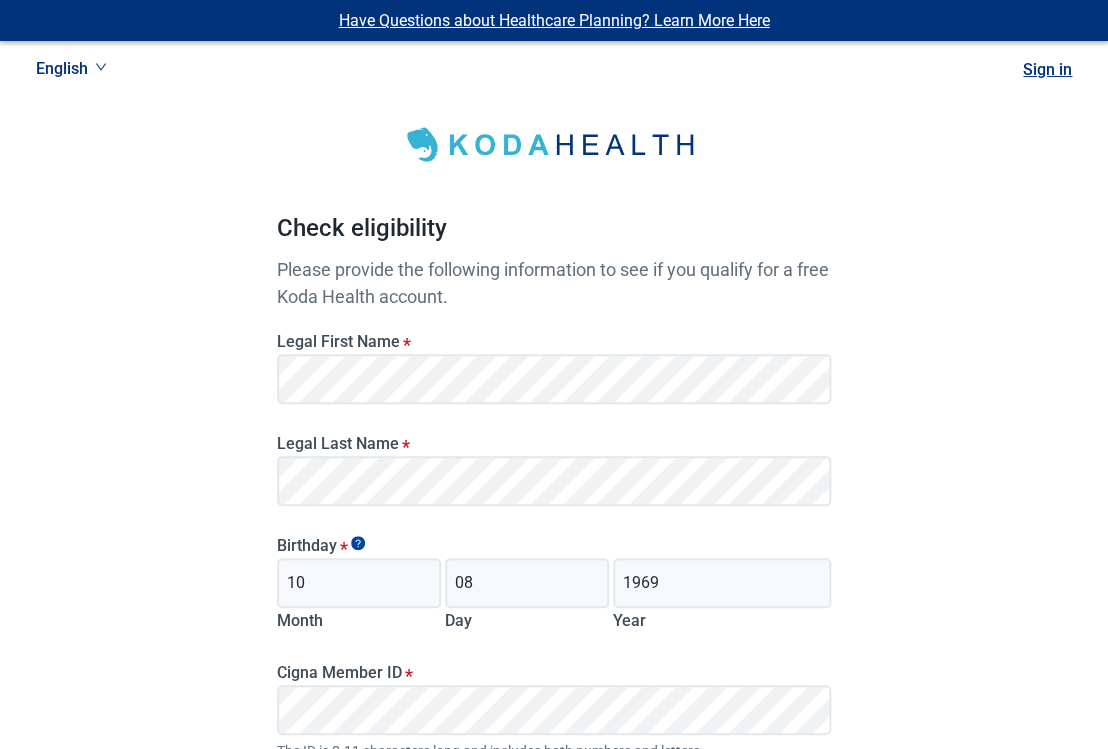 click on "Have Questions about Healthcare Planning? Learn More Here English Sign in   Check eligibility Please provide the following information to see if you qualify for a free Koda Health account. Legal First Name * Legal Last Name * Birthday * 10 Month 08 Day 1969 Year Cigna Member ID * The ID is 8-11 characters long and includes both numbers and letters. Where can I find my Cigna Member ID number? Your ID number is located on the front of your member ID card.  Learn More Check Eligibility Need help? Call us at   [PHONE_NUMBER]   (TTY 711)   [DATE] - [DATE], 9 a.m. - 5 p.m. EST" at bounding box center [554, 502] 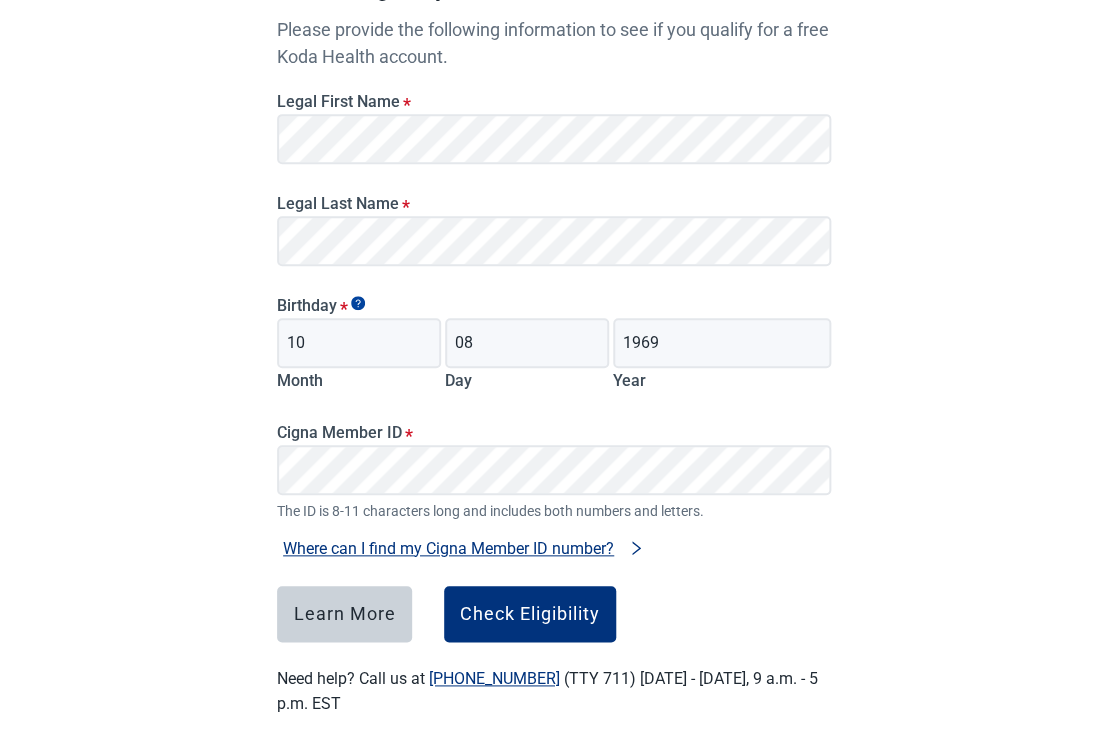 scroll, scrollTop: 256, scrollLeft: 0, axis: vertical 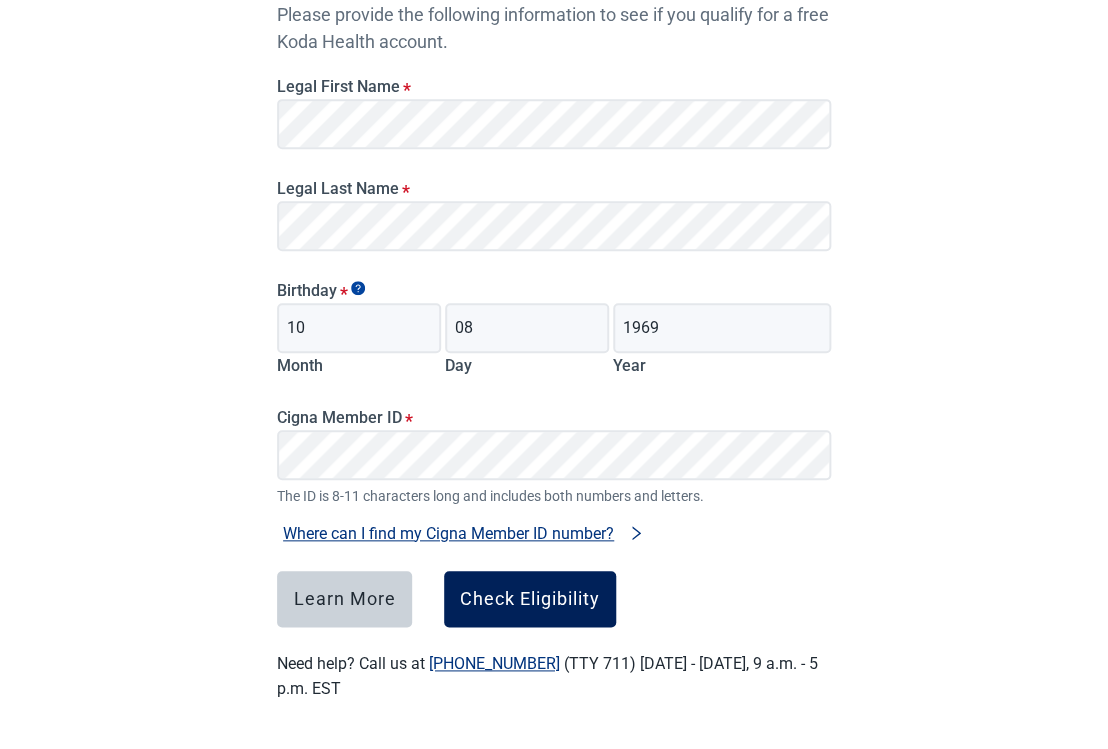 click on "Check Eligibility" at bounding box center [530, 599] 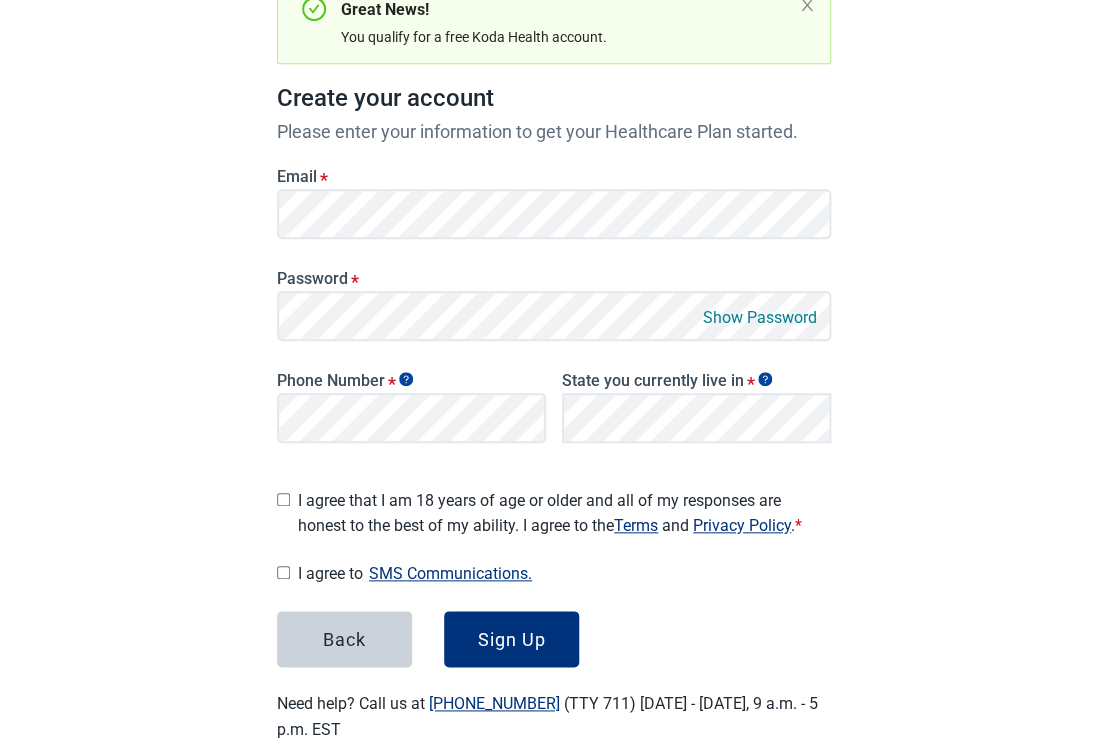 scroll, scrollTop: 233, scrollLeft: 0, axis: vertical 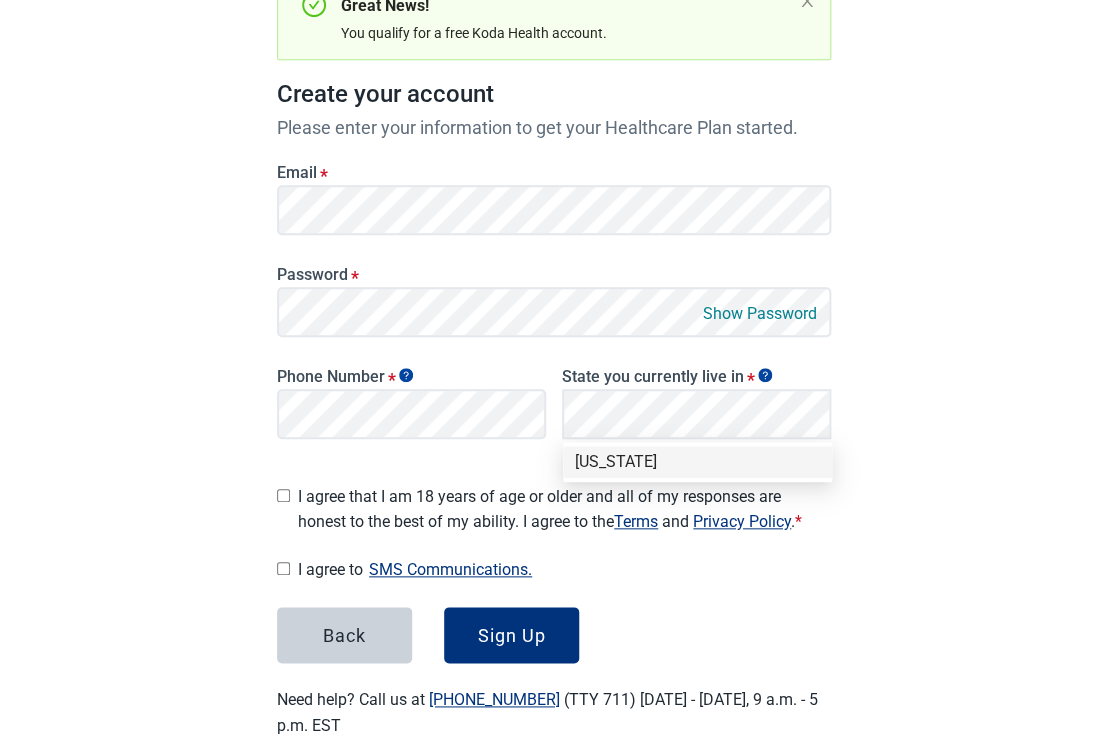 click on "Have Questions about Healthcare Planning? Learn More Here English Sign in   Great News! You qualify for a free Koda Health account. Create your account Please enter your information to get your Healthcare Plan started.  Email * Password * Show   Password   Phone Number *     State you currently live in * I agree that I am 18 years of age or older and all of my responses are honest to the best of my ability. I agree to the  Terms   and   Privacy Policy . * I agree to SMS Communications. Back Sign Up Need help? Call us at   [PHONE_NUMBER]   (TTY 711)   [DATE] - [DATE], 9 a.m. - 5 p.m. EST" at bounding box center [554, 276] 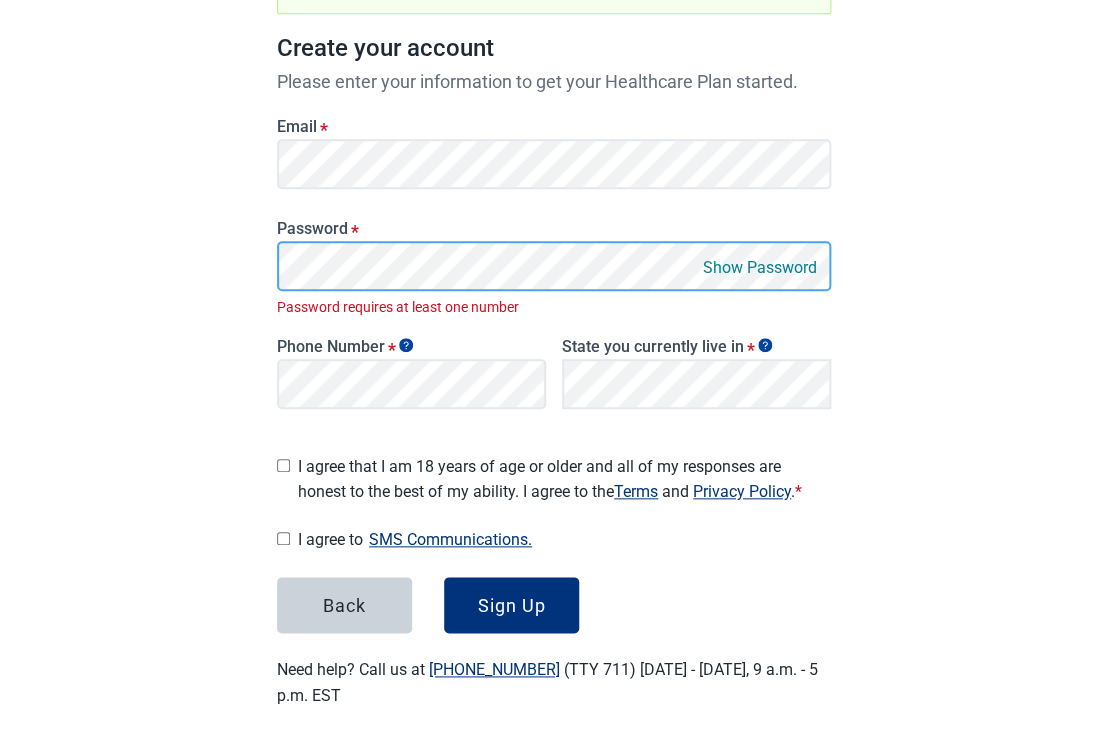 scroll, scrollTop: 263, scrollLeft: 0, axis: vertical 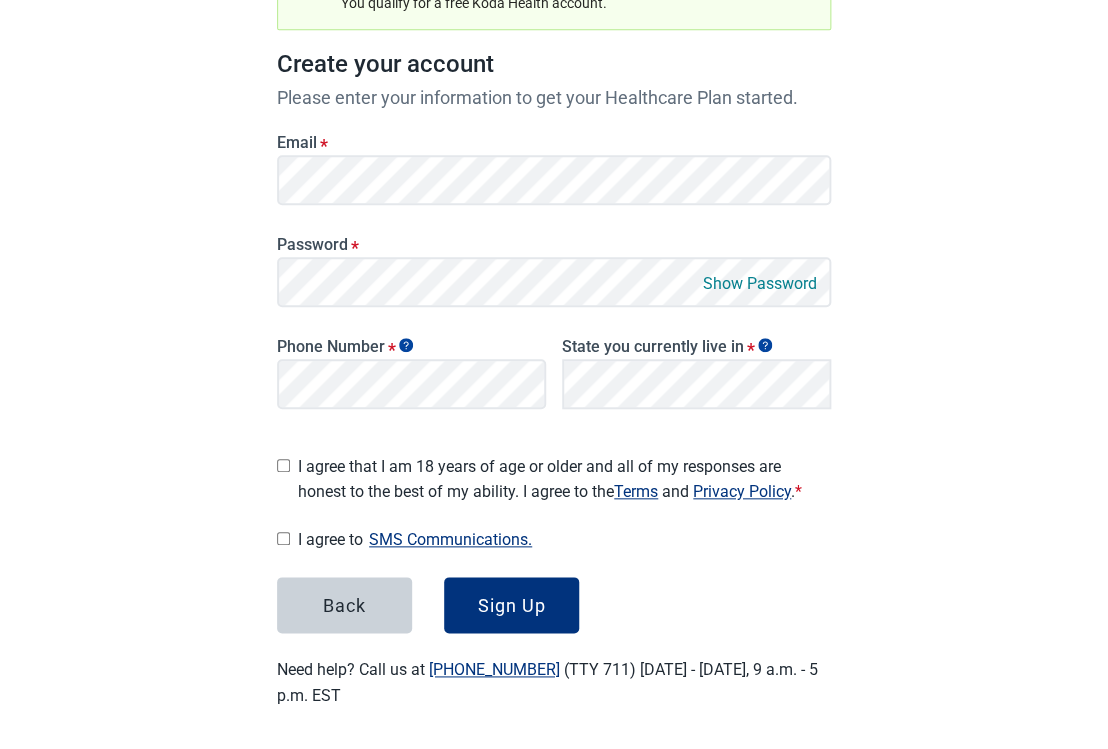 click on "Show   Password" at bounding box center [760, 283] 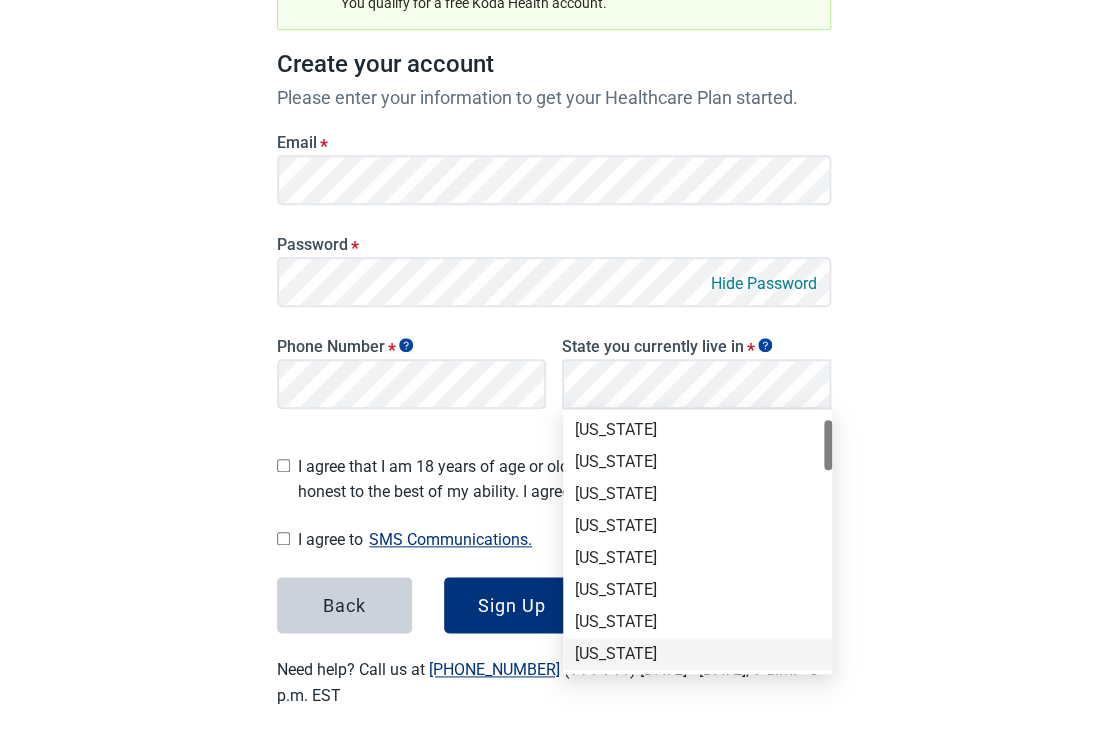 scroll, scrollTop: 64, scrollLeft: 0, axis: vertical 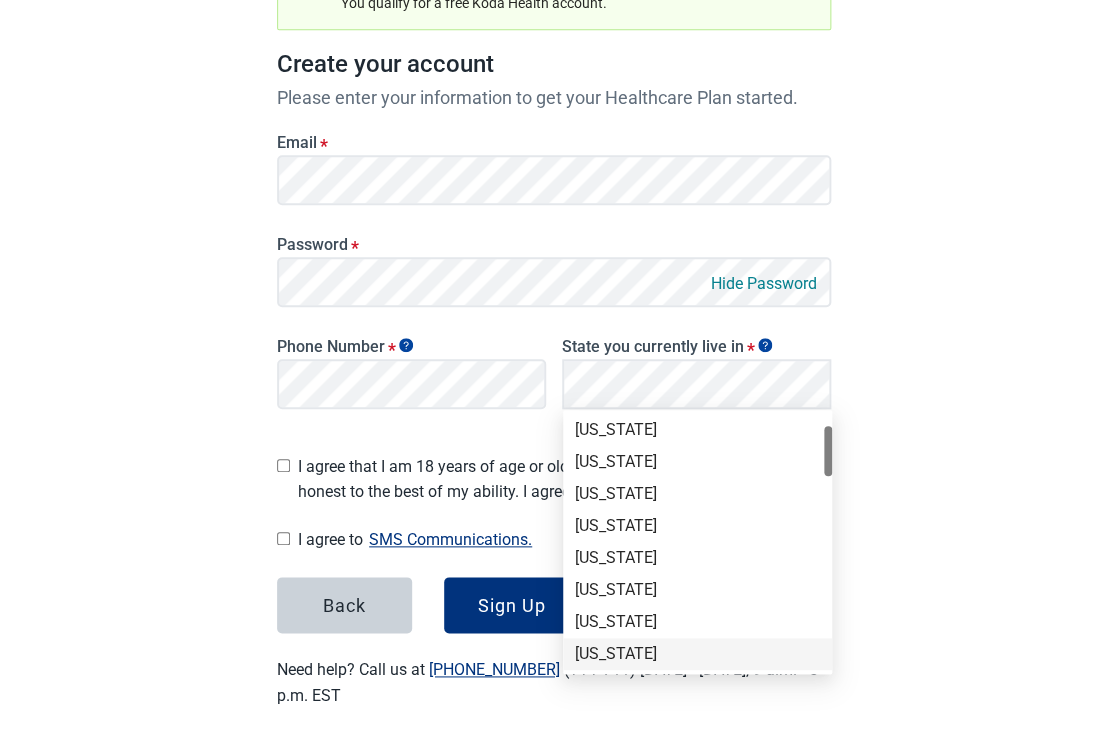 click on "[US_STATE]" at bounding box center (697, 654) 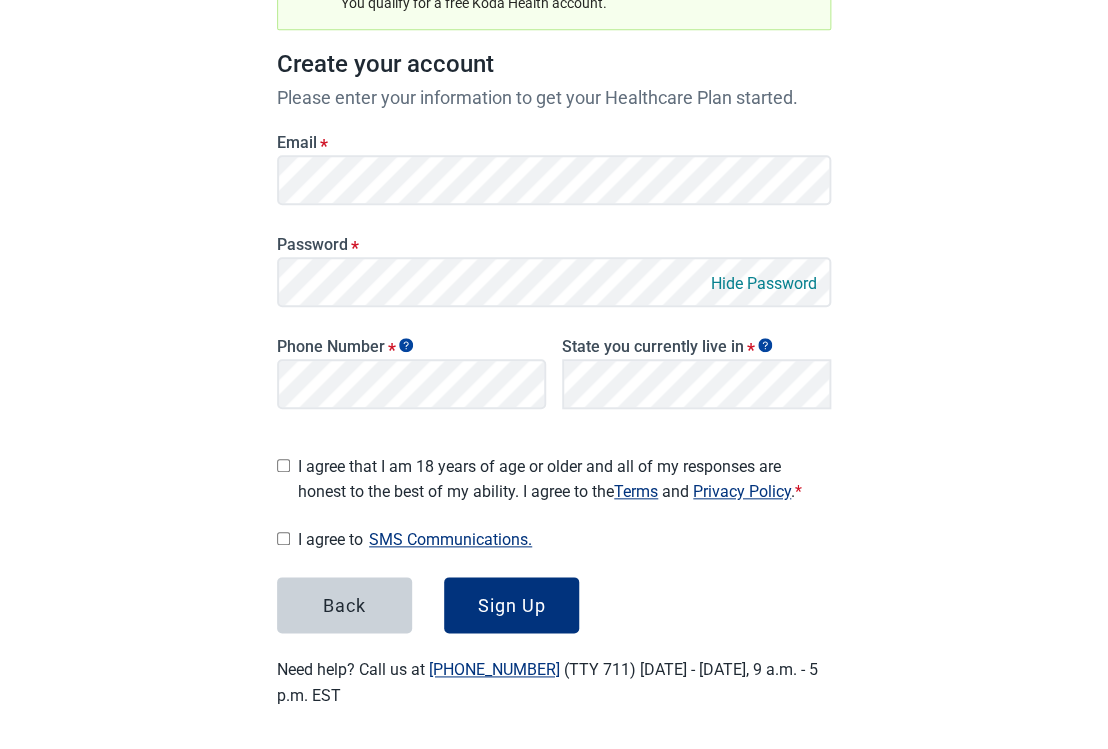 scroll, scrollTop: 64, scrollLeft: 0, axis: vertical 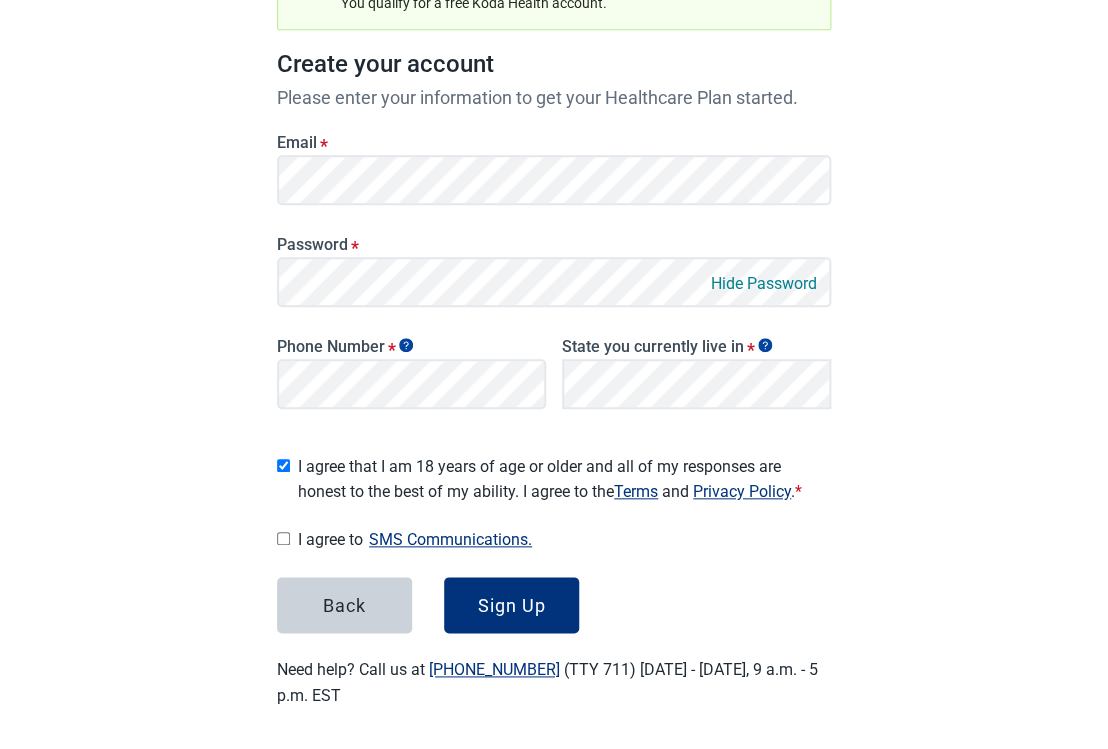 checkbox on "true" 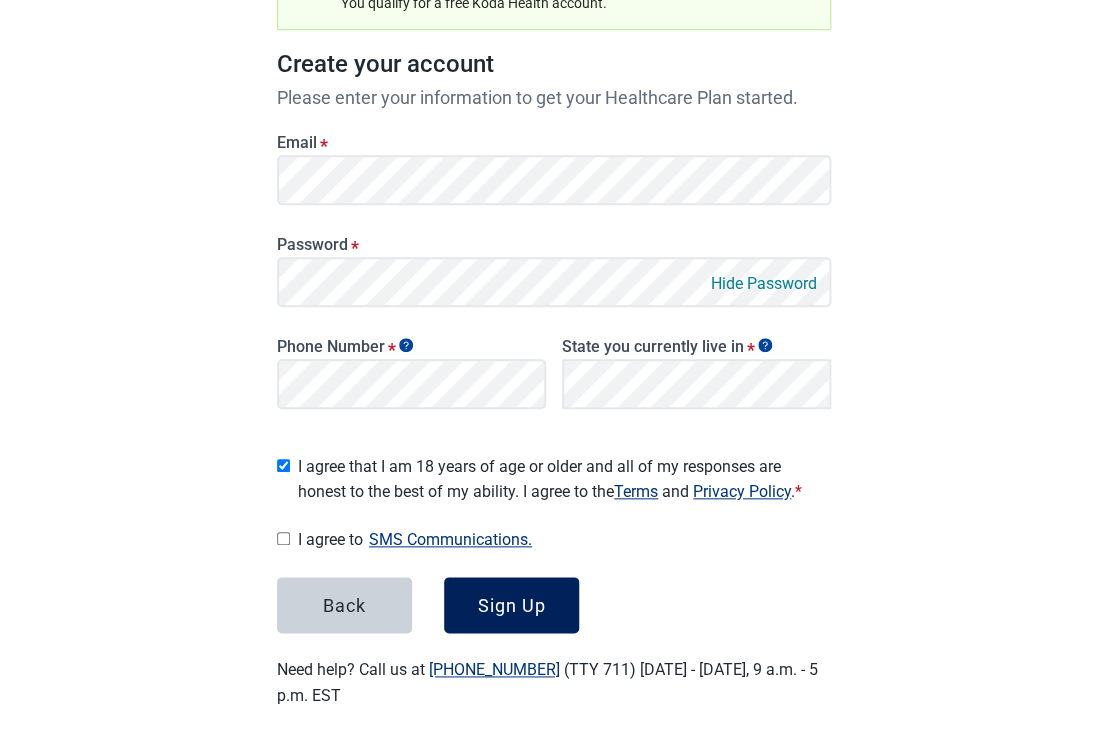click on "Sign Up" at bounding box center (512, 605) 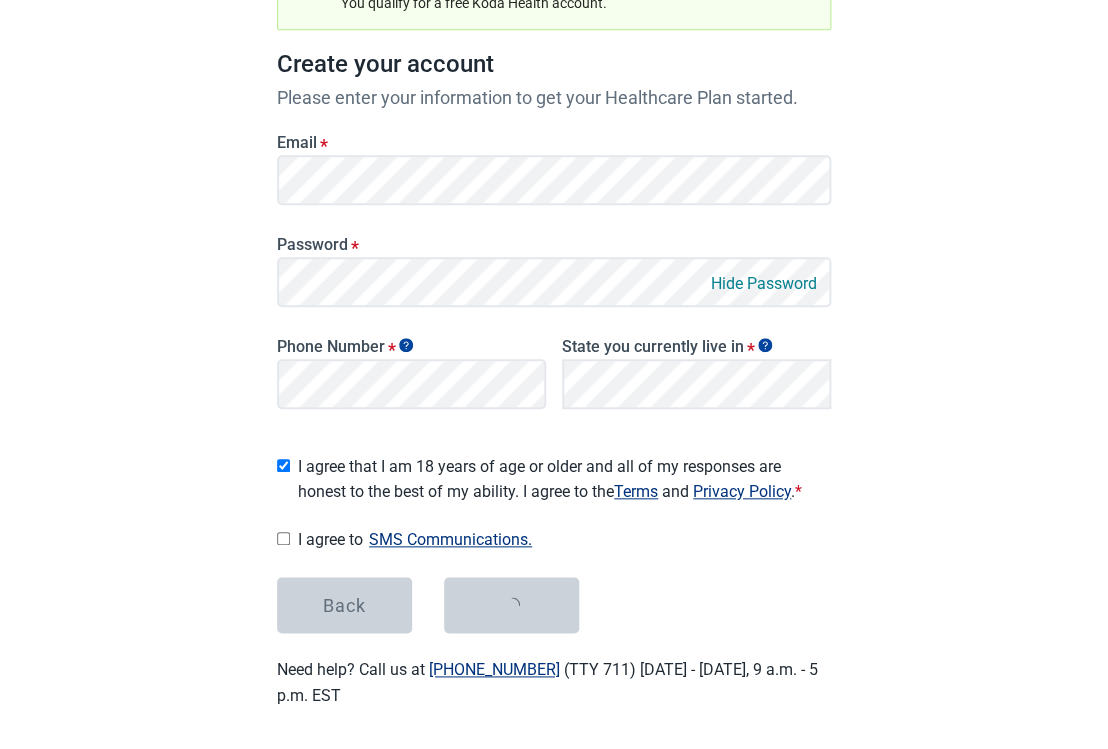 scroll, scrollTop: 0, scrollLeft: 0, axis: both 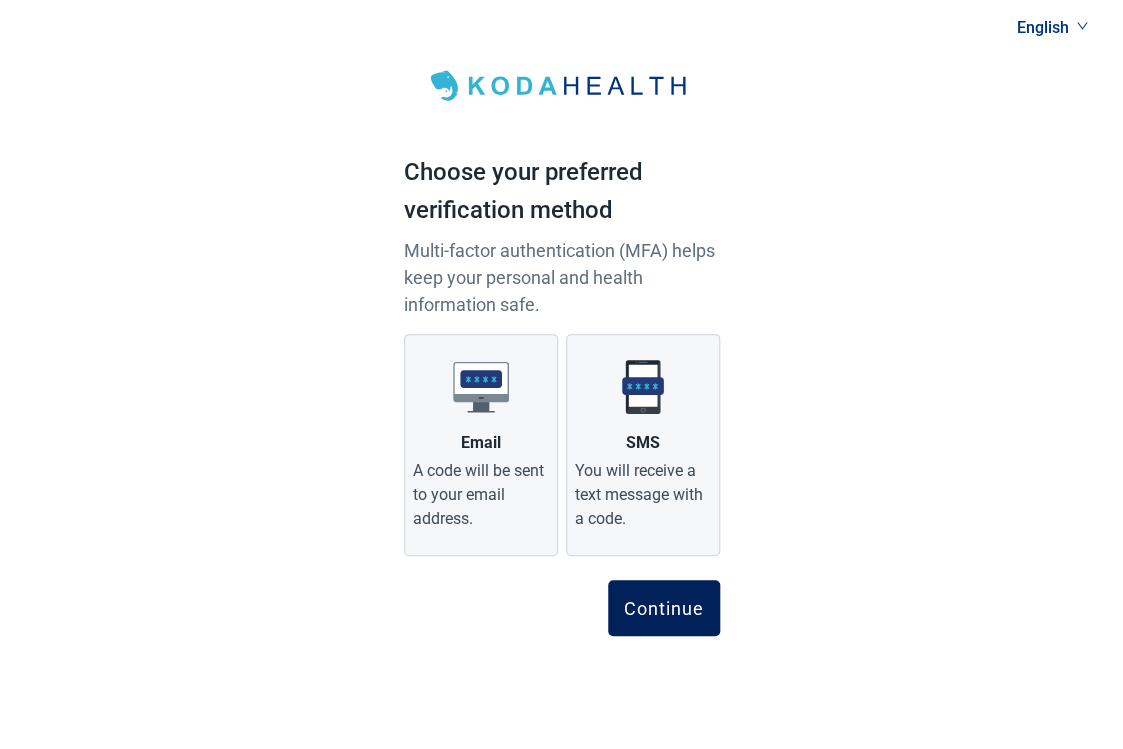 click on "Continue" at bounding box center (664, 608) 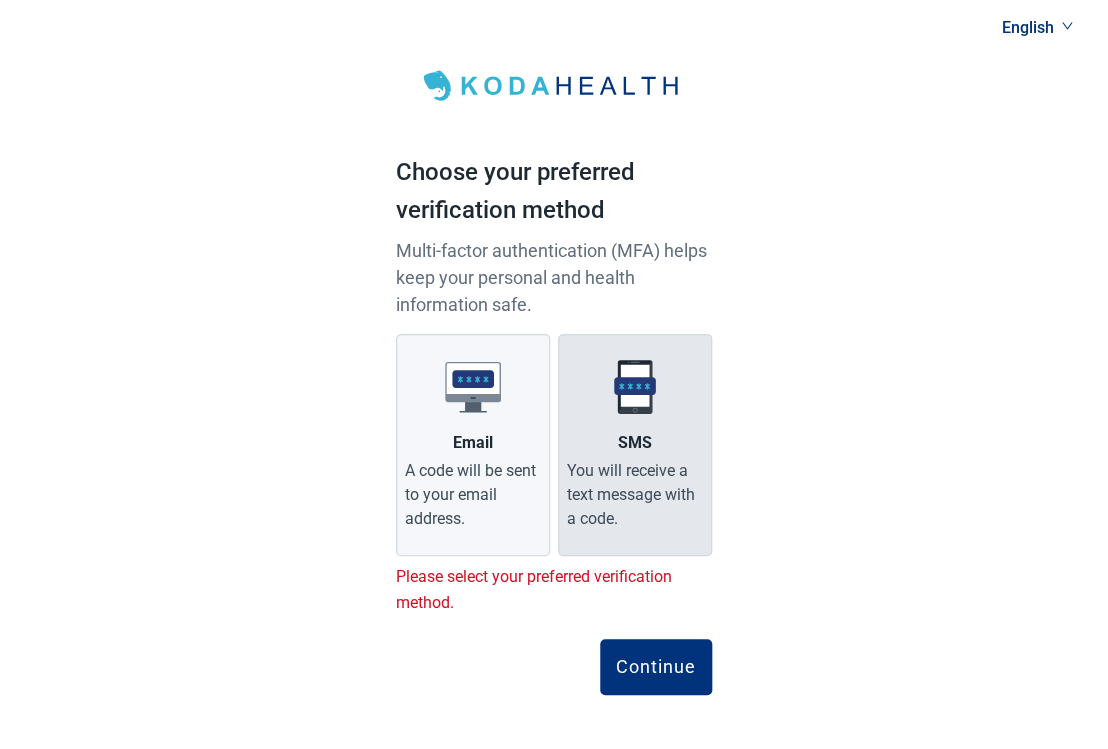 click on "You will receive a text message with a code." at bounding box center (635, 495) 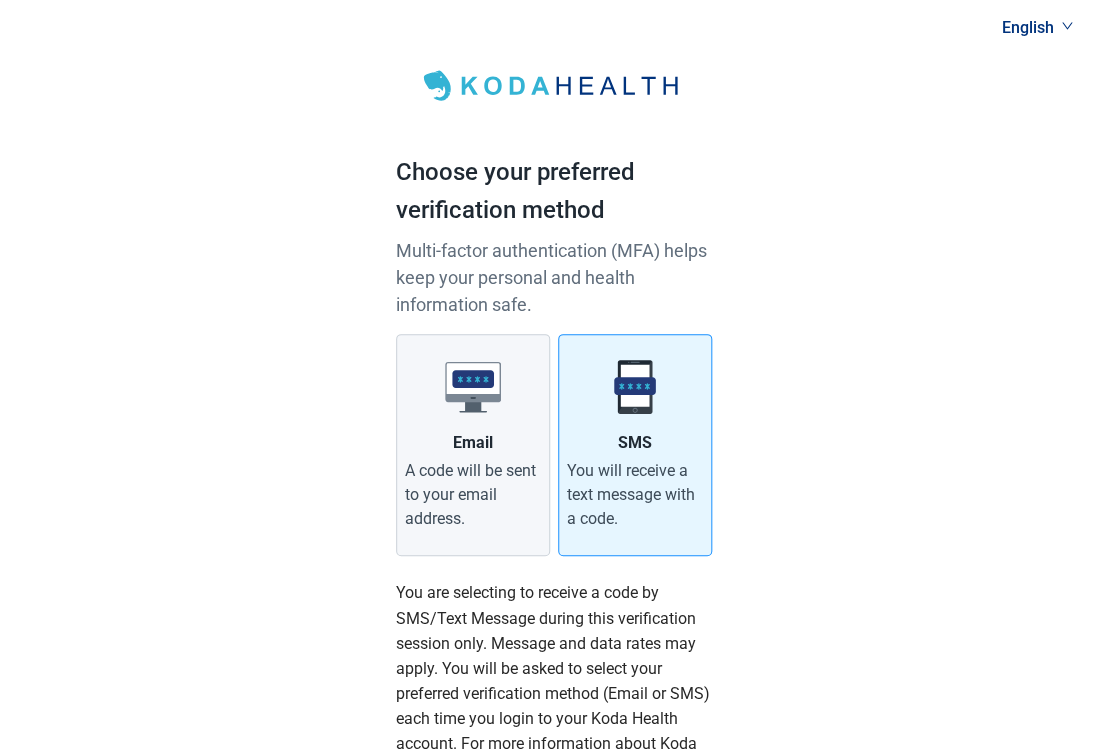 click on "English Choose your preferred verification method Multi-factor authentication (MFA) helps keep your personal and health information safe. Email A code will be sent to your email address. SMS You will receive a text message with a code. You are selecting to receive a code by SMS/Text Message during this verification session only. Message and data rates may apply. You will be asked to select your preferred verification method (Email or SMS) each time you login to your Koda Health account. For more information about Koda Health Inc.’s data usage, please refer to our  Terms of Service  and  Privacy Policy . If you have questions, please contact us at  [PHONE_NUMBER]  (TTY 711) or email us at  [EMAIL_ADDRESS][DOMAIN_NAME] . Continue" at bounding box center [554, 521] 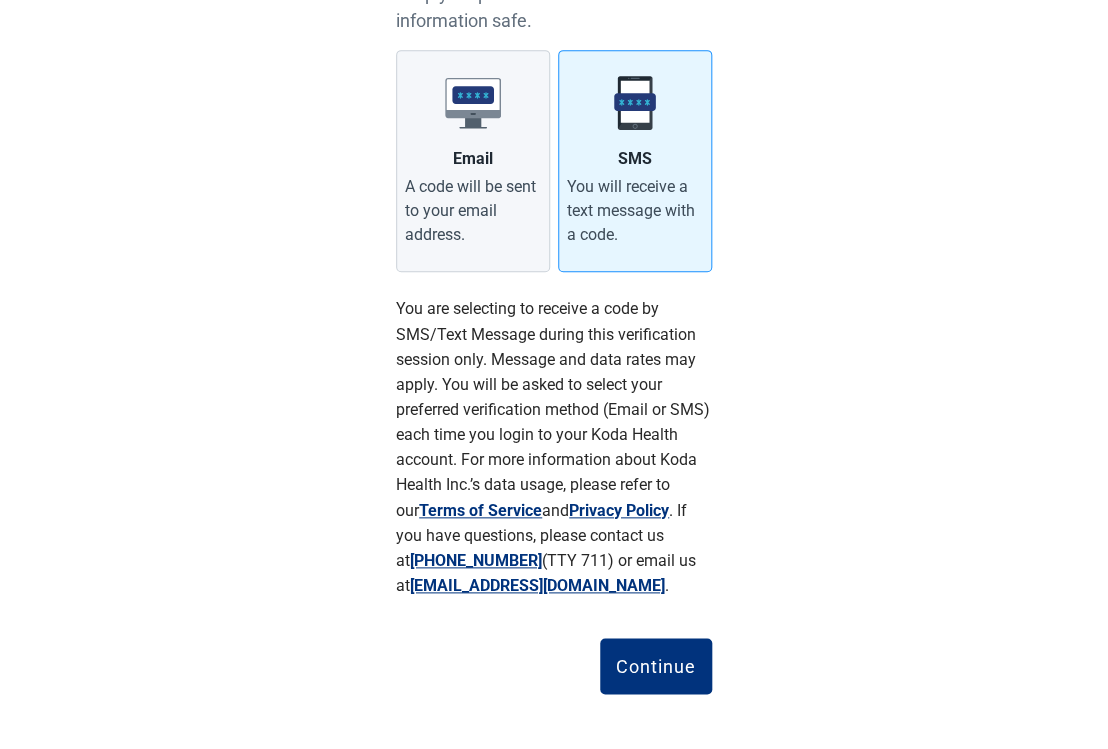 scroll, scrollTop: 293, scrollLeft: 0, axis: vertical 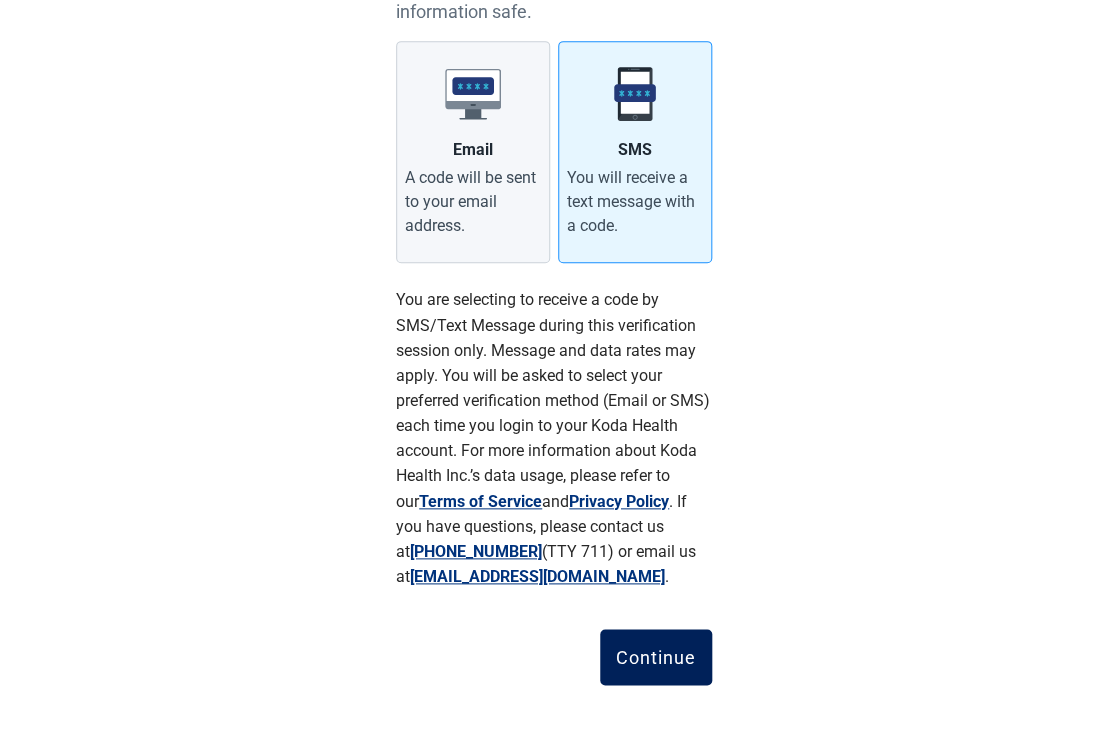 click on "Continue" at bounding box center [656, 657] 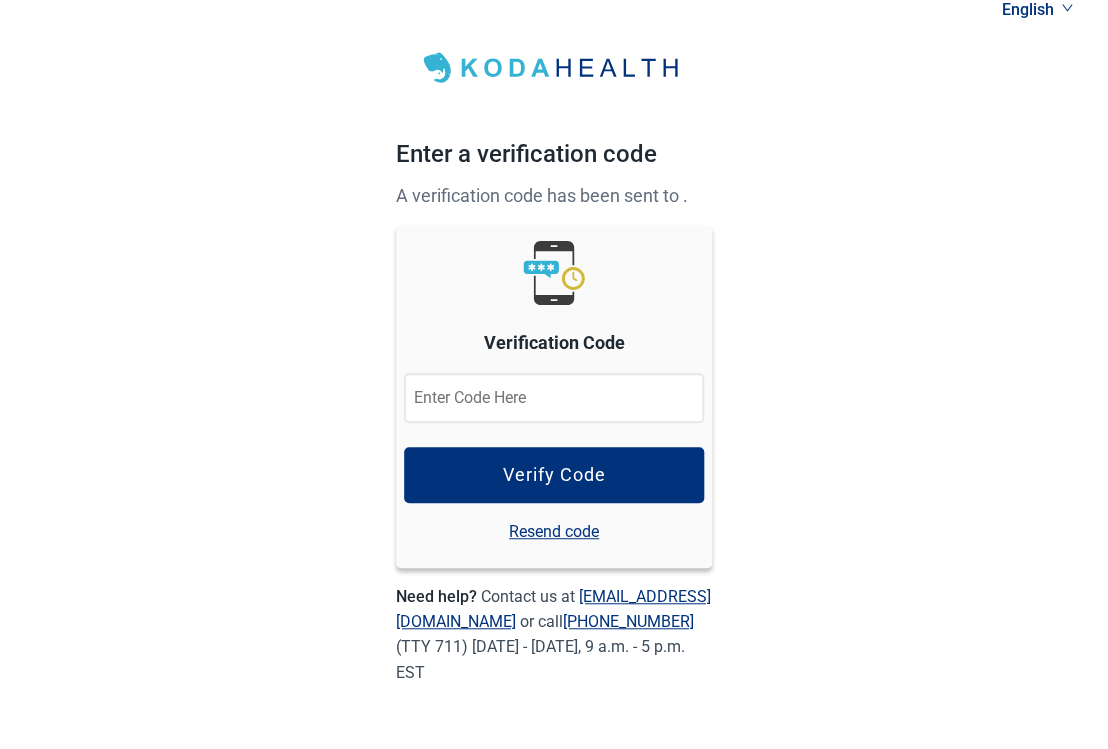 scroll, scrollTop: 18, scrollLeft: 0, axis: vertical 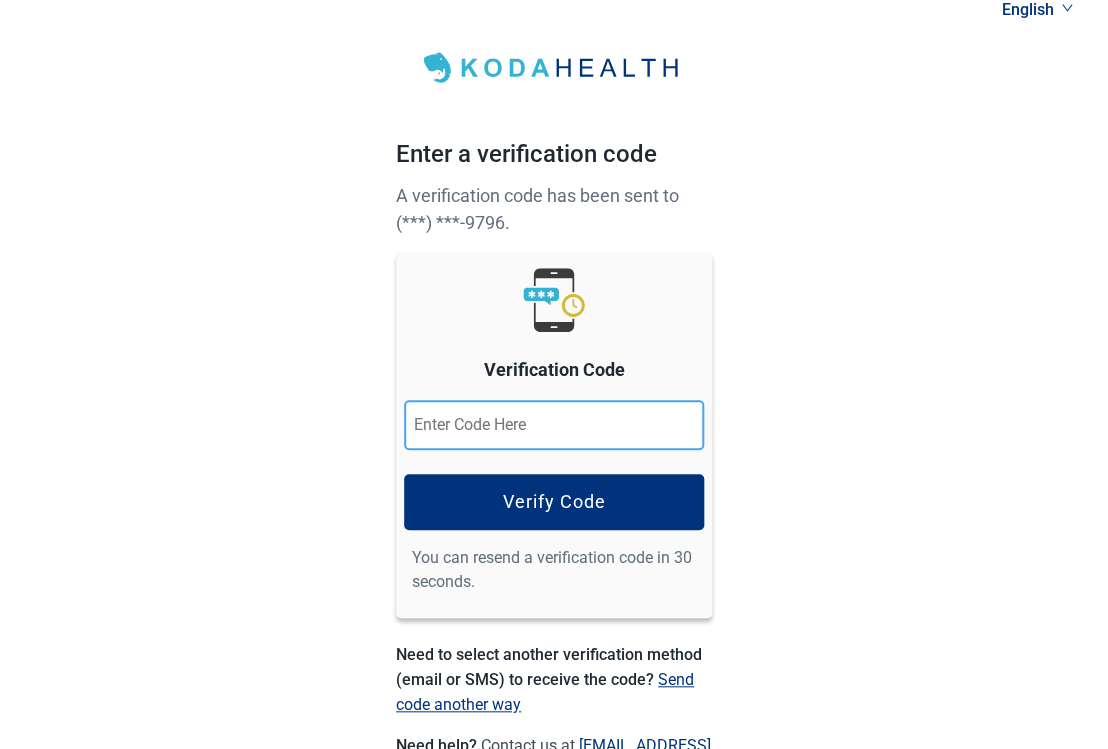 paste on "868562" 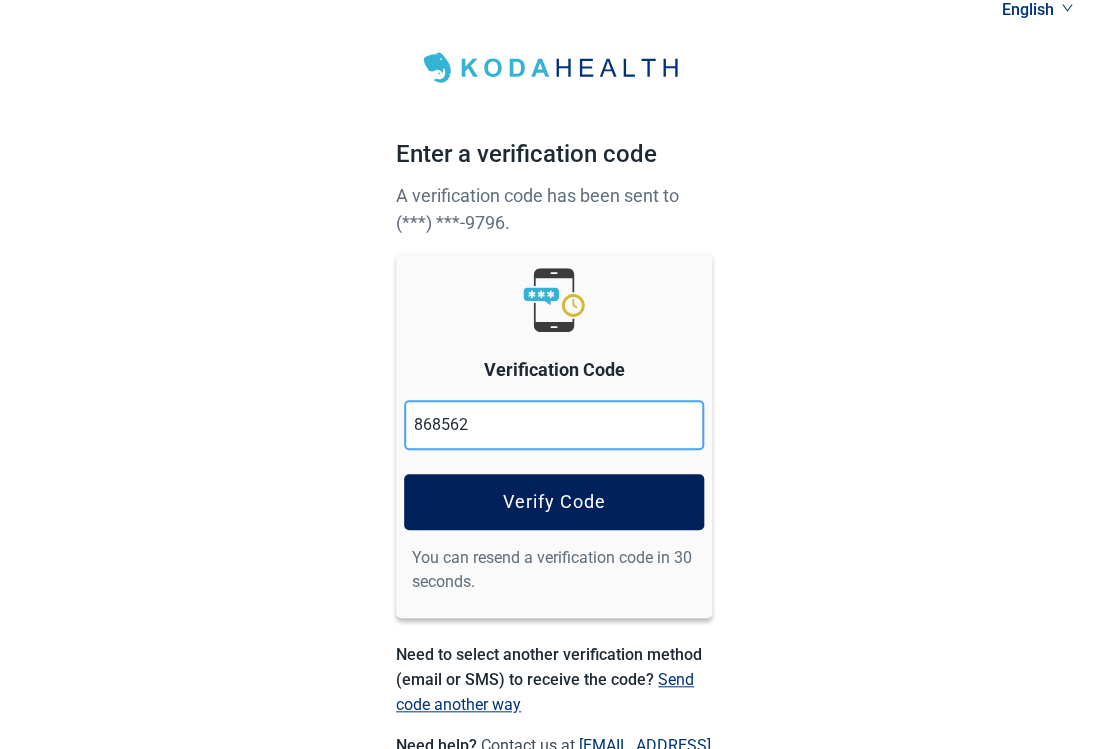 type on "868562" 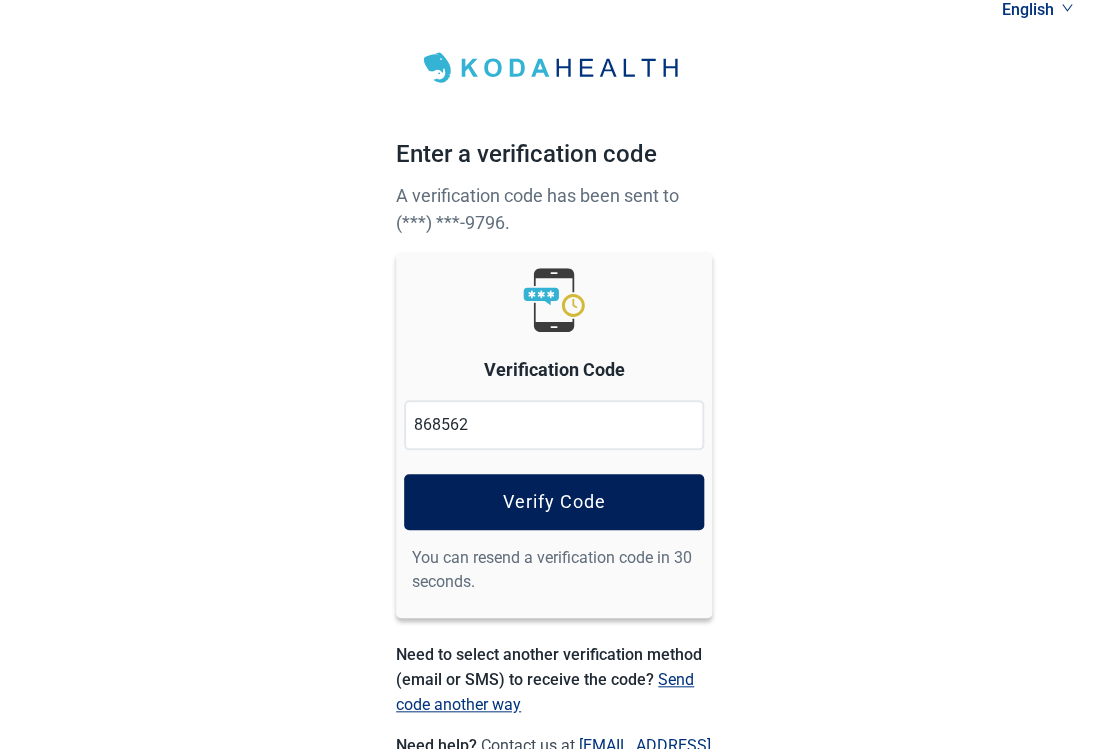 click on "Verify Code" at bounding box center (554, 502) 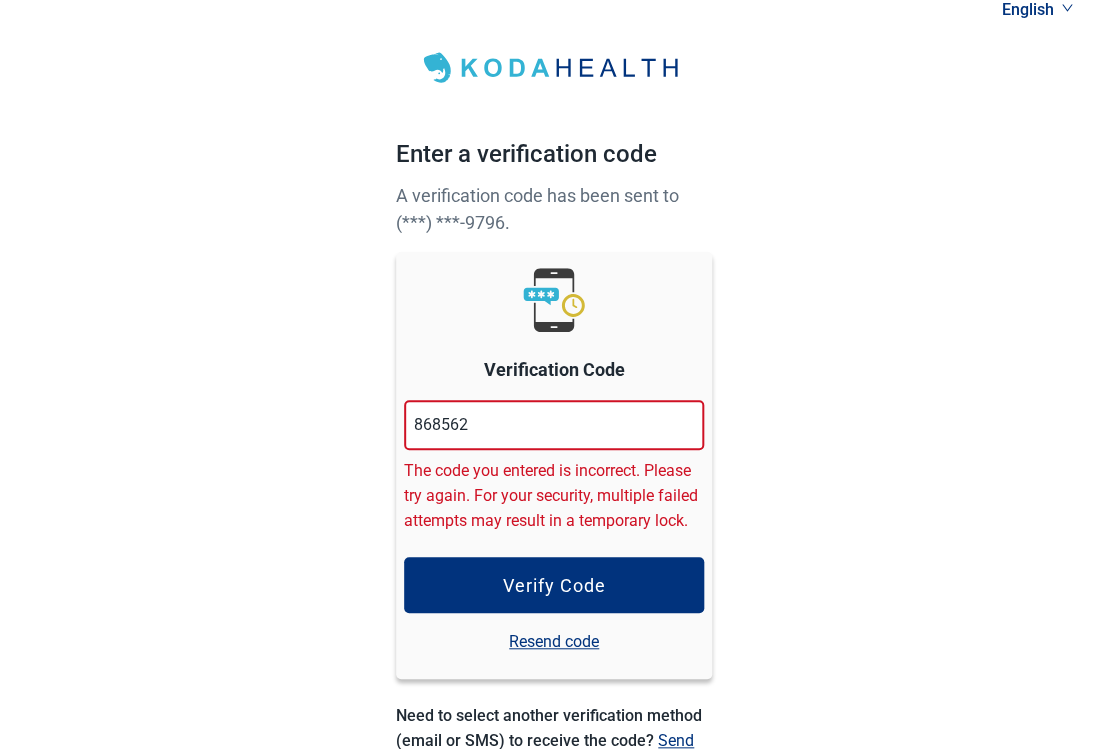 click on "Resend code" at bounding box center (554, 641) 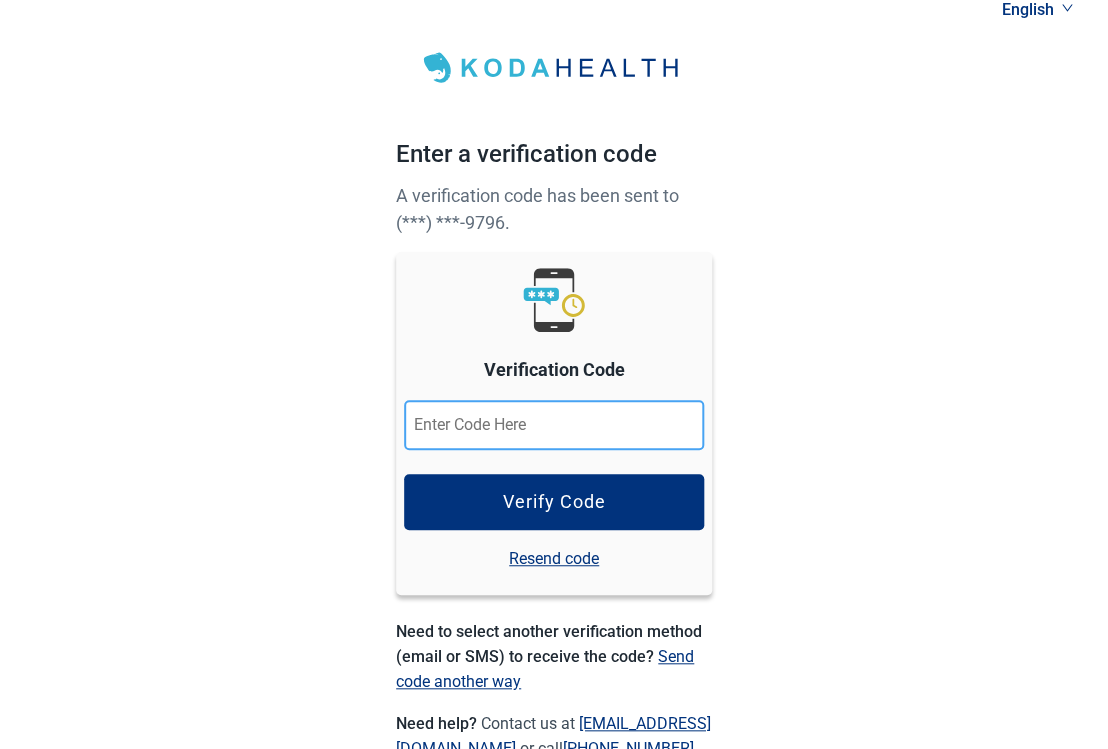click at bounding box center [554, 425] 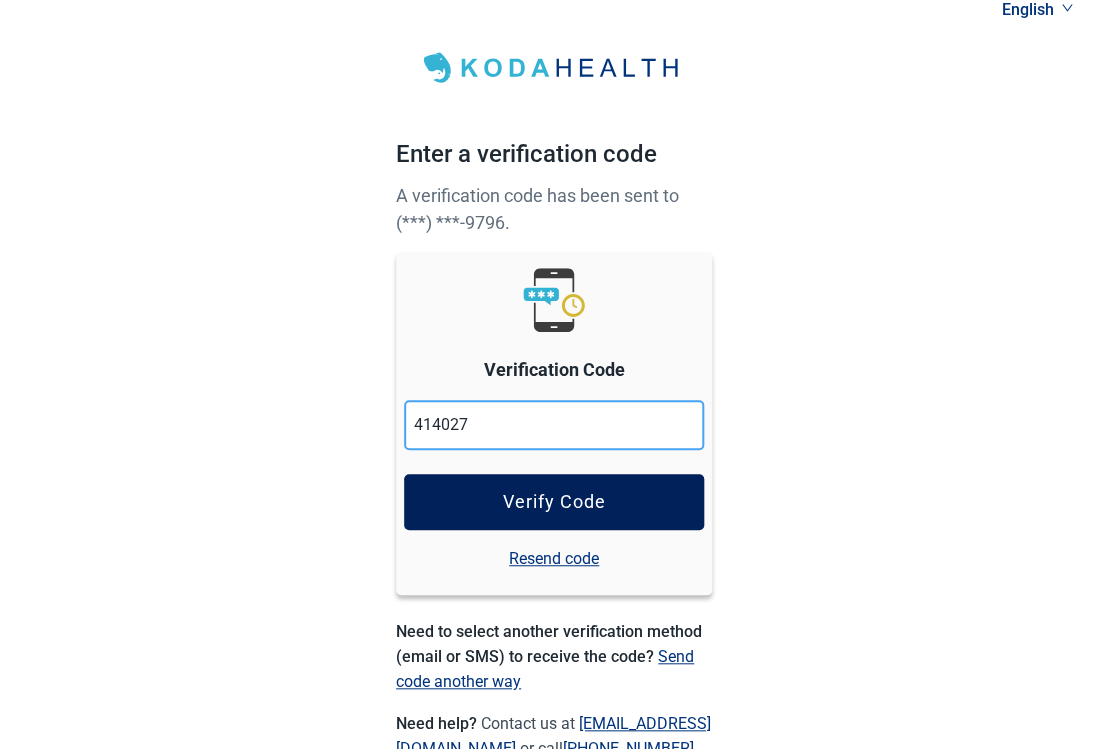 type on "414027" 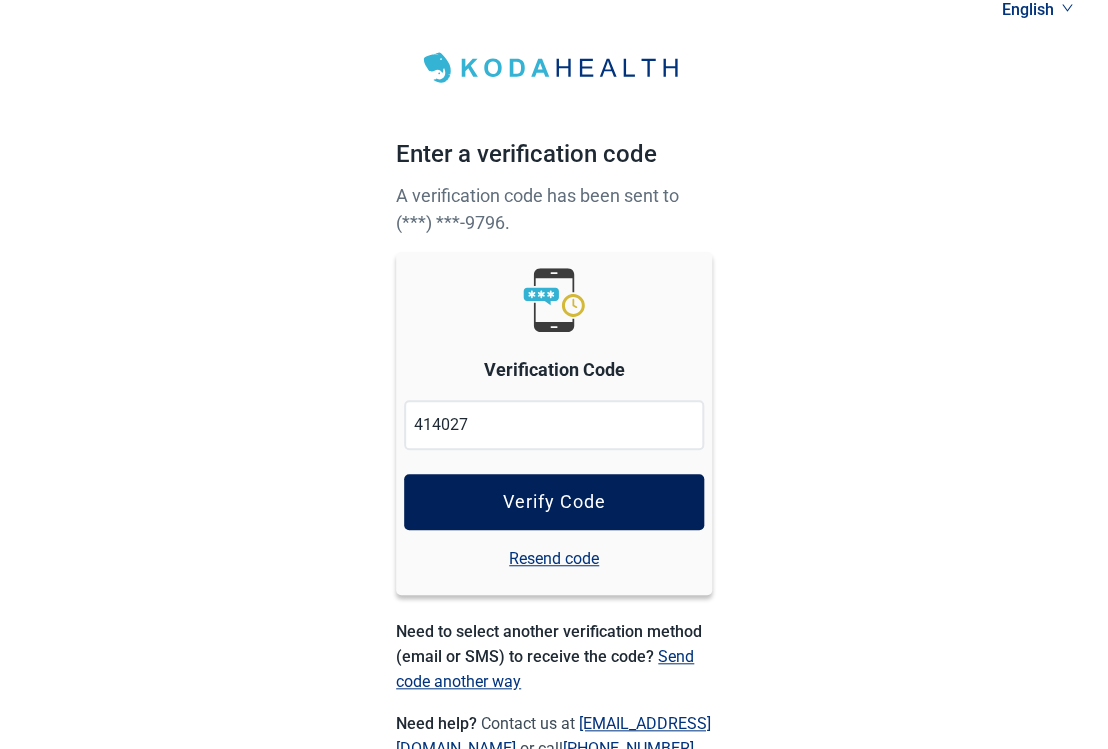 click on "Verify Code" at bounding box center [554, 502] 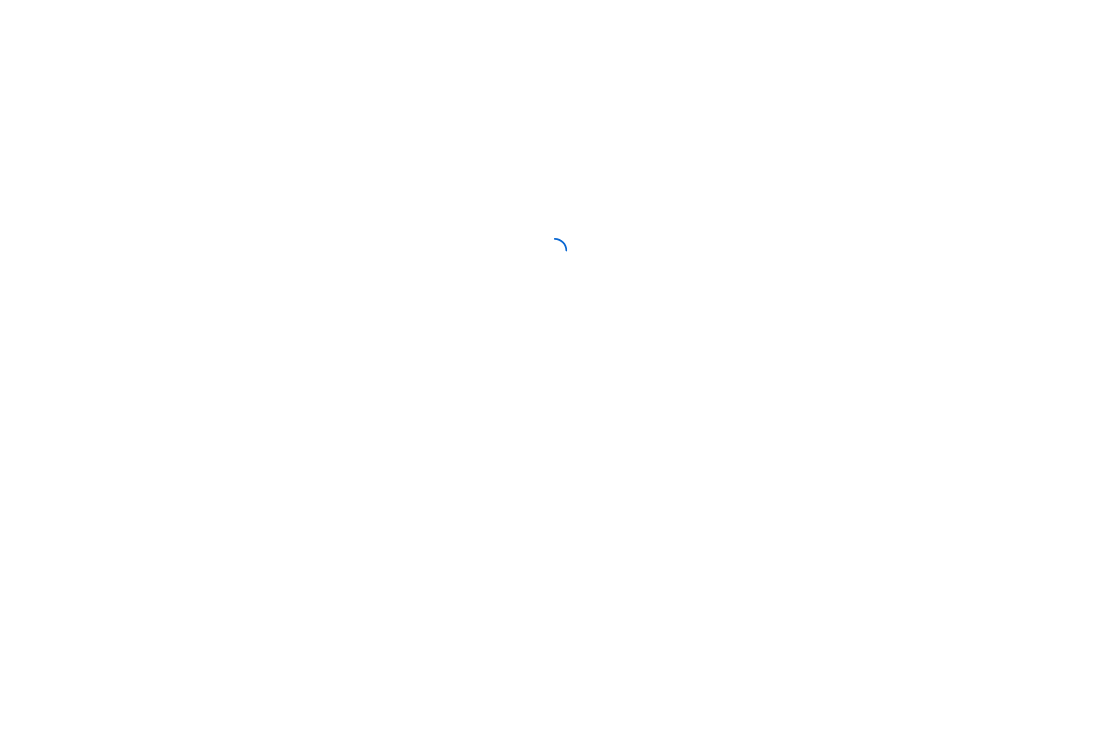 scroll, scrollTop: 0, scrollLeft: 0, axis: both 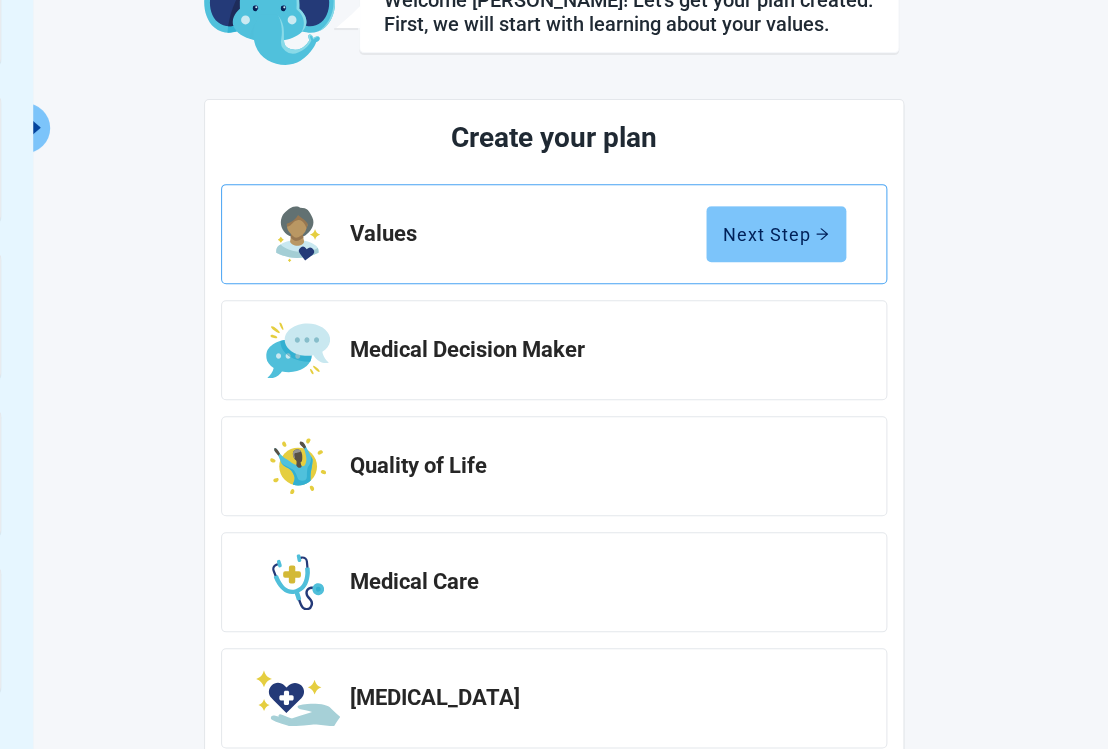 click on "Next Step" at bounding box center [776, 234] 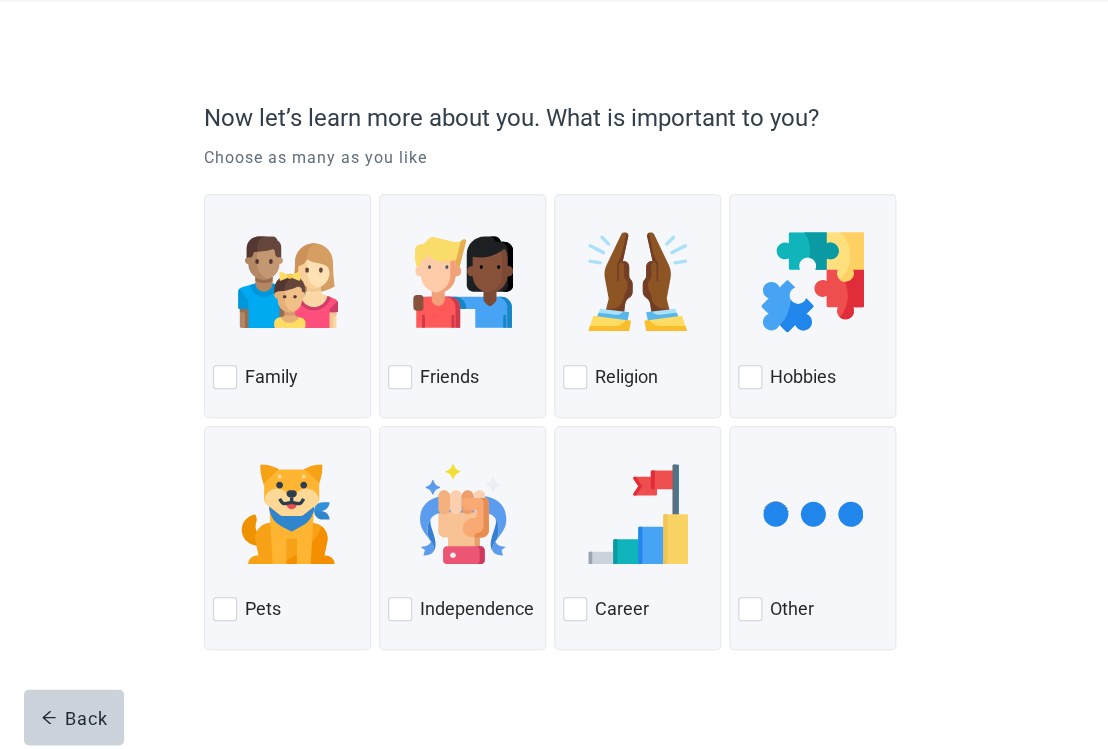 scroll, scrollTop: 111, scrollLeft: 0, axis: vertical 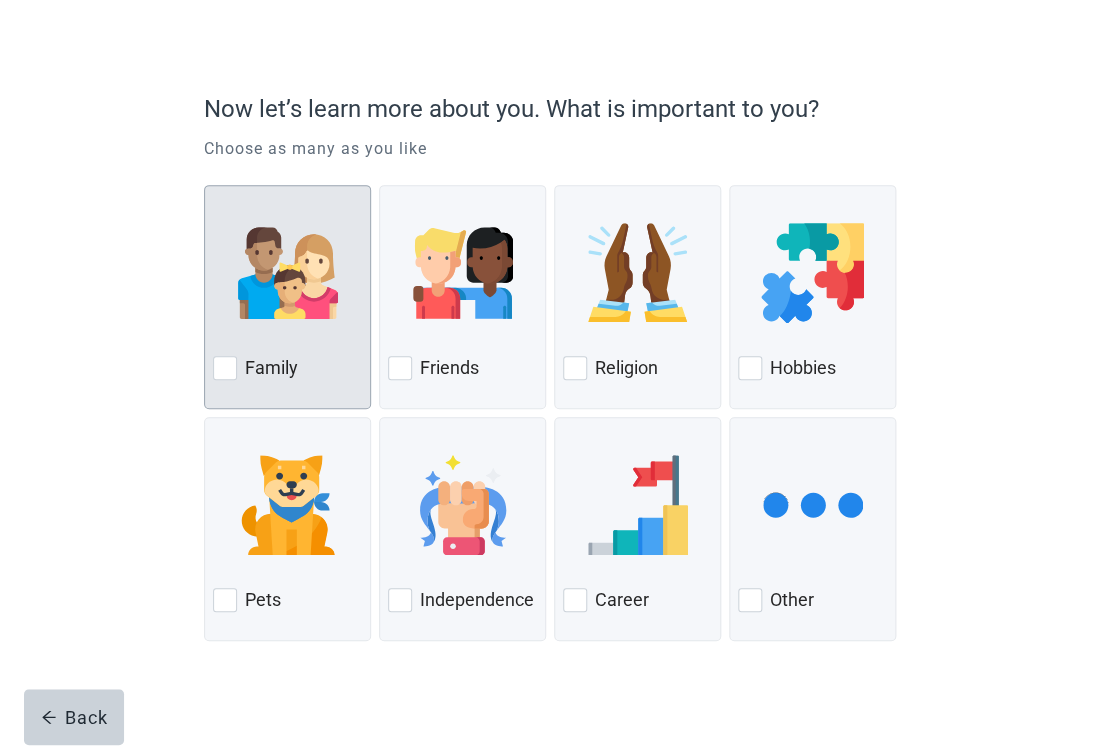 click at bounding box center [225, 368] 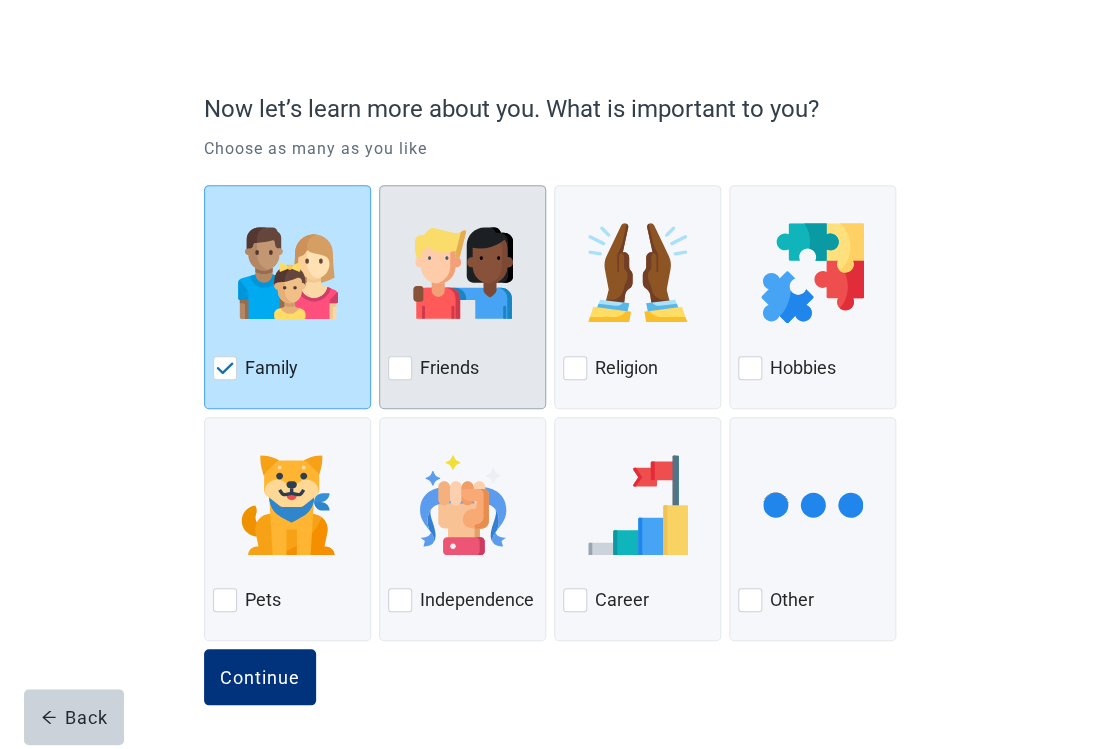 click at bounding box center (400, 368) 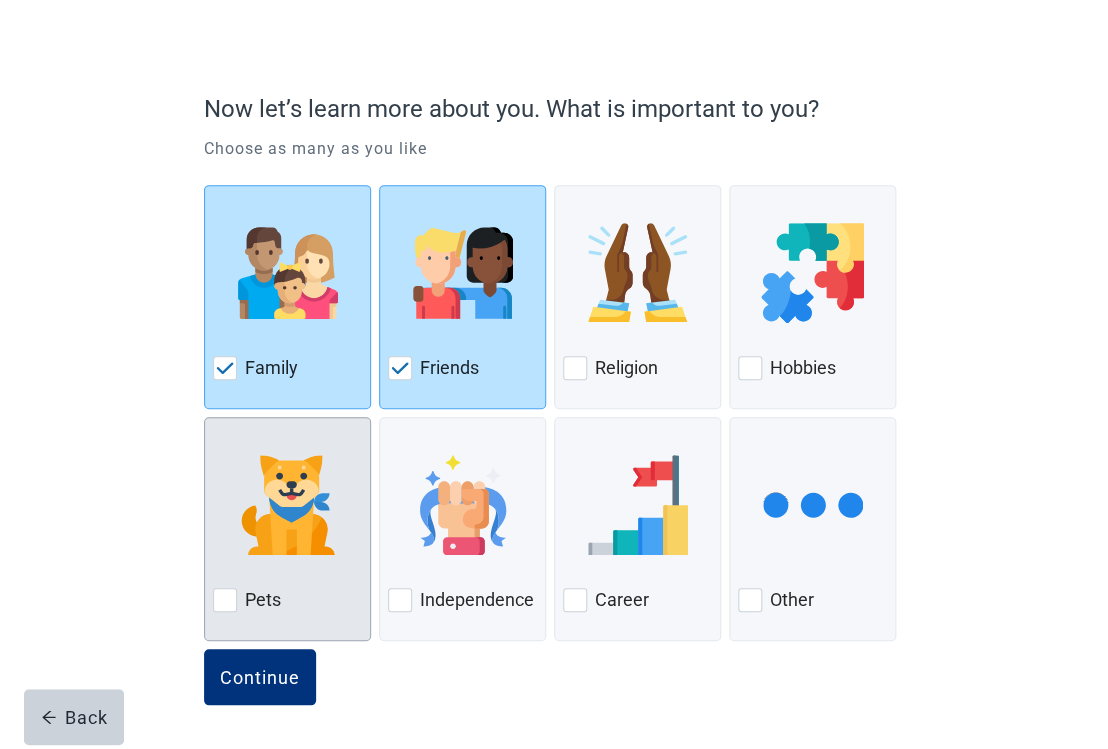 click at bounding box center [225, 600] 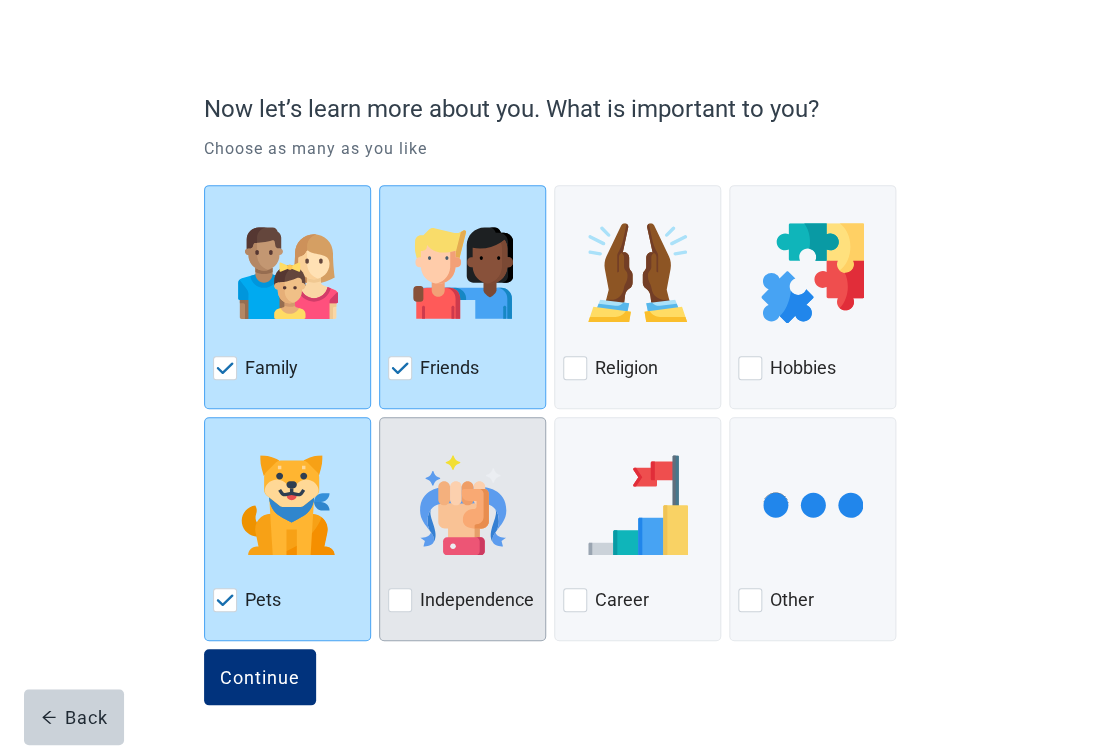 click on "Independence" at bounding box center (462, 600) 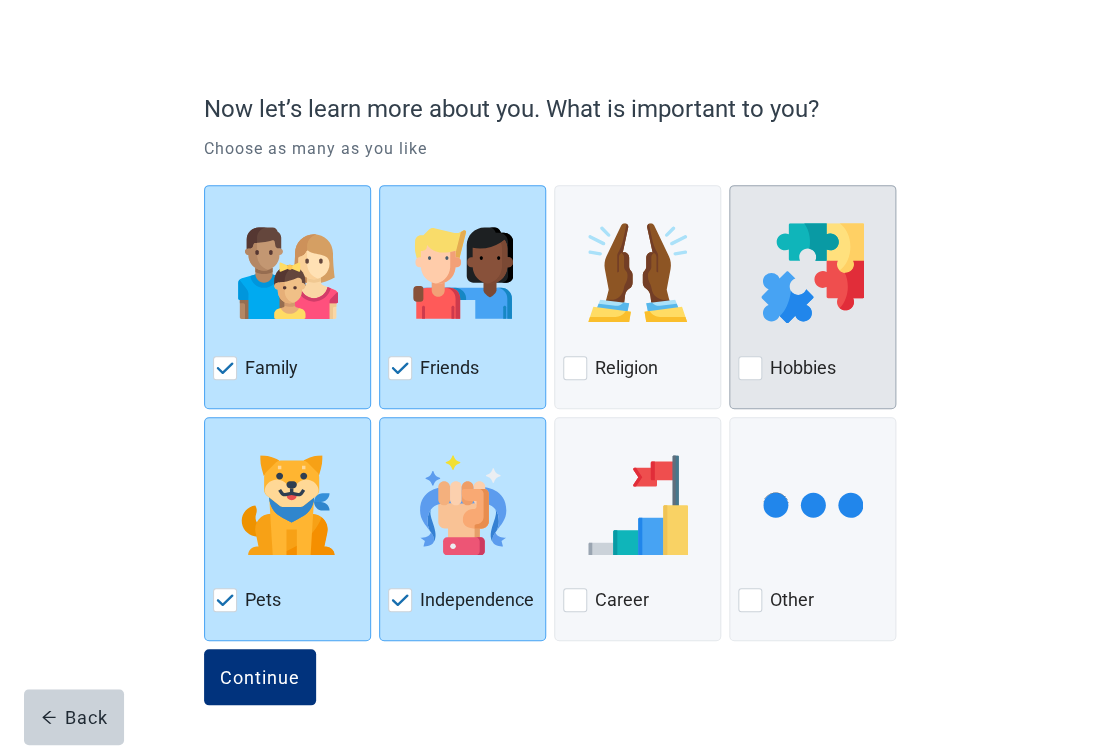 click at bounding box center (750, 368) 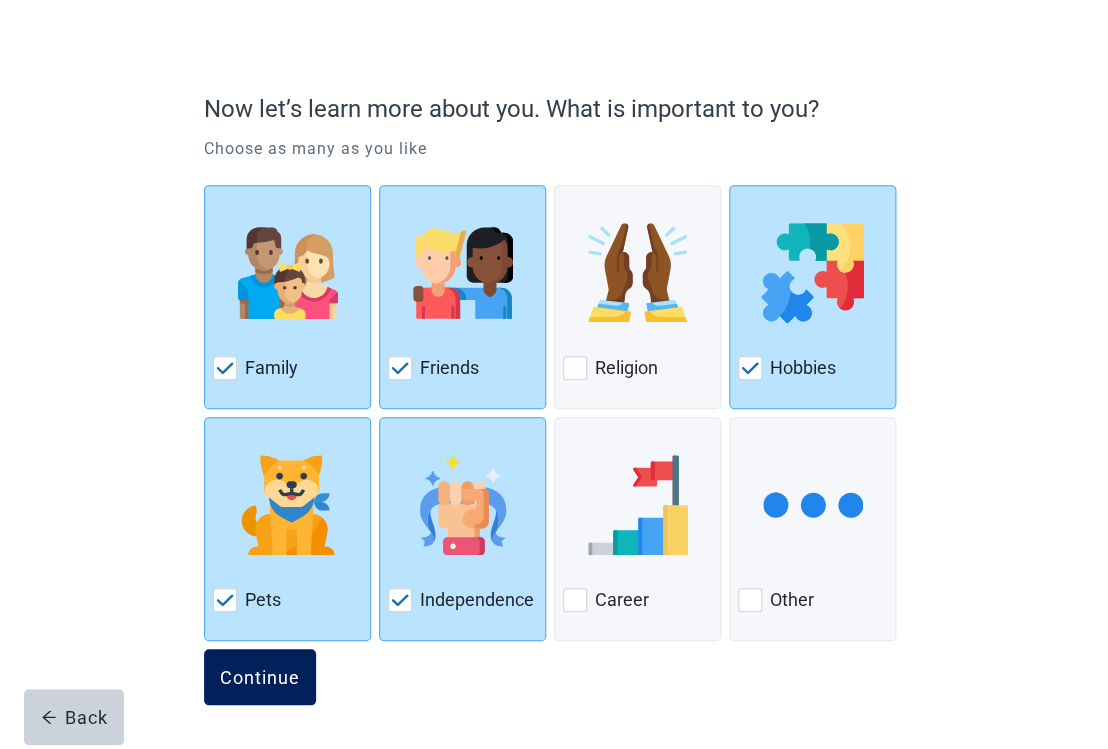 click on "Continue" at bounding box center (260, 677) 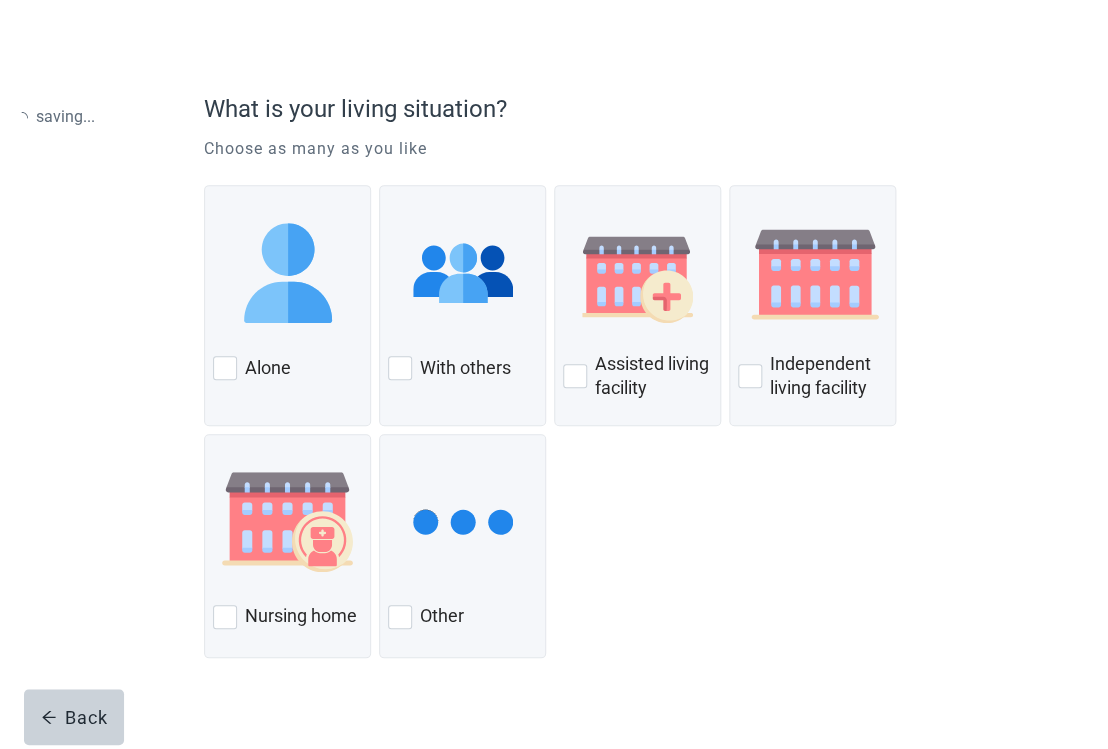 scroll, scrollTop: 0, scrollLeft: 0, axis: both 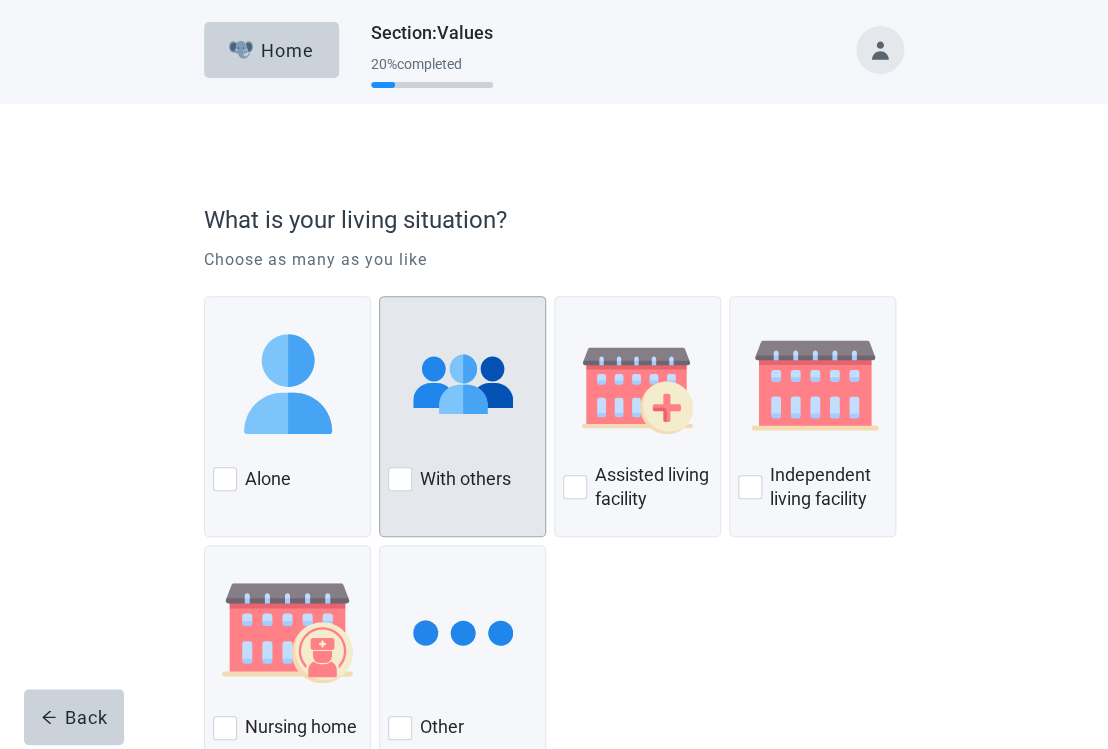 click at bounding box center (400, 479) 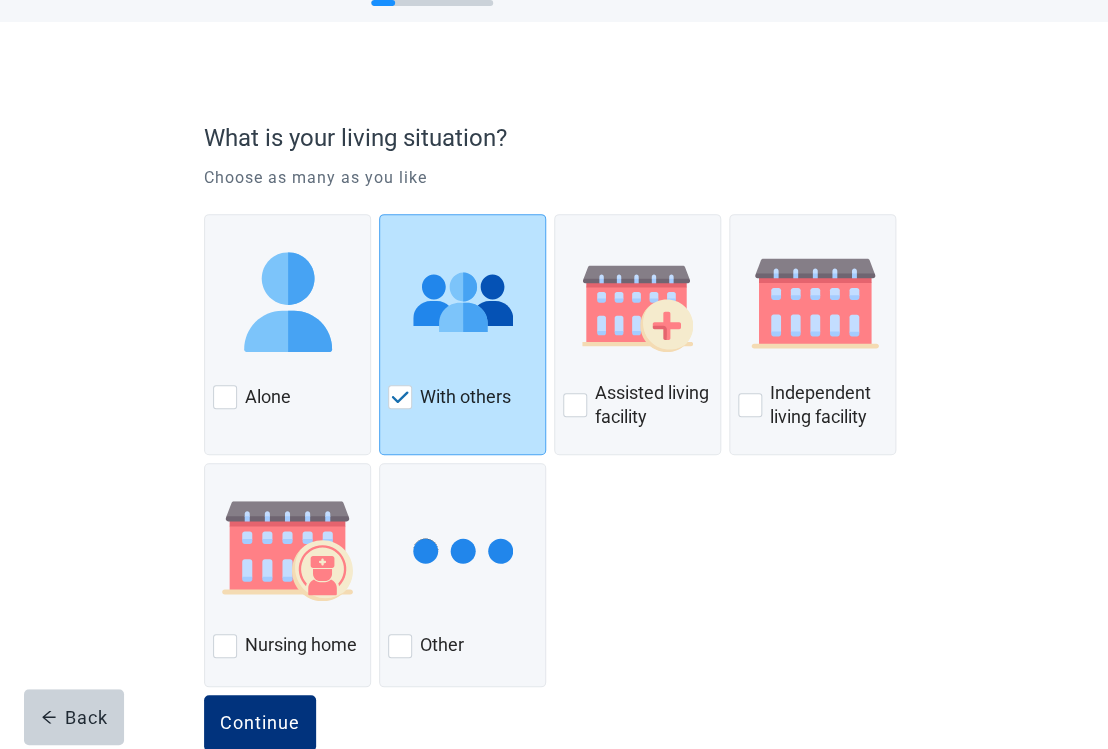 scroll, scrollTop: 128, scrollLeft: 0, axis: vertical 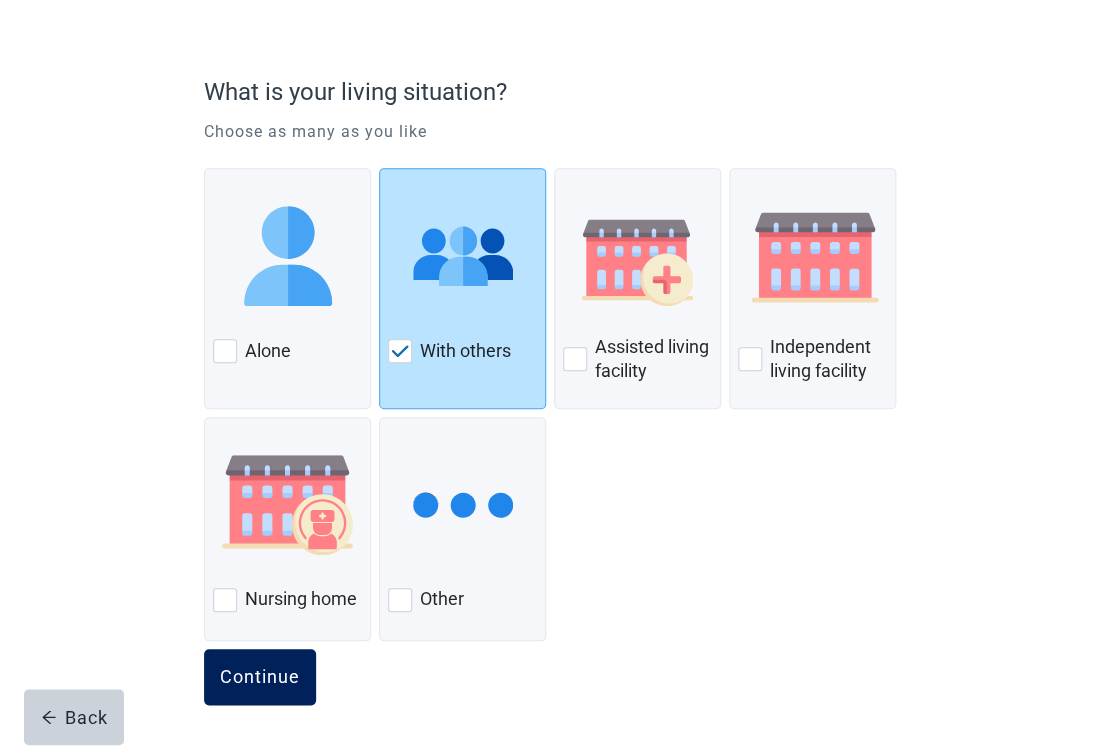 click on "Continue" at bounding box center (260, 677) 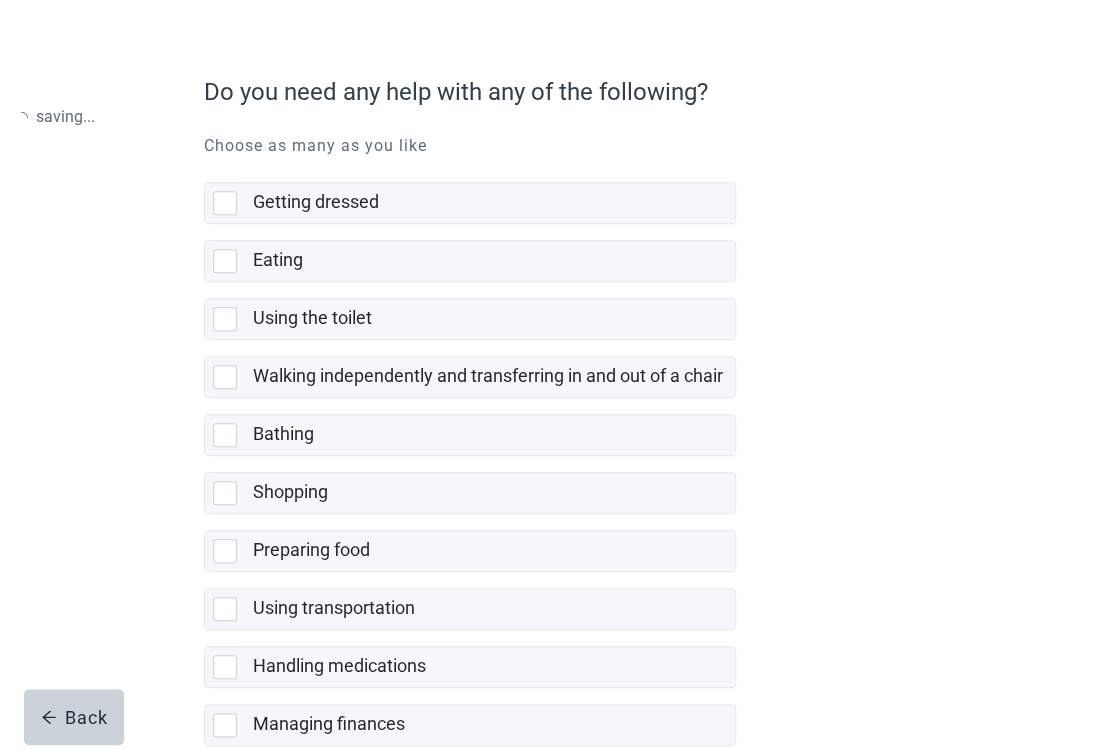 scroll, scrollTop: 0, scrollLeft: 0, axis: both 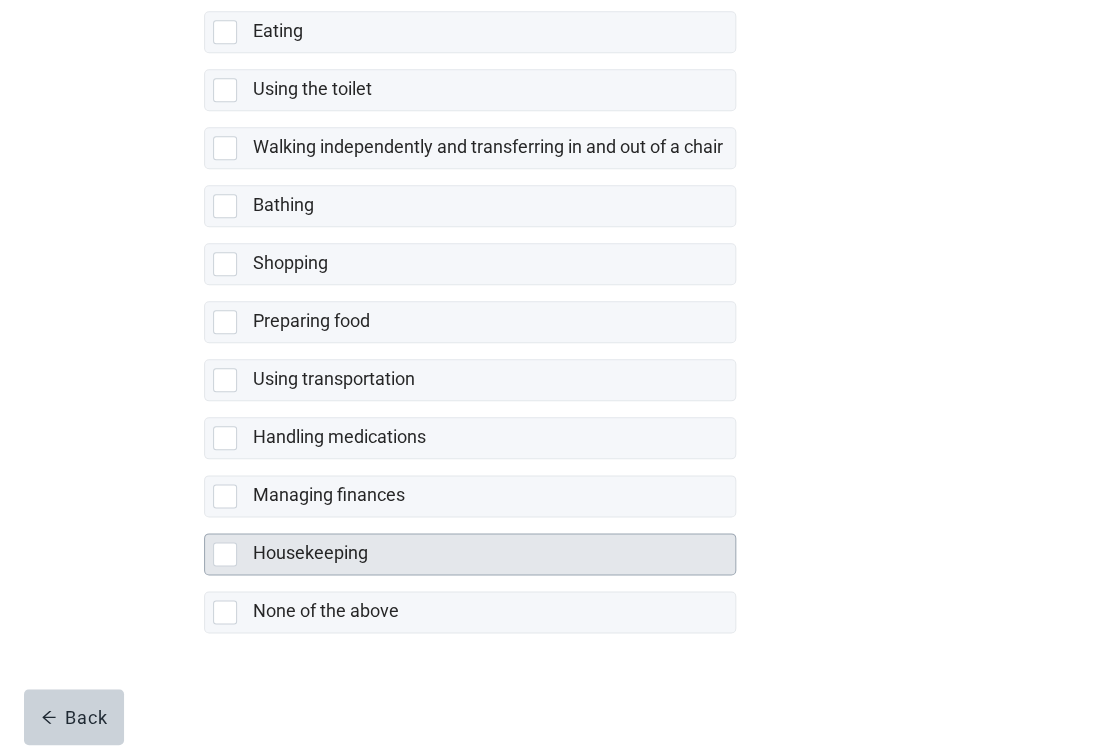 click at bounding box center [225, 554] 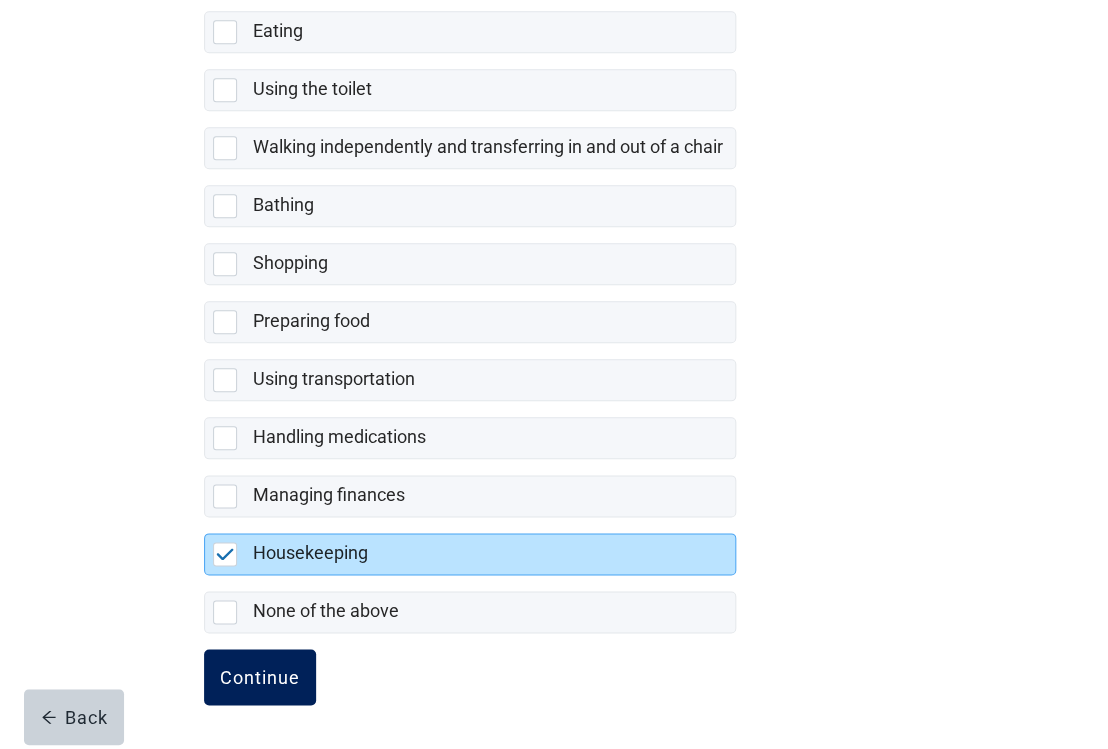 click on "Continue" at bounding box center [260, 677] 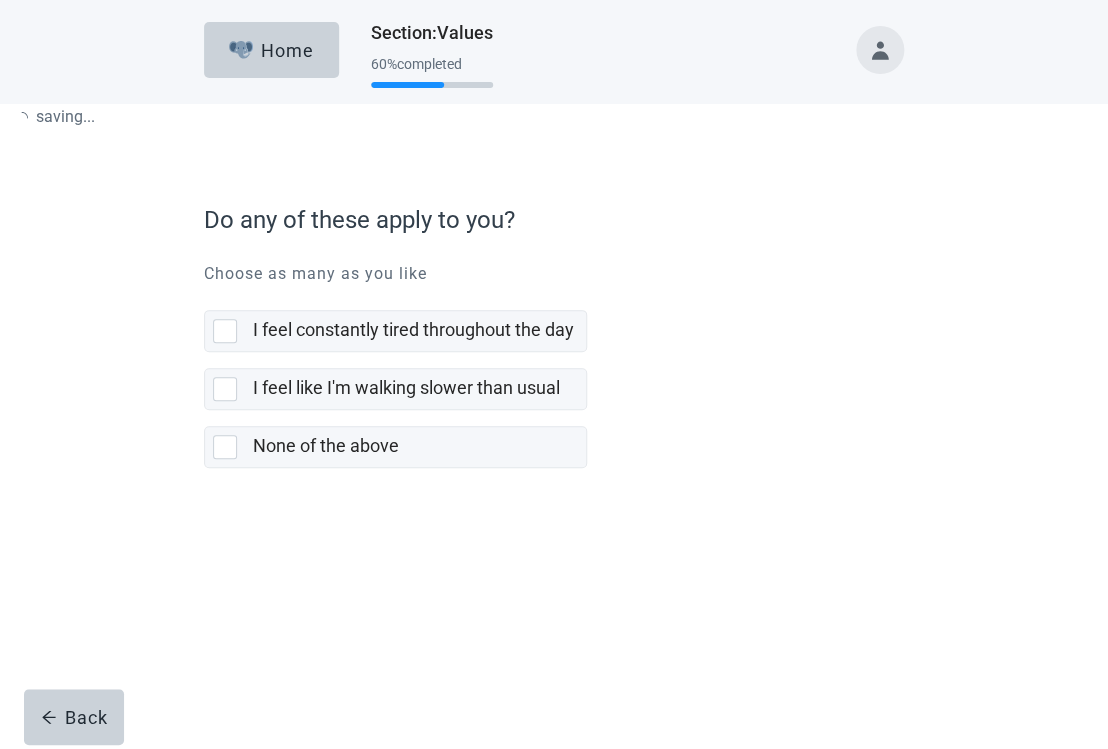scroll, scrollTop: 0, scrollLeft: 0, axis: both 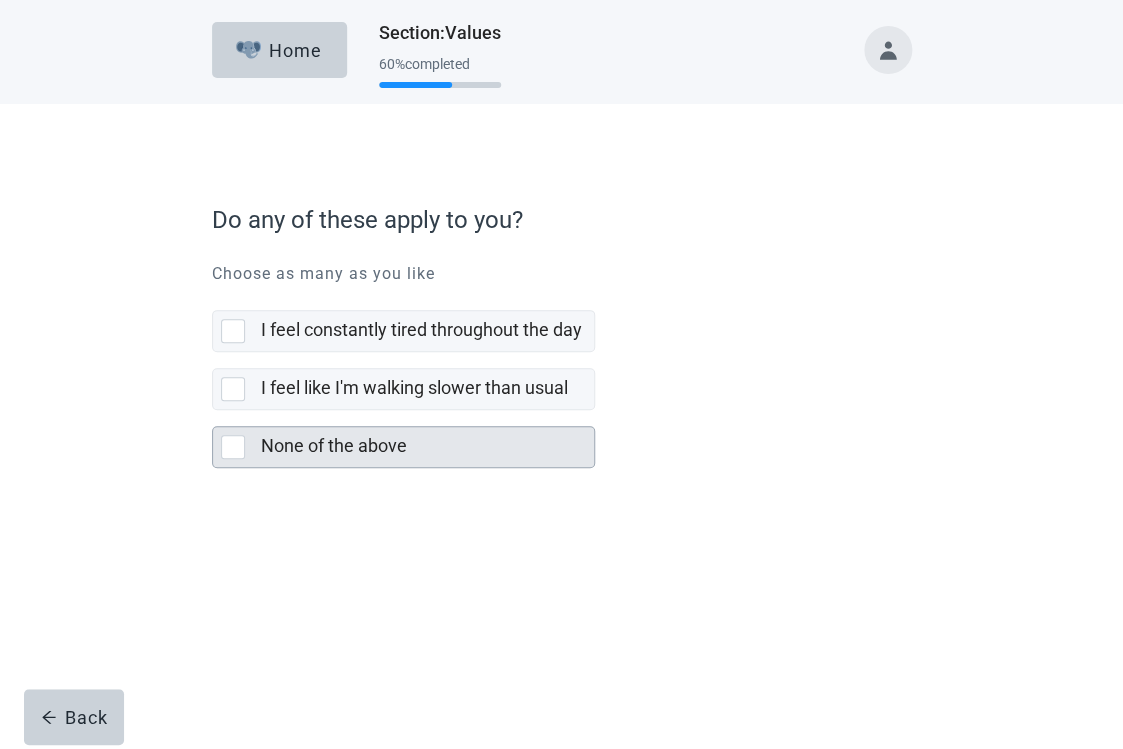 click at bounding box center [233, 447] 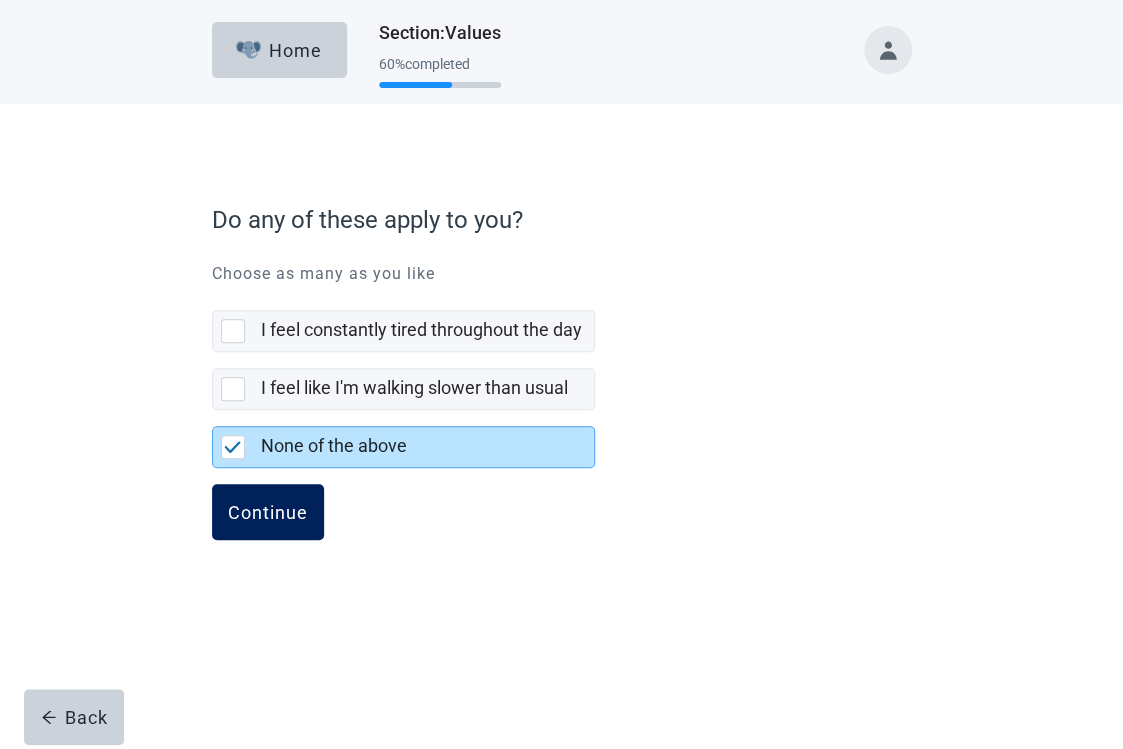 click on "Continue" at bounding box center [268, 512] 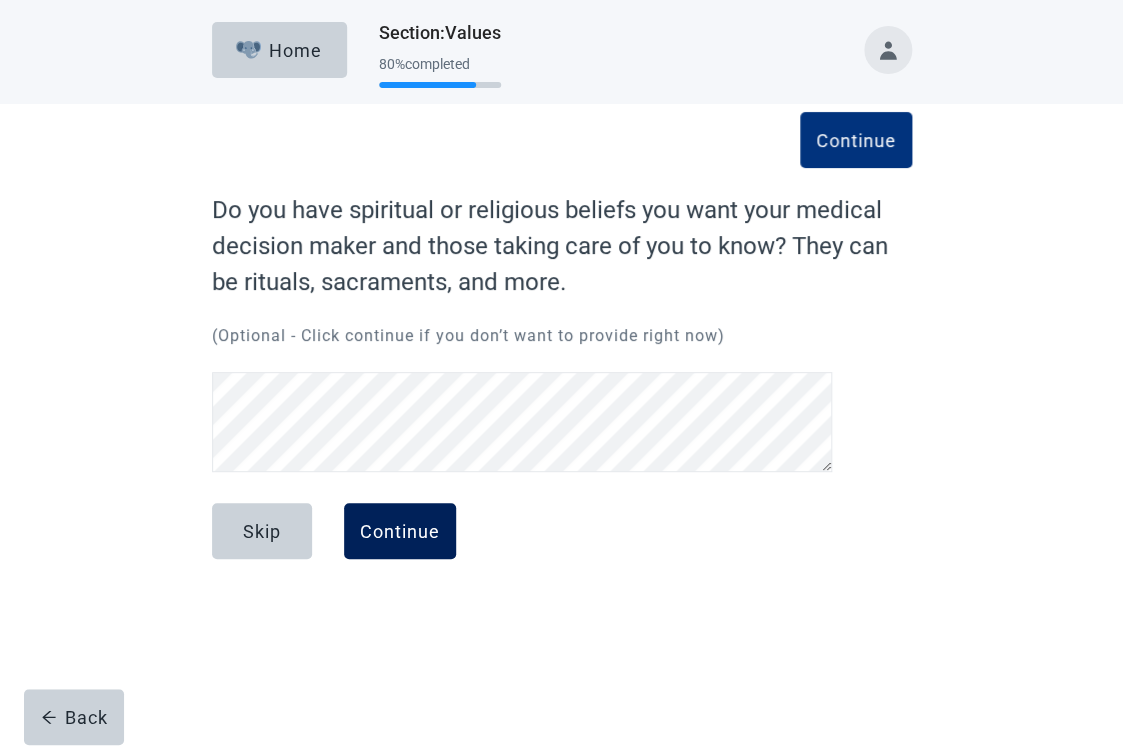 click on "Continue" at bounding box center (400, 531) 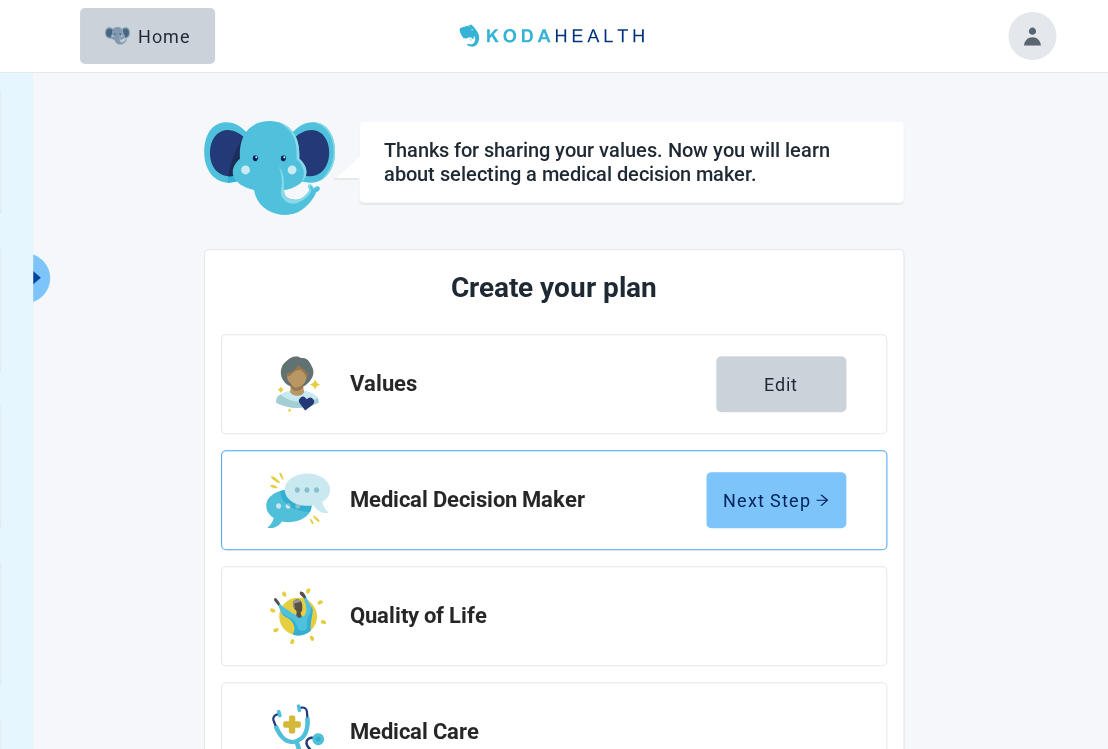 click on "Next Step" at bounding box center [776, 500] 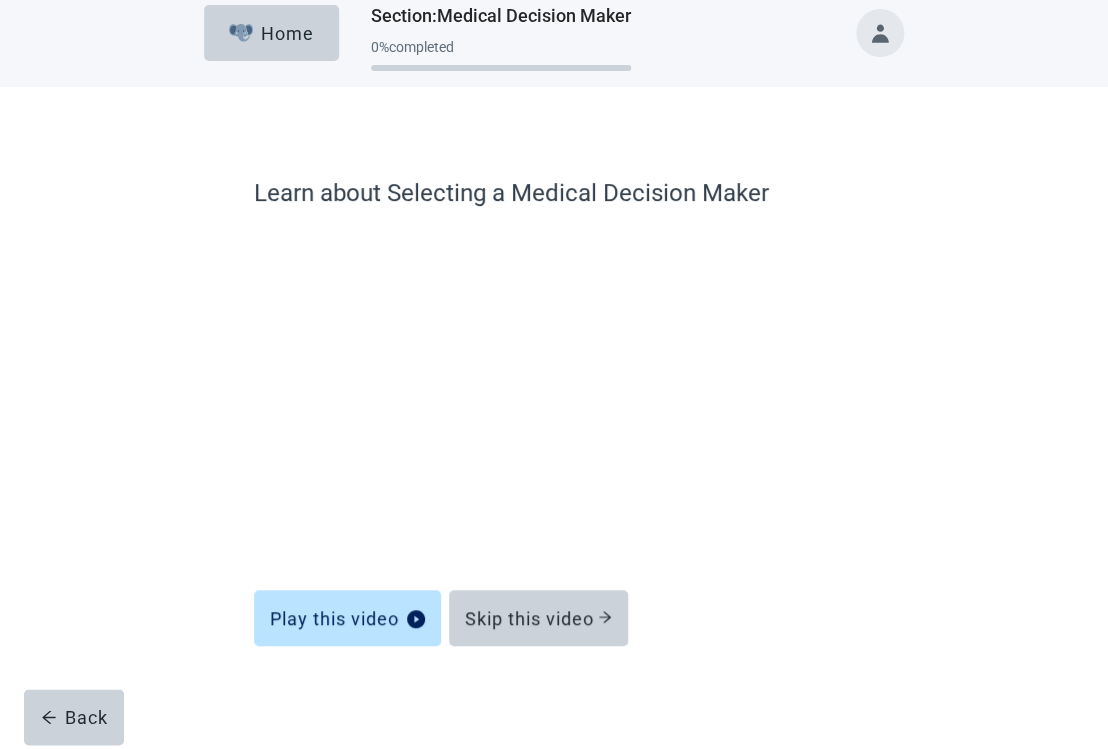 scroll, scrollTop: 22, scrollLeft: 0, axis: vertical 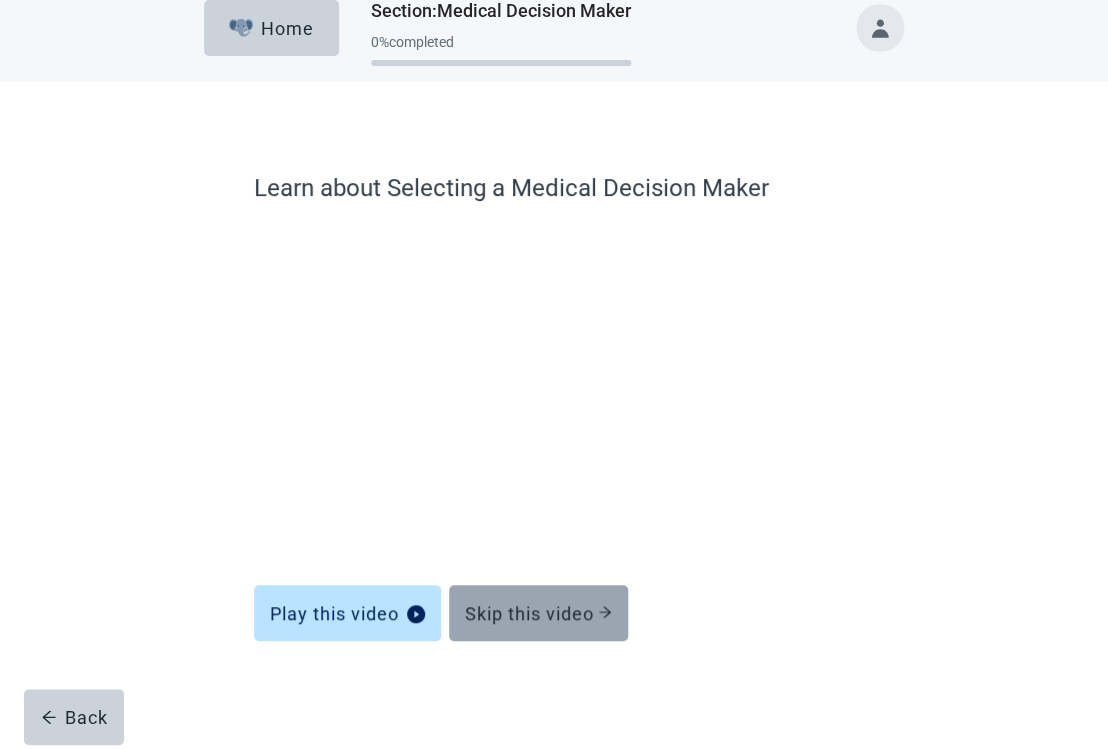 click on "Skip this video" at bounding box center (538, 613) 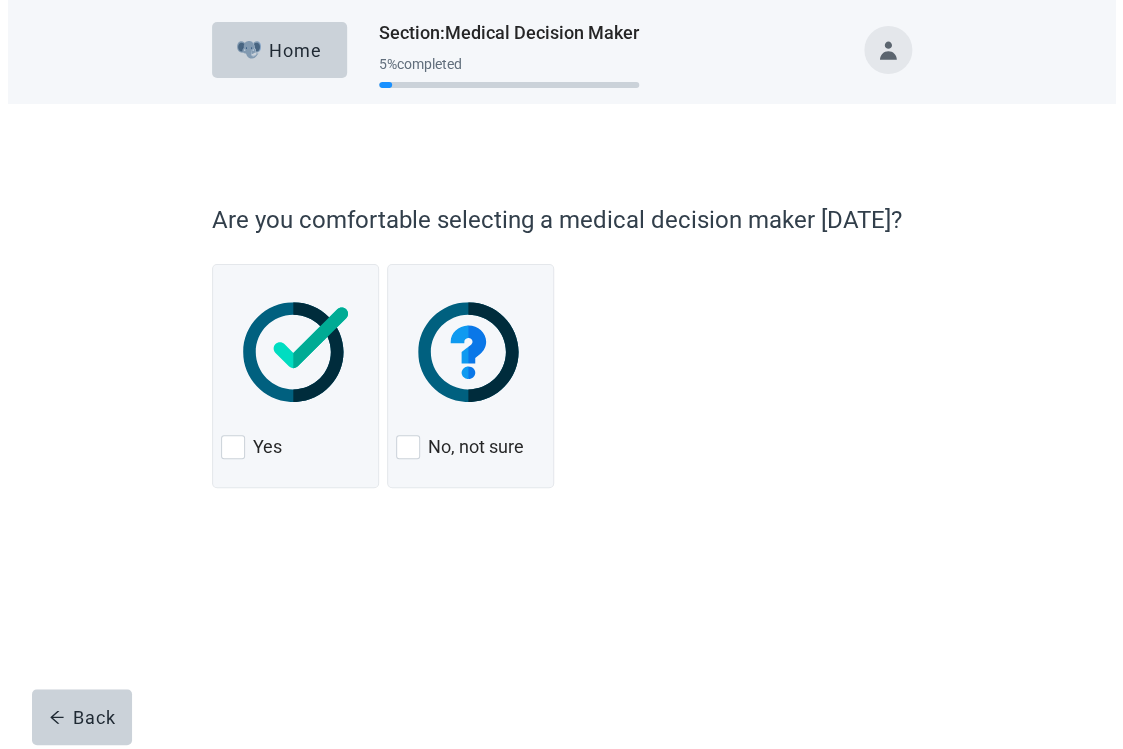 scroll, scrollTop: 0, scrollLeft: 0, axis: both 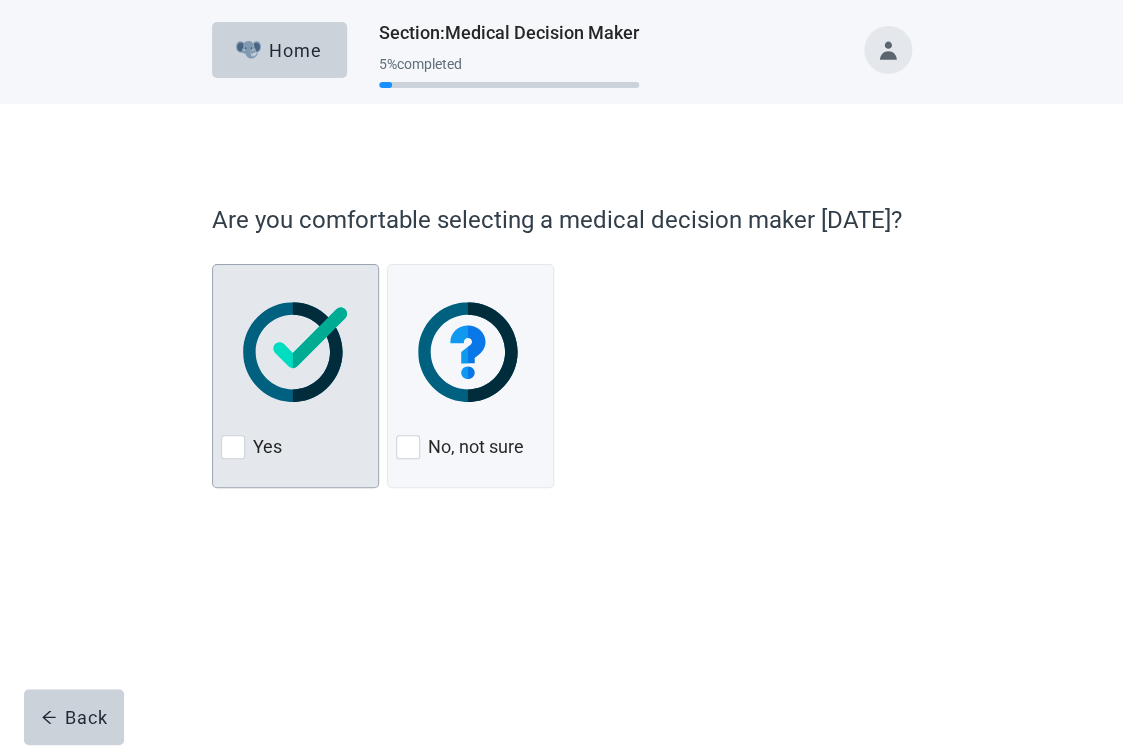 click at bounding box center (233, 447) 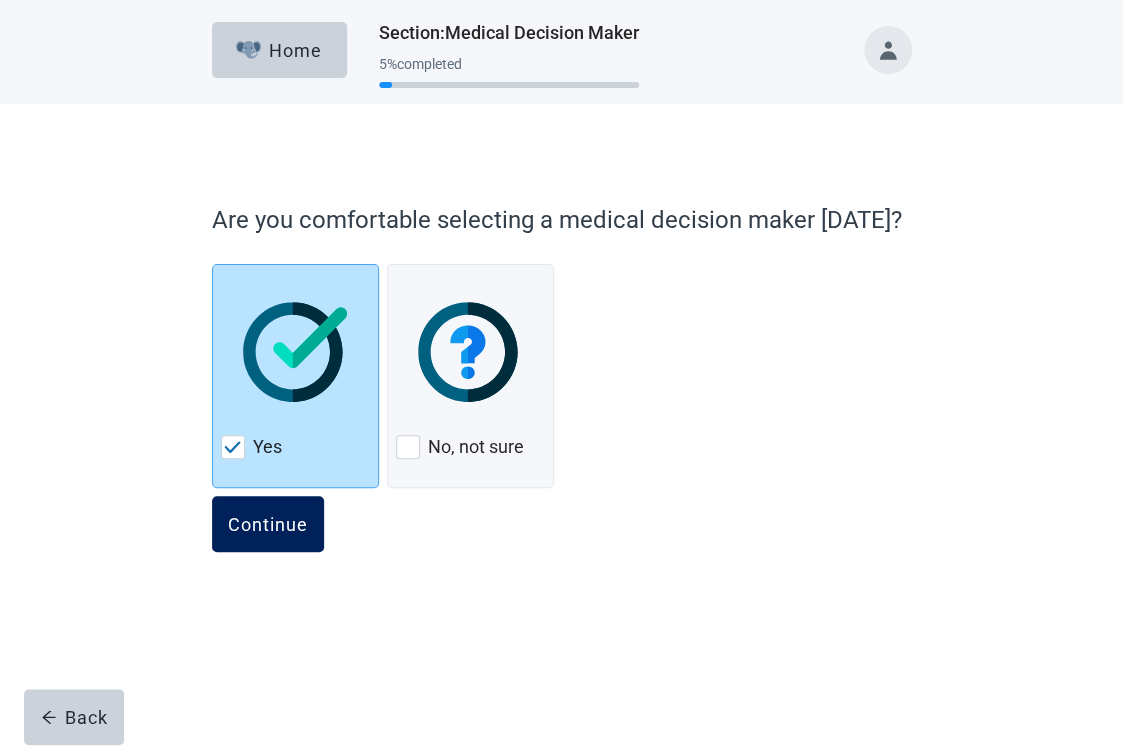 click on "Continue" at bounding box center [268, 524] 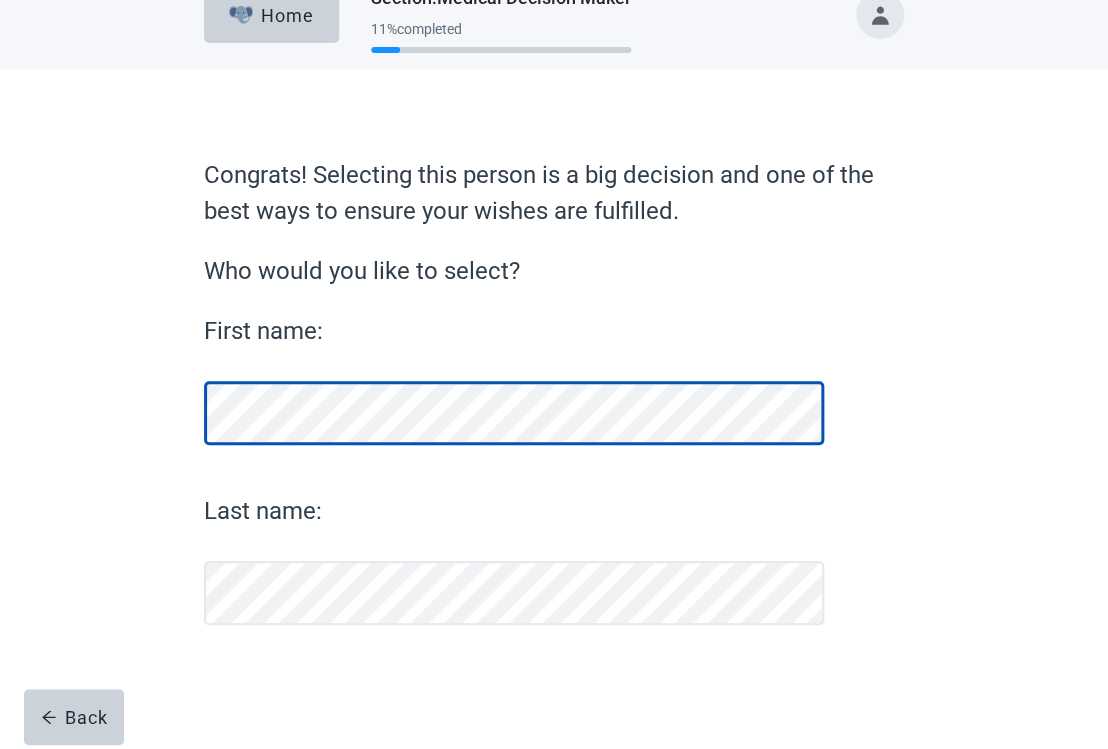 scroll, scrollTop: 35, scrollLeft: 0, axis: vertical 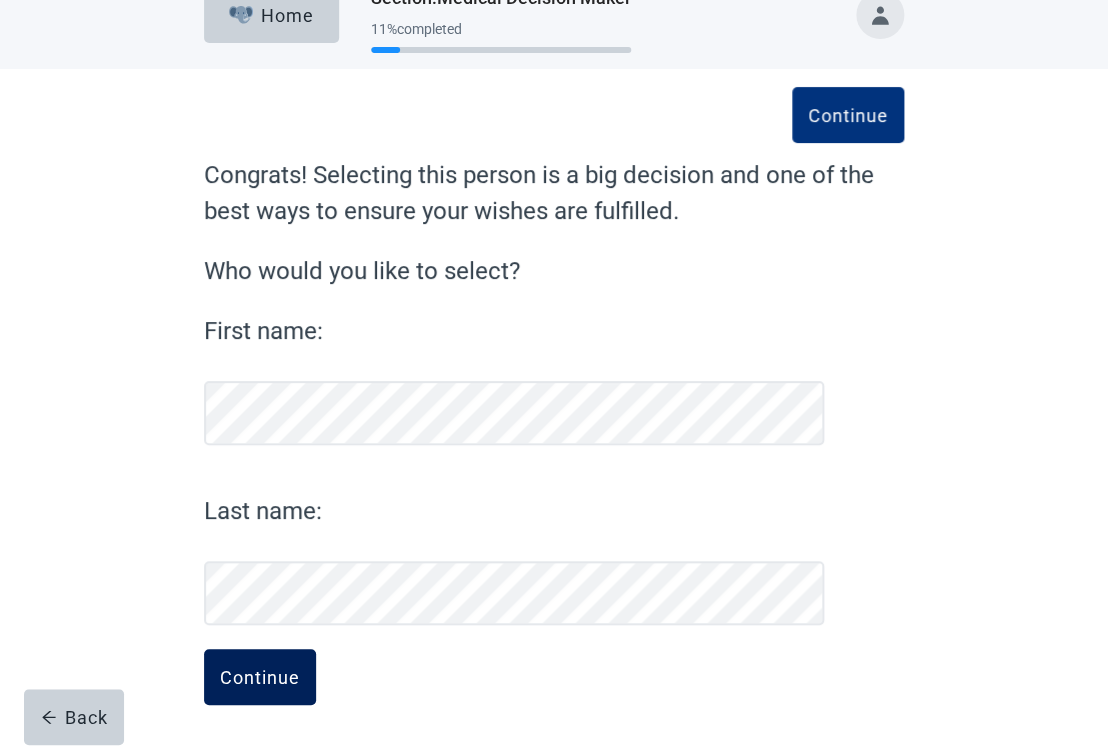 click on "Continue" at bounding box center [260, 677] 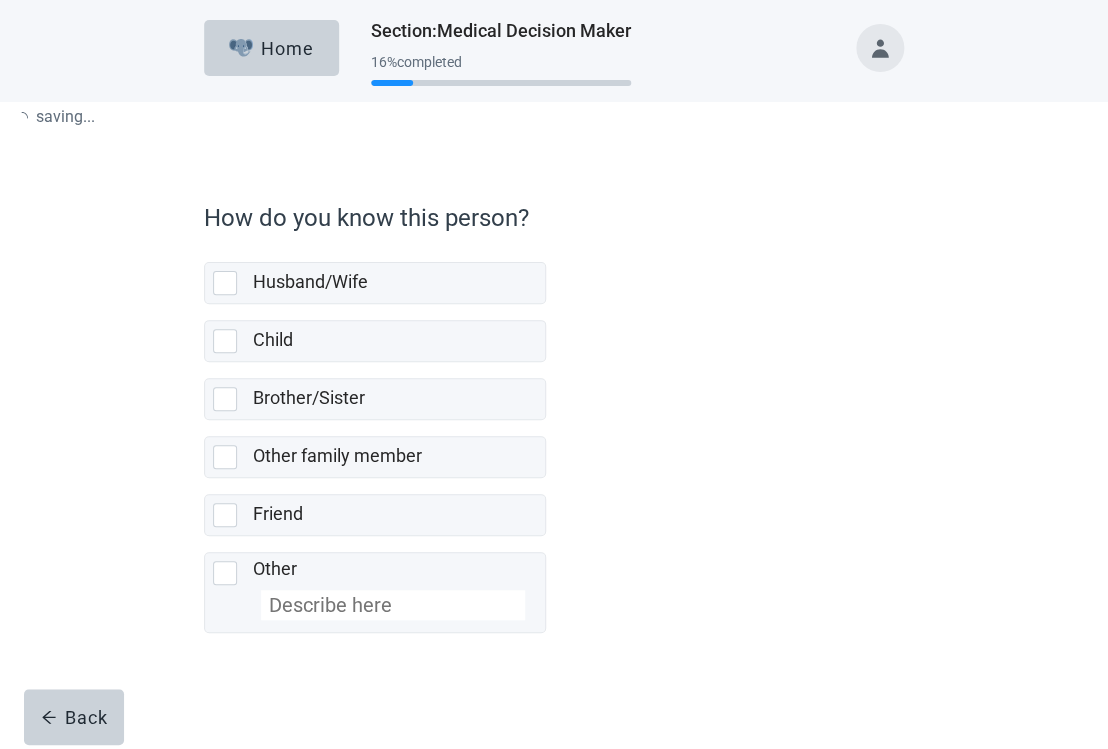 scroll, scrollTop: 0, scrollLeft: 0, axis: both 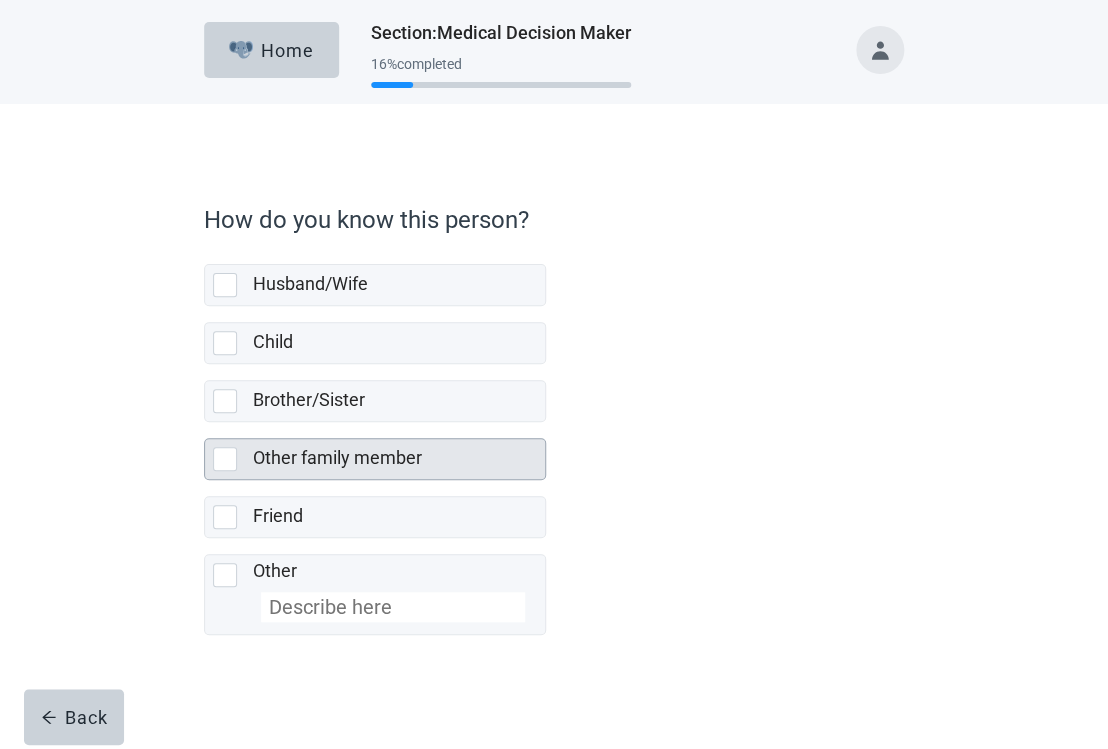 click at bounding box center [225, 459] 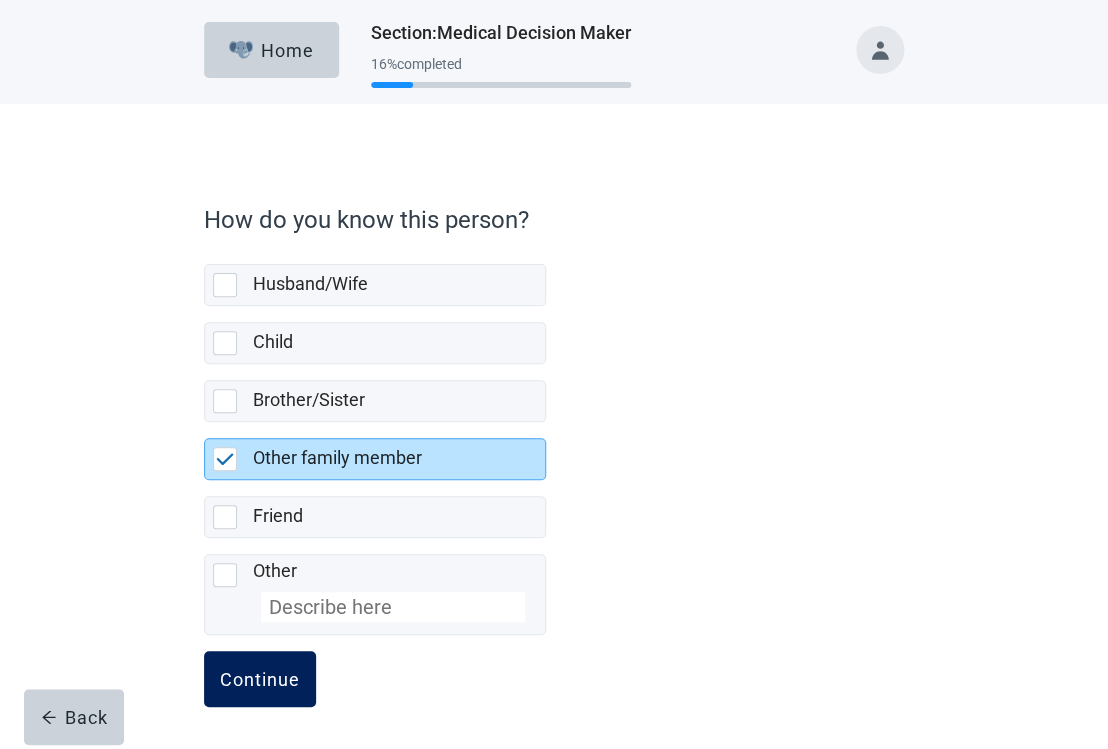 click on "Continue" at bounding box center [260, 679] 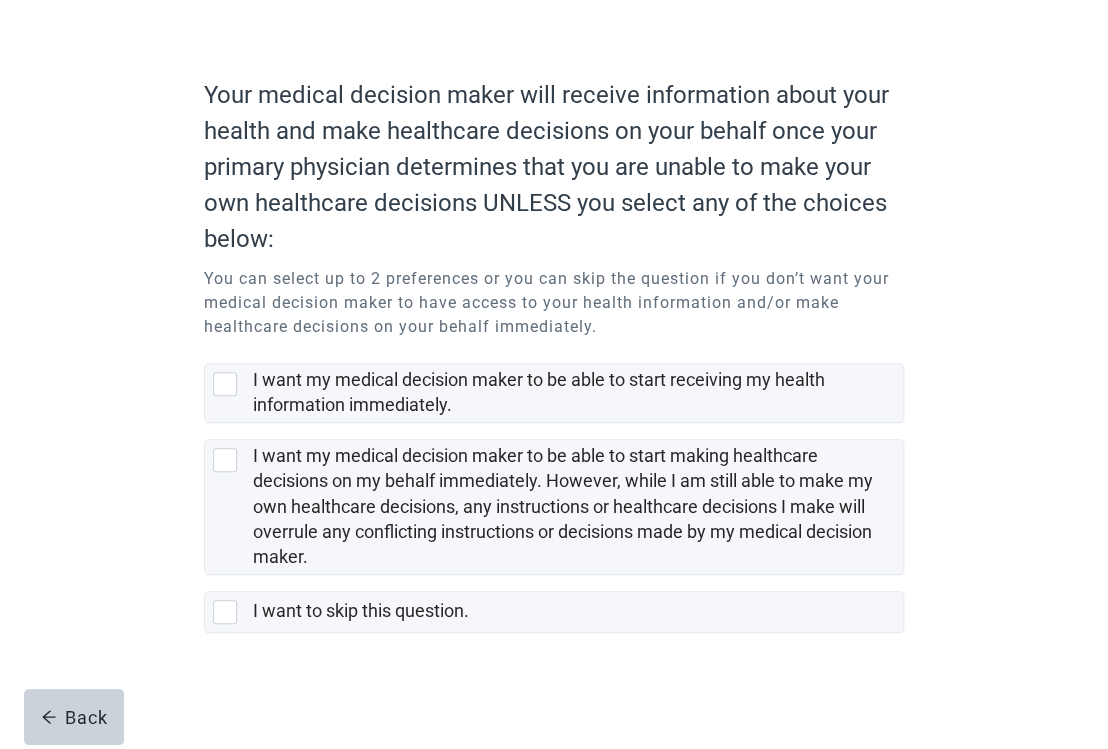 scroll, scrollTop: 128, scrollLeft: 0, axis: vertical 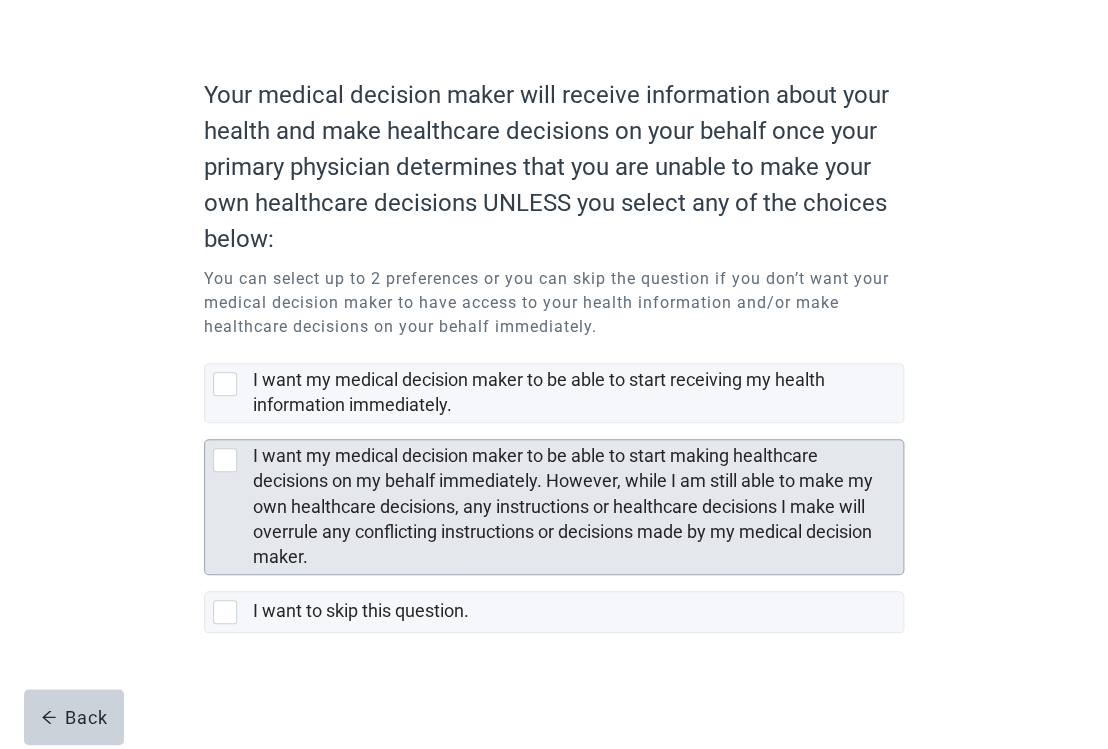 click at bounding box center [225, 460] 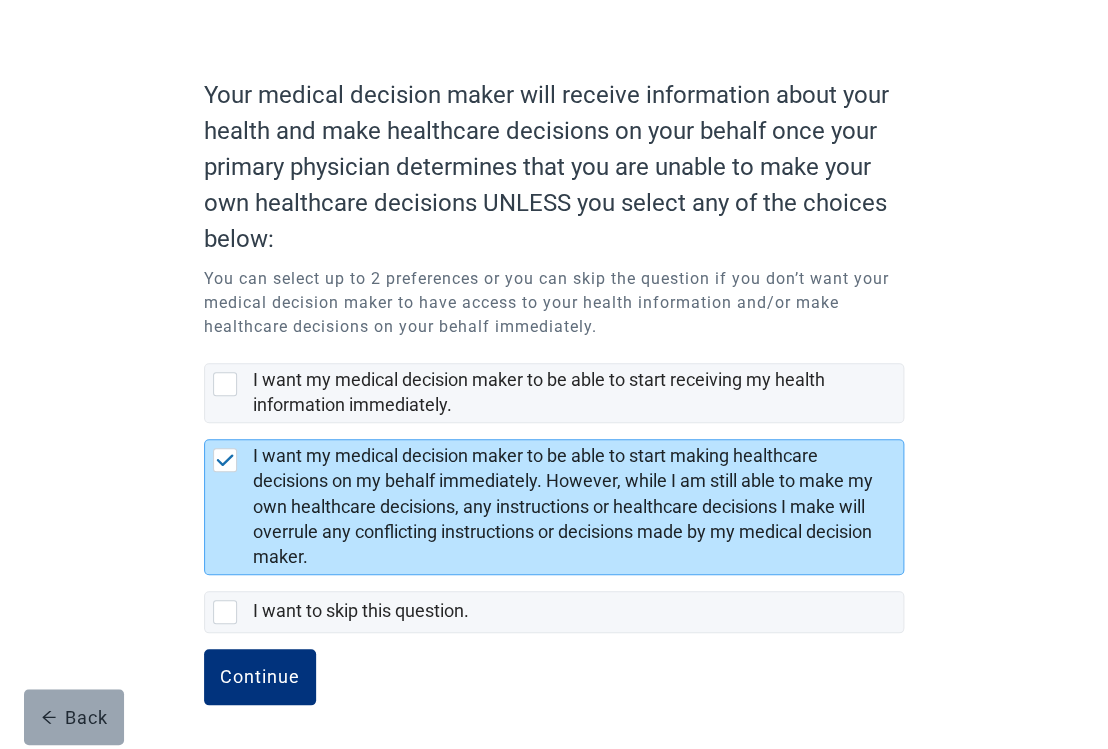 click on "Back" at bounding box center (74, 717) 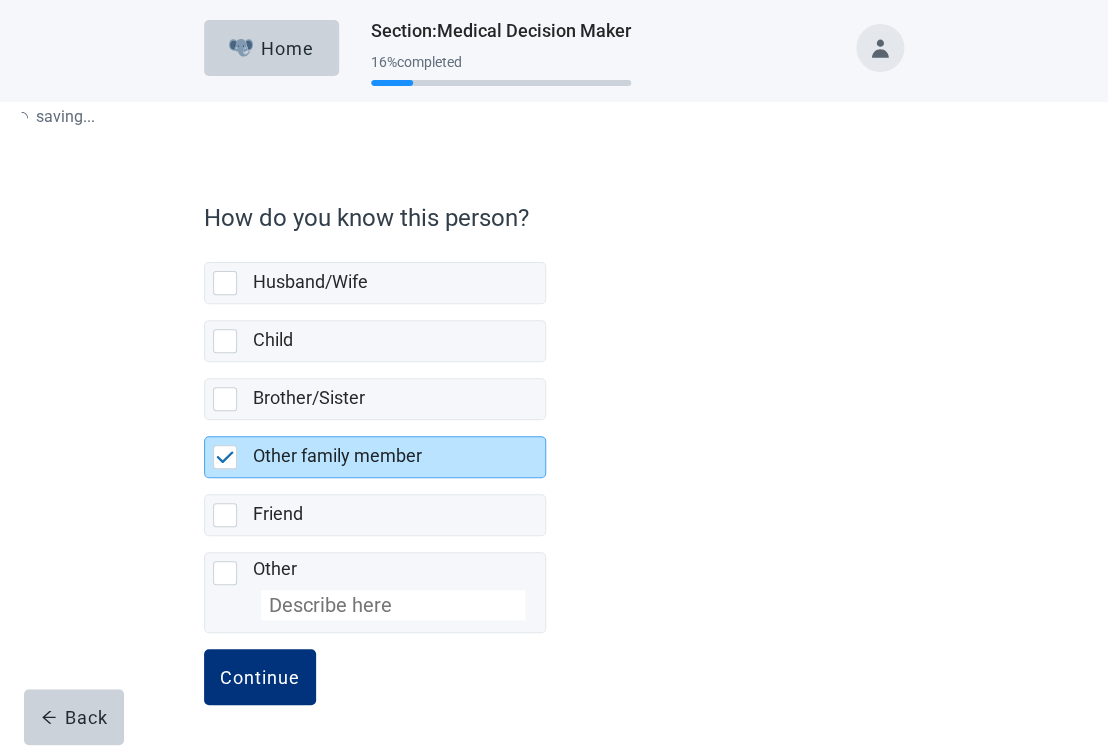 scroll, scrollTop: 0, scrollLeft: 0, axis: both 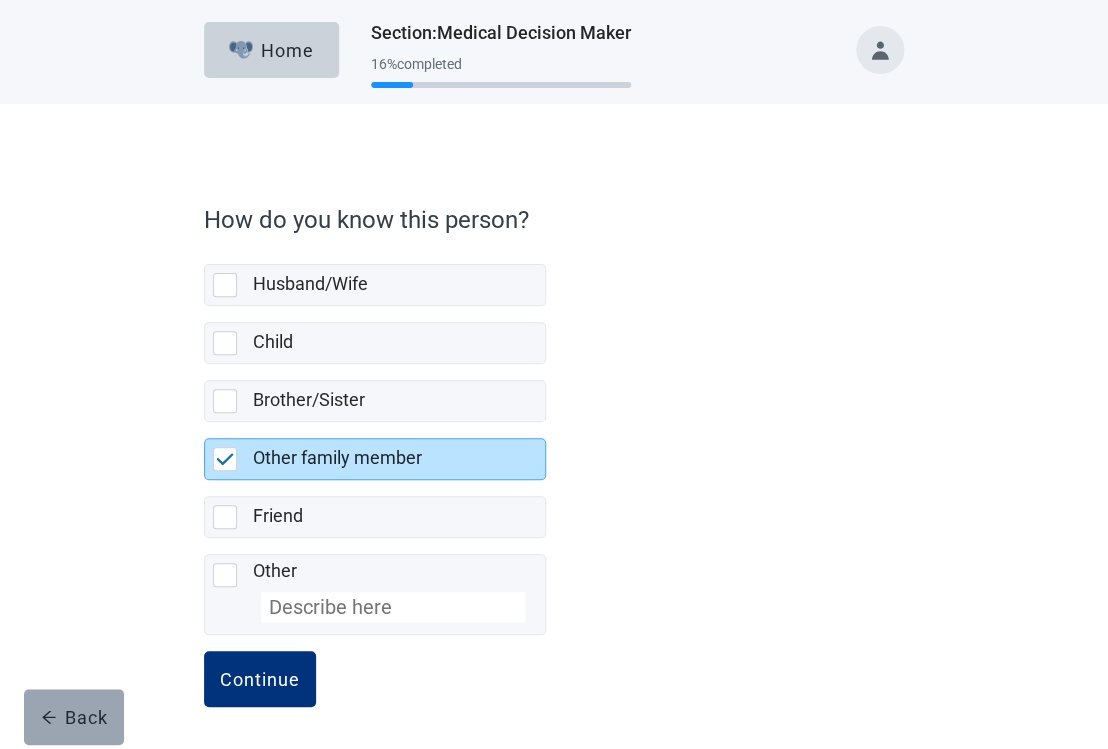 click on "Back" at bounding box center (74, 717) 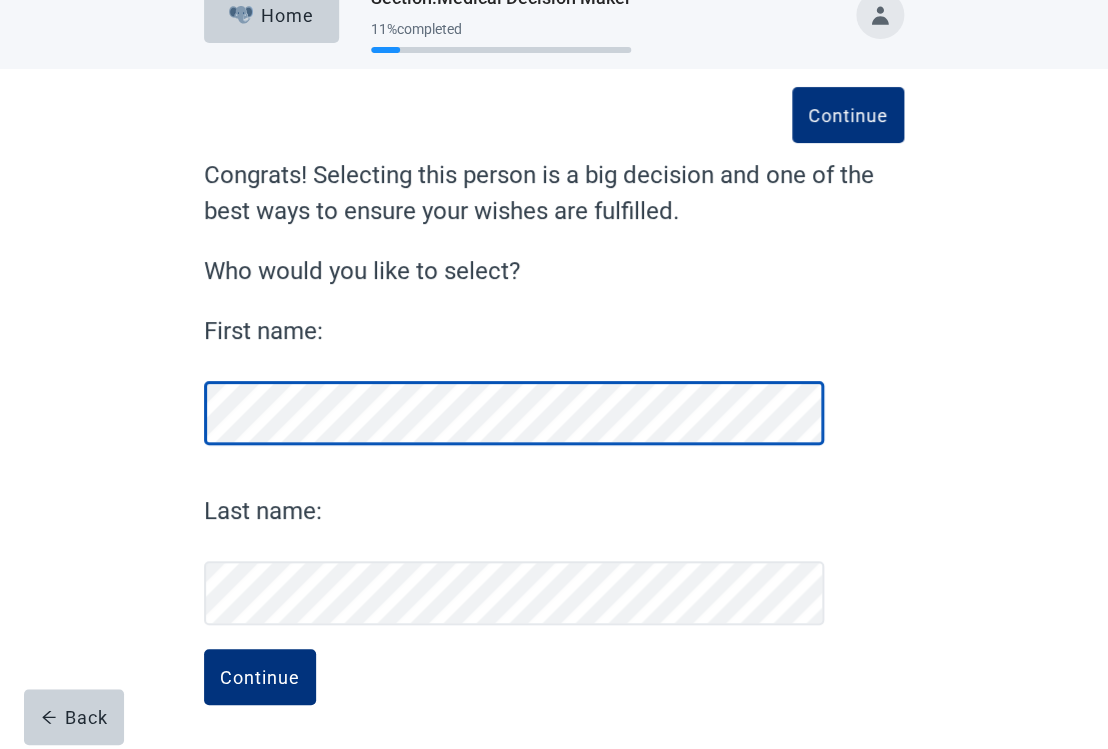 scroll, scrollTop: 35, scrollLeft: 0, axis: vertical 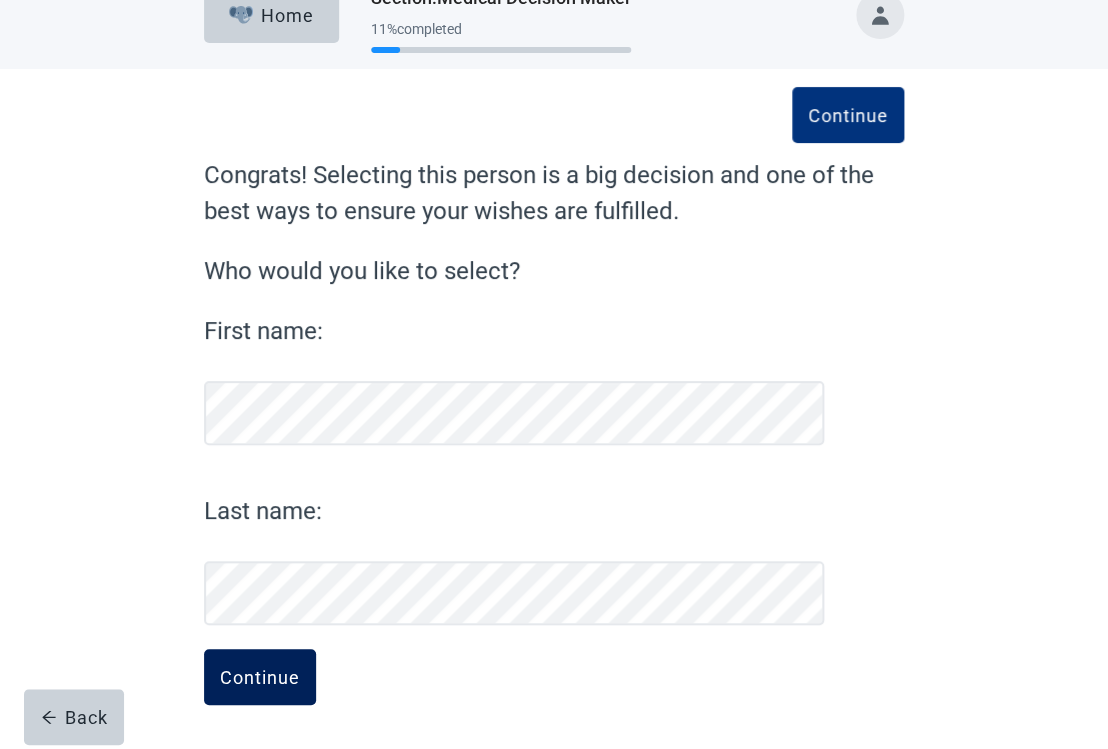 click on "Continue" at bounding box center (260, 677) 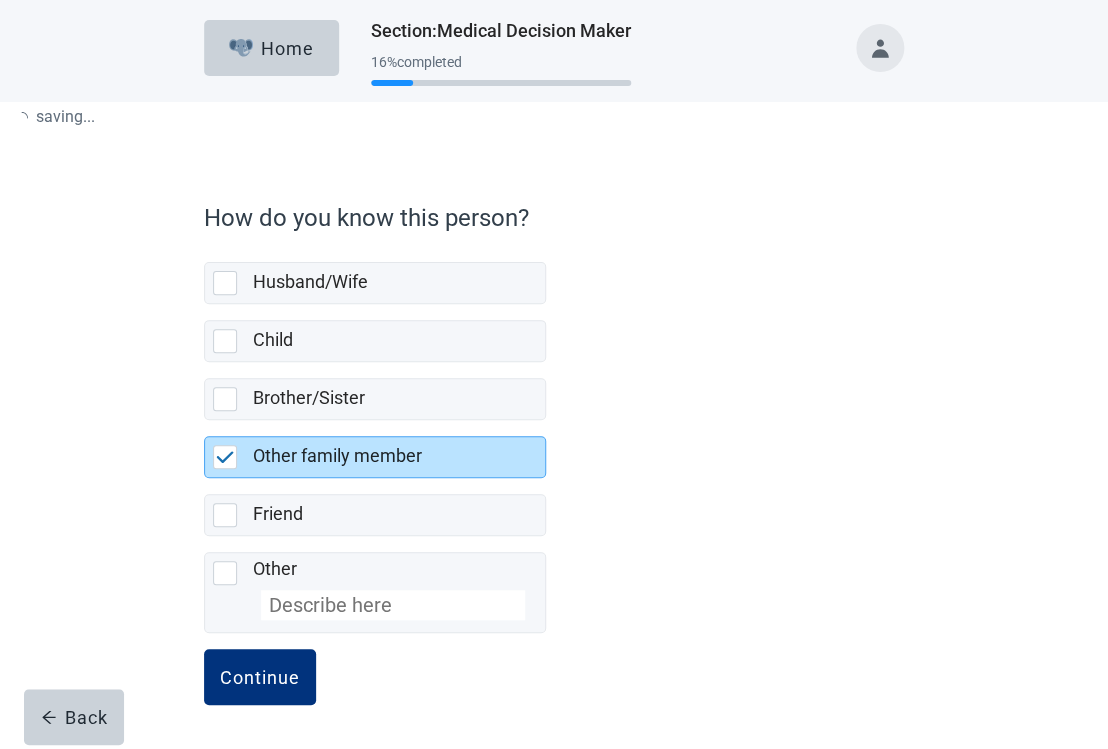 scroll, scrollTop: 0, scrollLeft: 0, axis: both 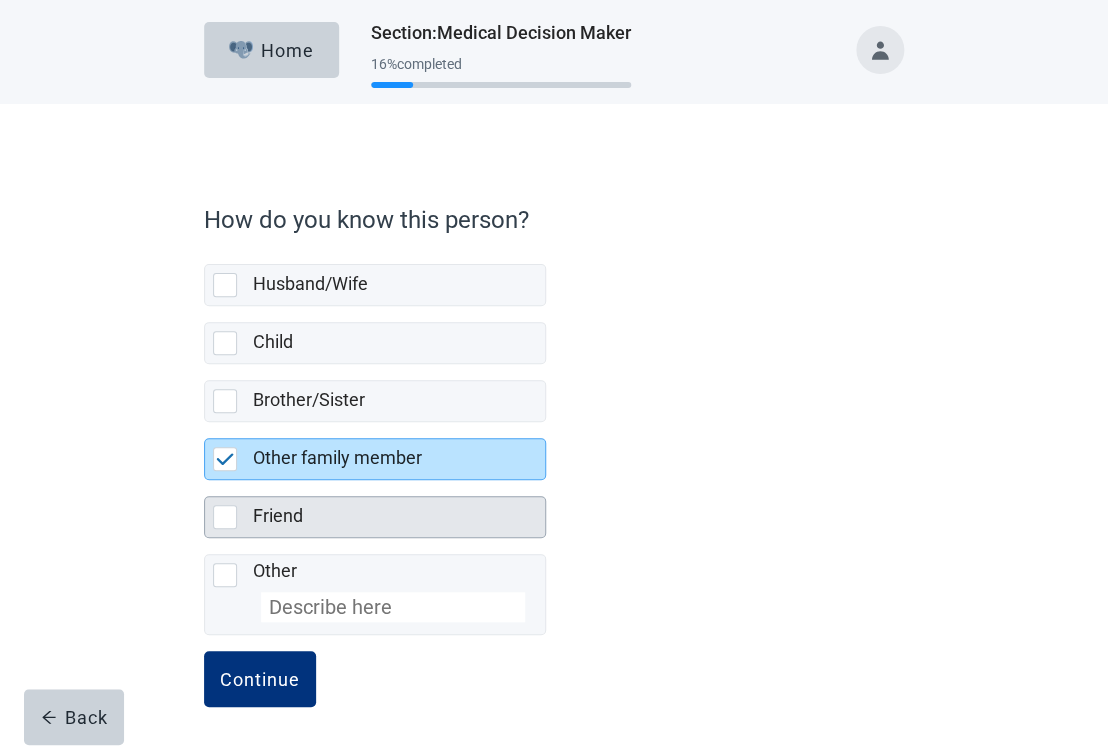click at bounding box center (225, 517) 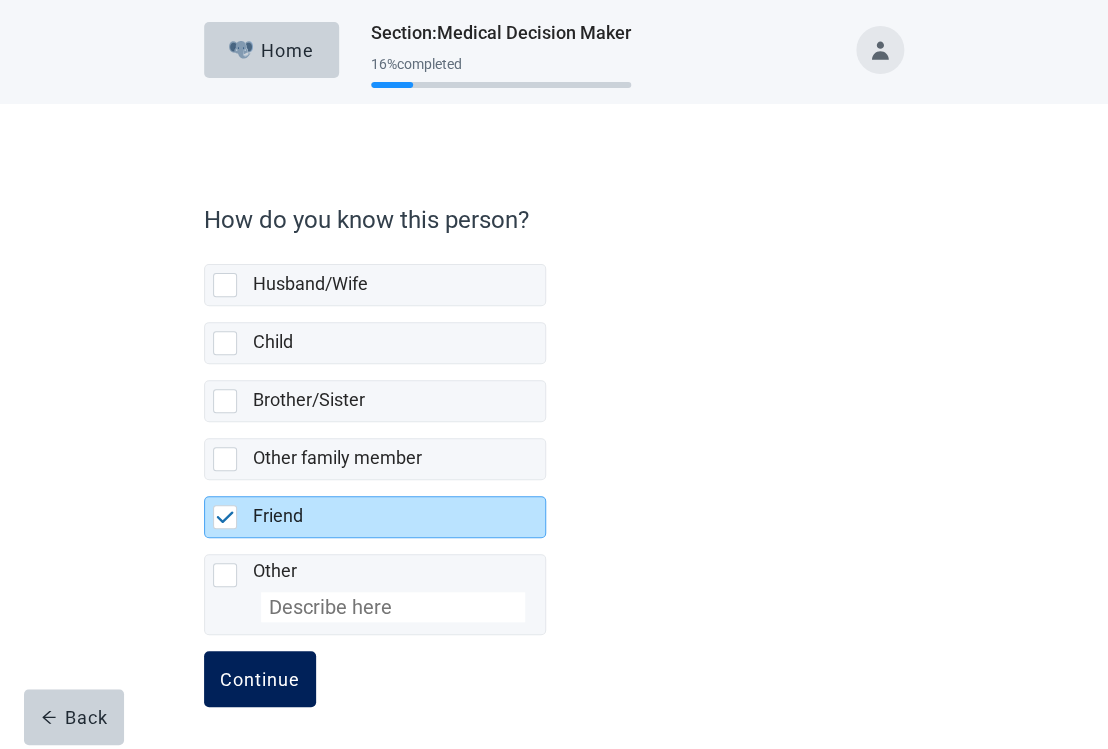 click on "Continue" at bounding box center [260, 679] 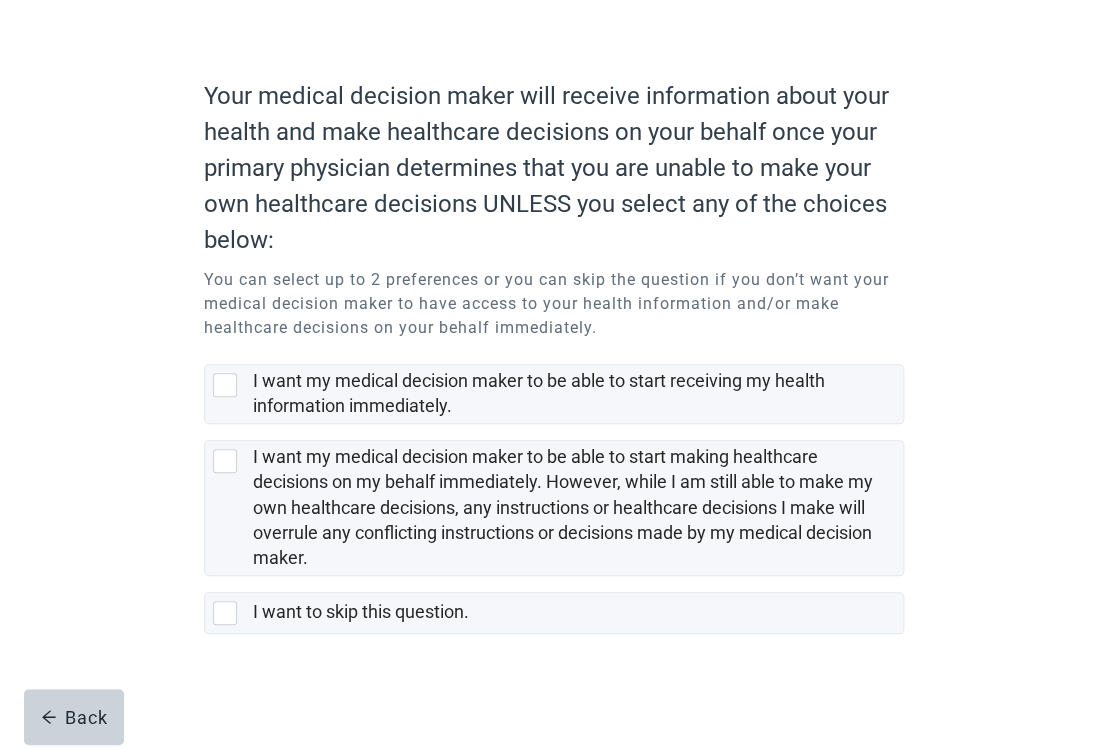 scroll, scrollTop: 128, scrollLeft: 0, axis: vertical 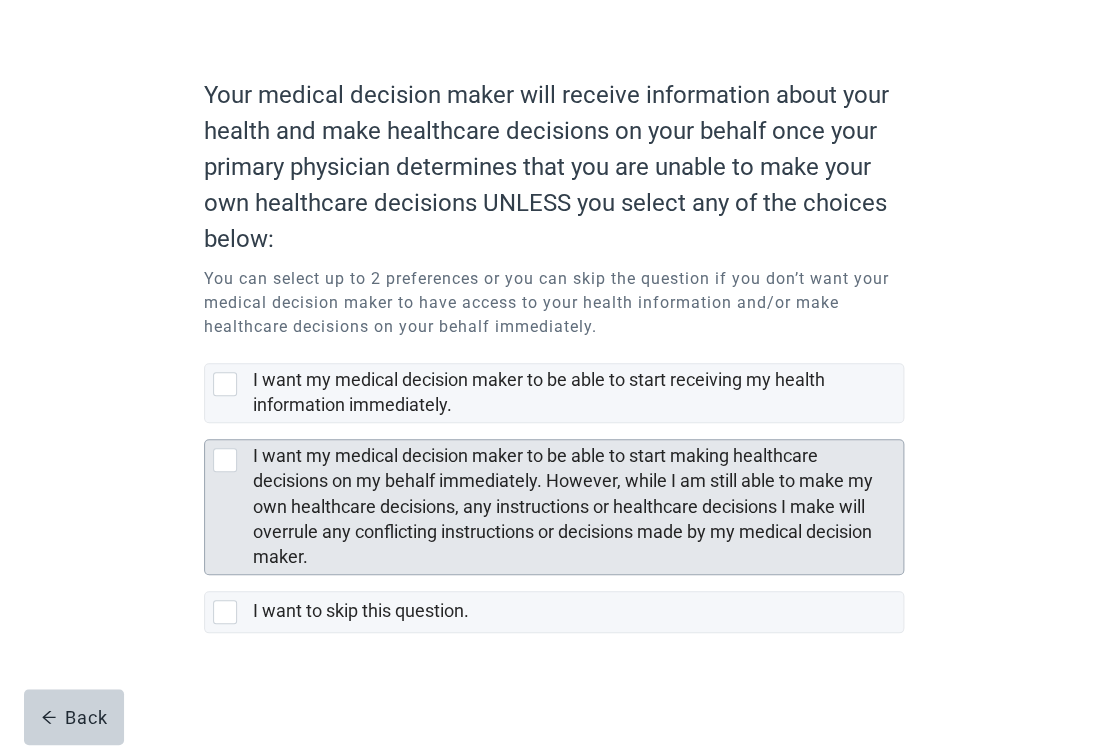 click at bounding box center [225, 460] 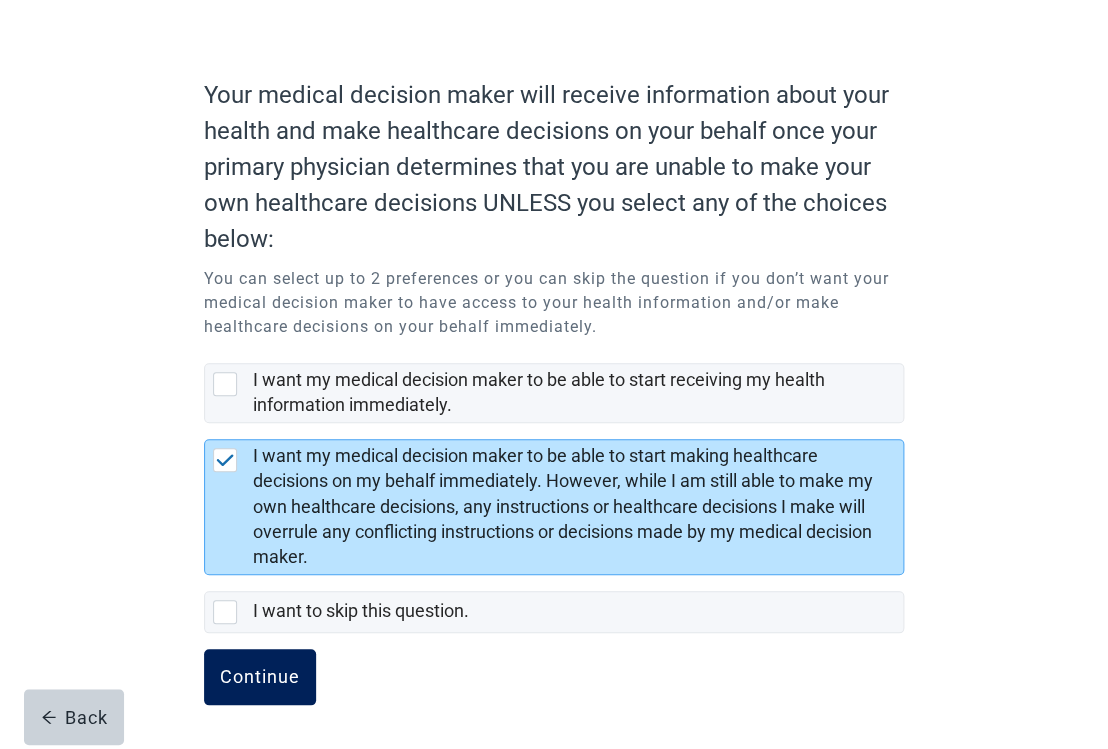 click on "Continue" at bounding box center [260, 677] 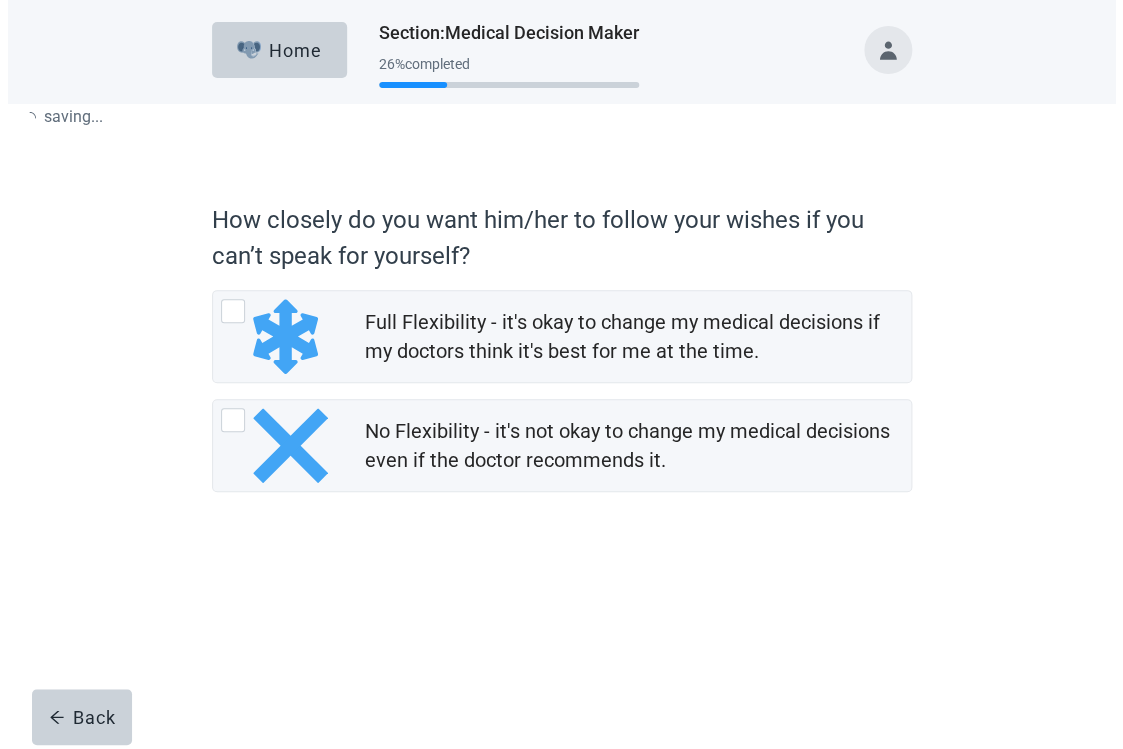 scroll, scrollTop: 0, scrollLeft: 0, axis: both 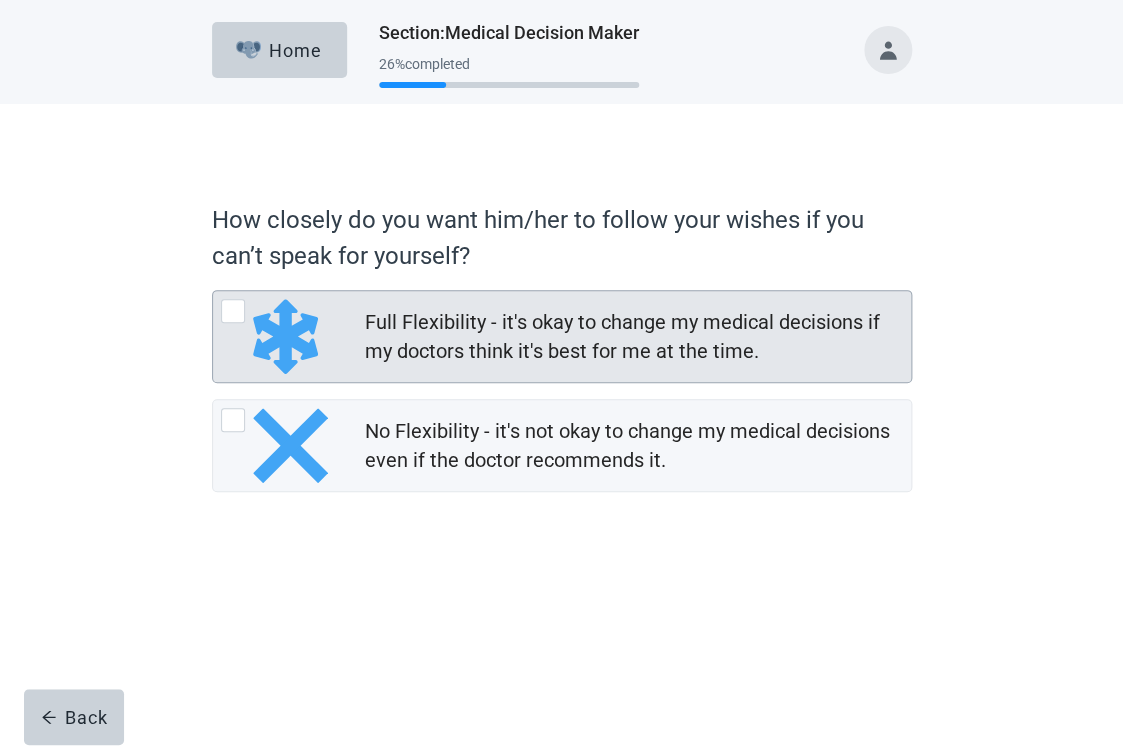click at bounding box center [233, 311] 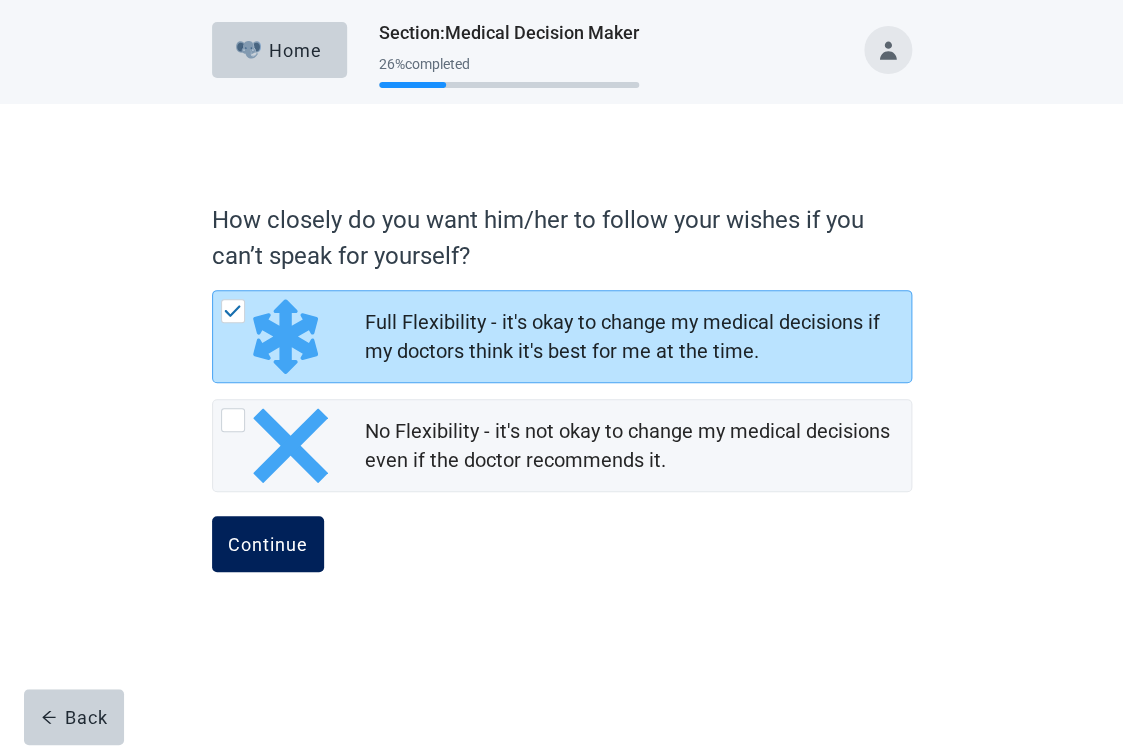 click on "Continue" at bounding box center [268, 544] 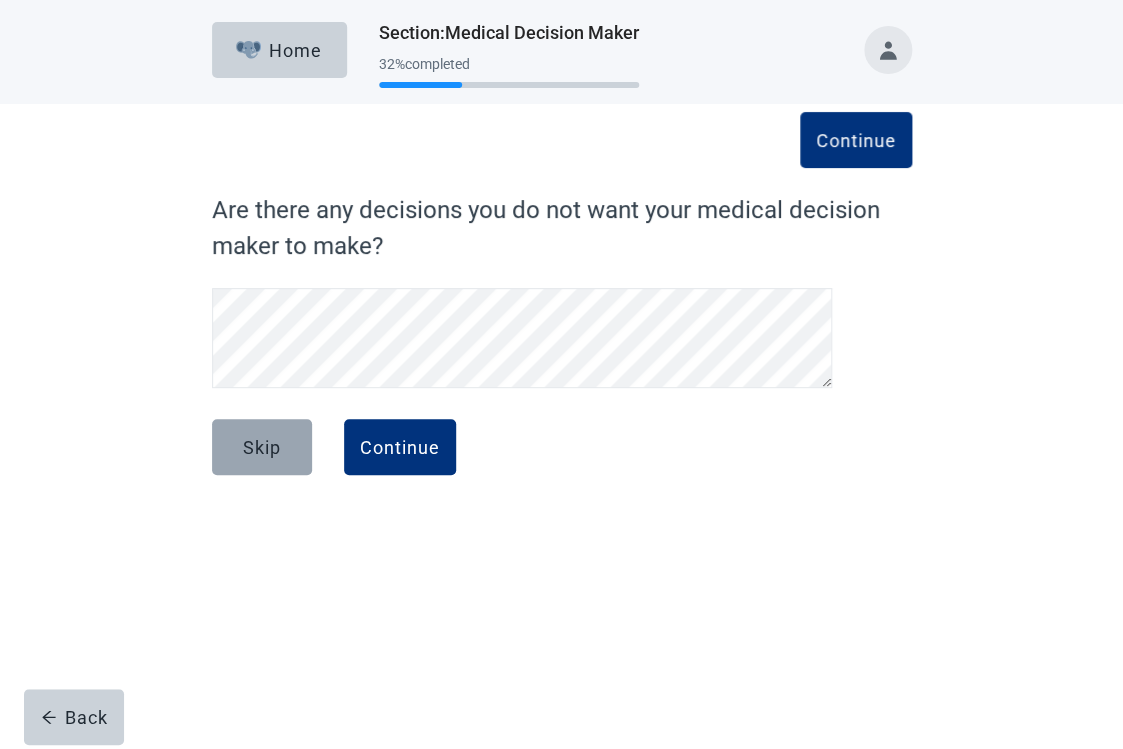 click on "Skip" at bounding box center (262, 447) 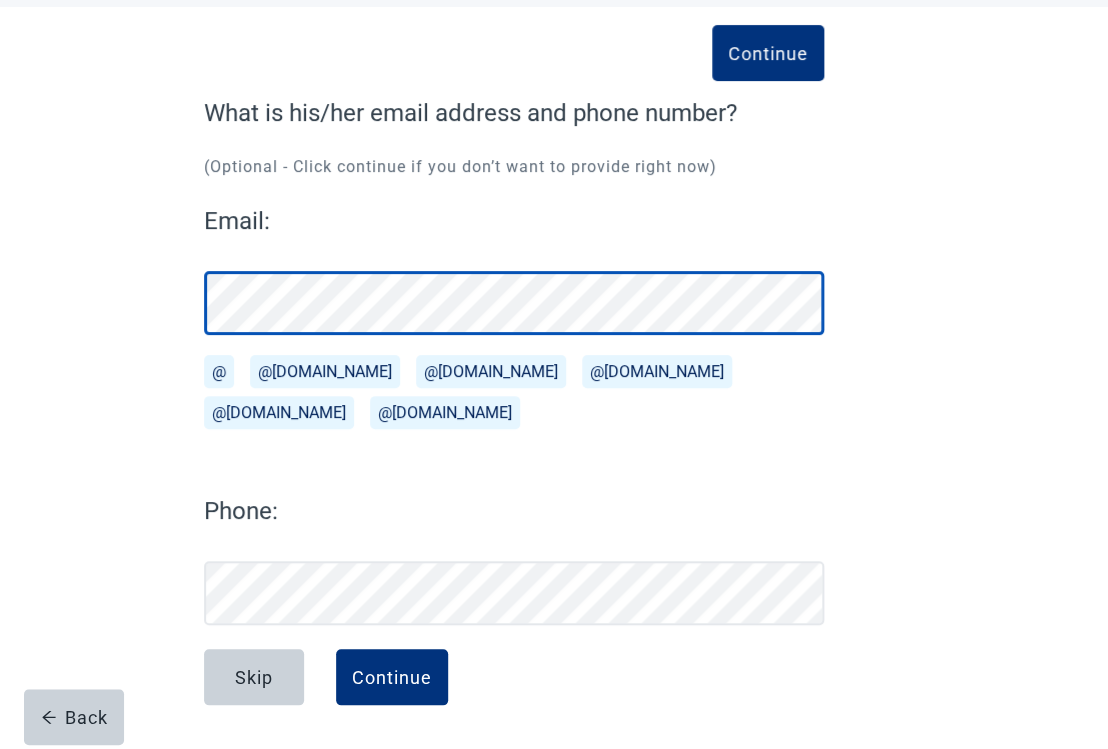 scroll, scrollTop: 98, scrollLeft: 0, axis: vertical 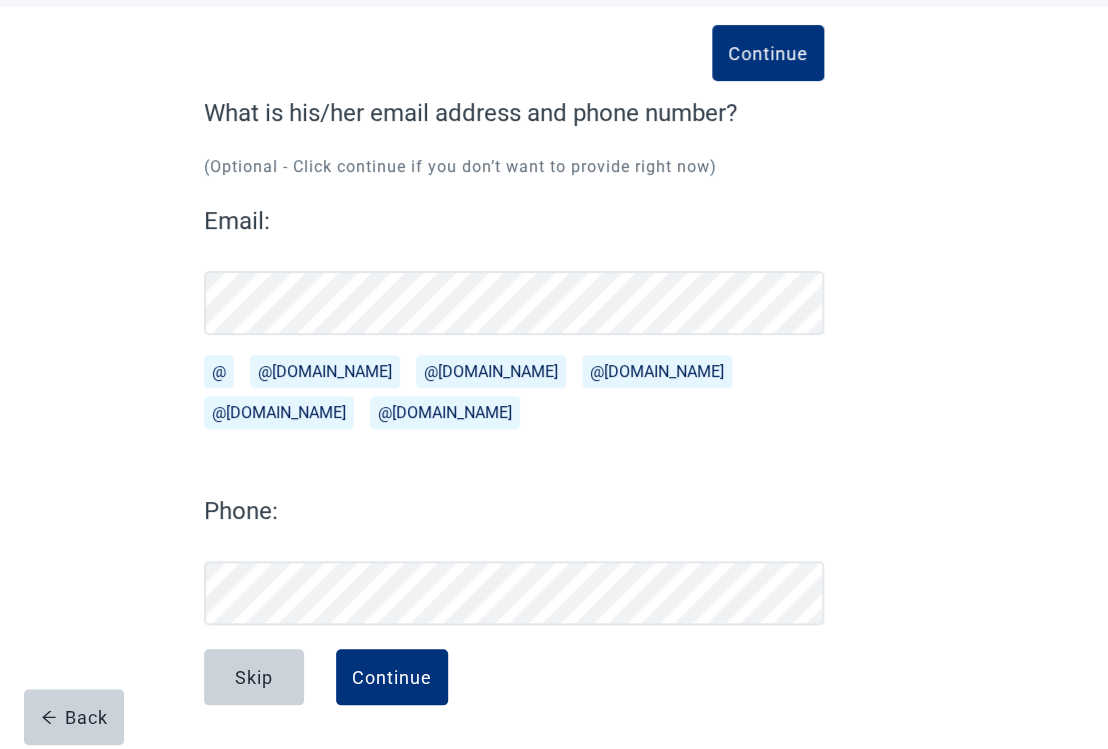click on "@[DOMAIN_NAME]" at bounding box center (657, 371) 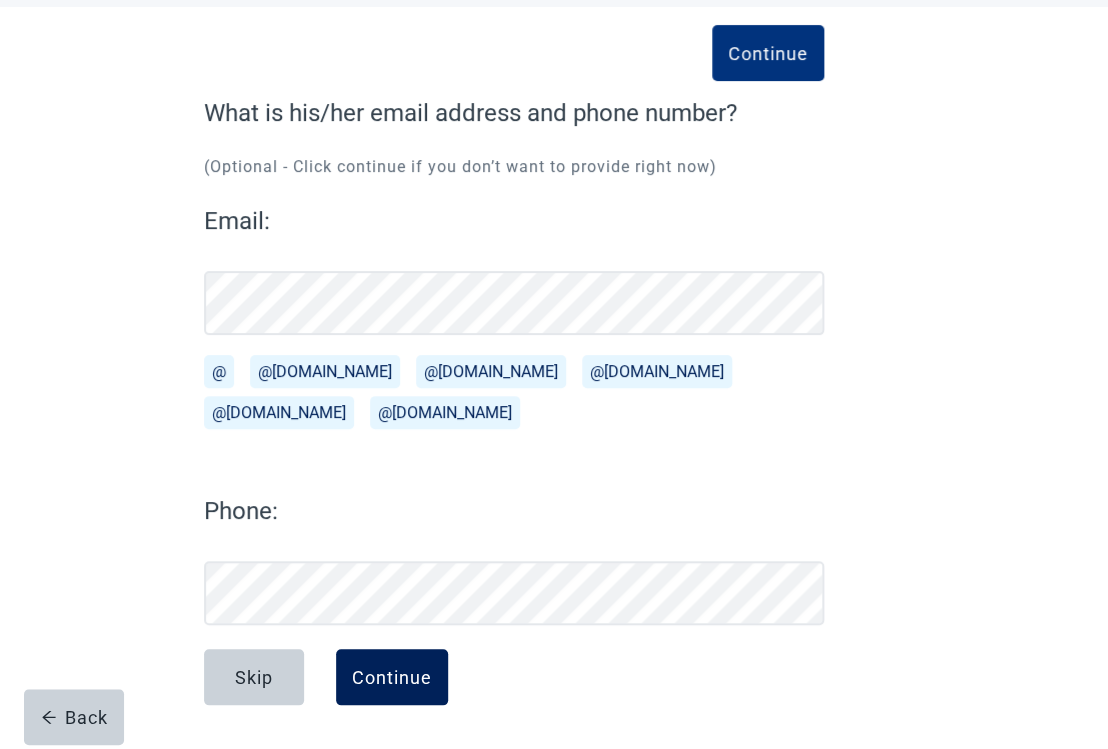 click on "Continue" at bounding box center [392, 677] 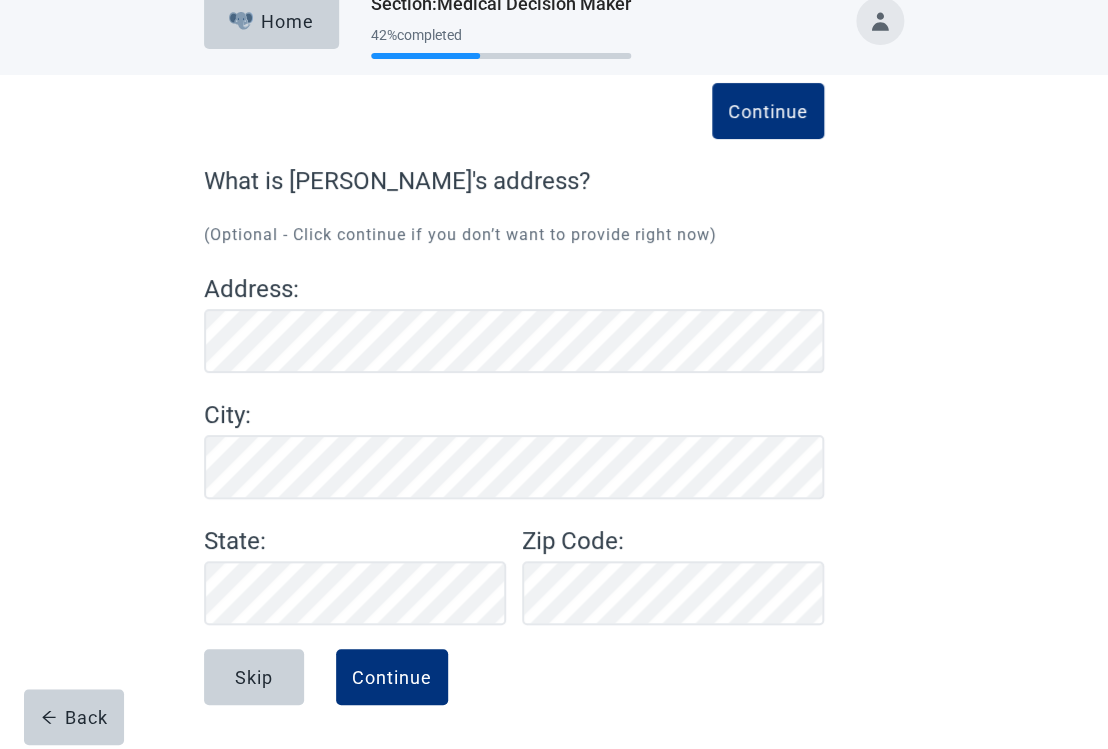 scroll, scrollTop: 29, scrollLeft: 0, axis: vertical 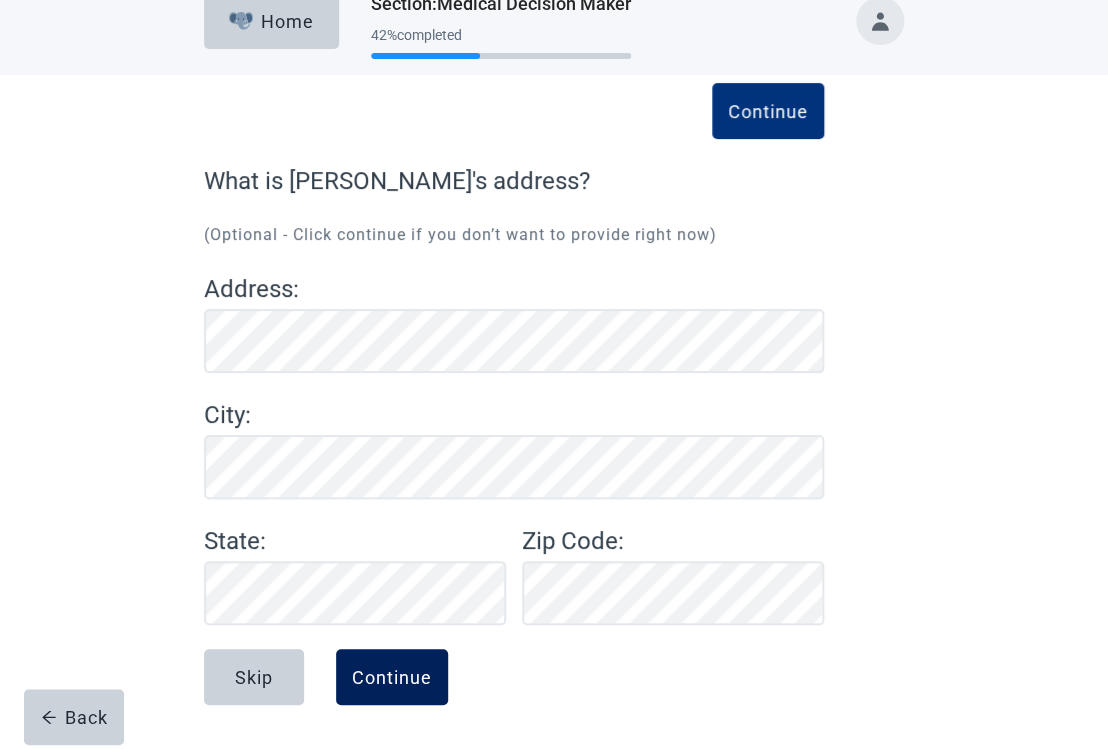 click on "Continue" at bounding box center [392, 677] 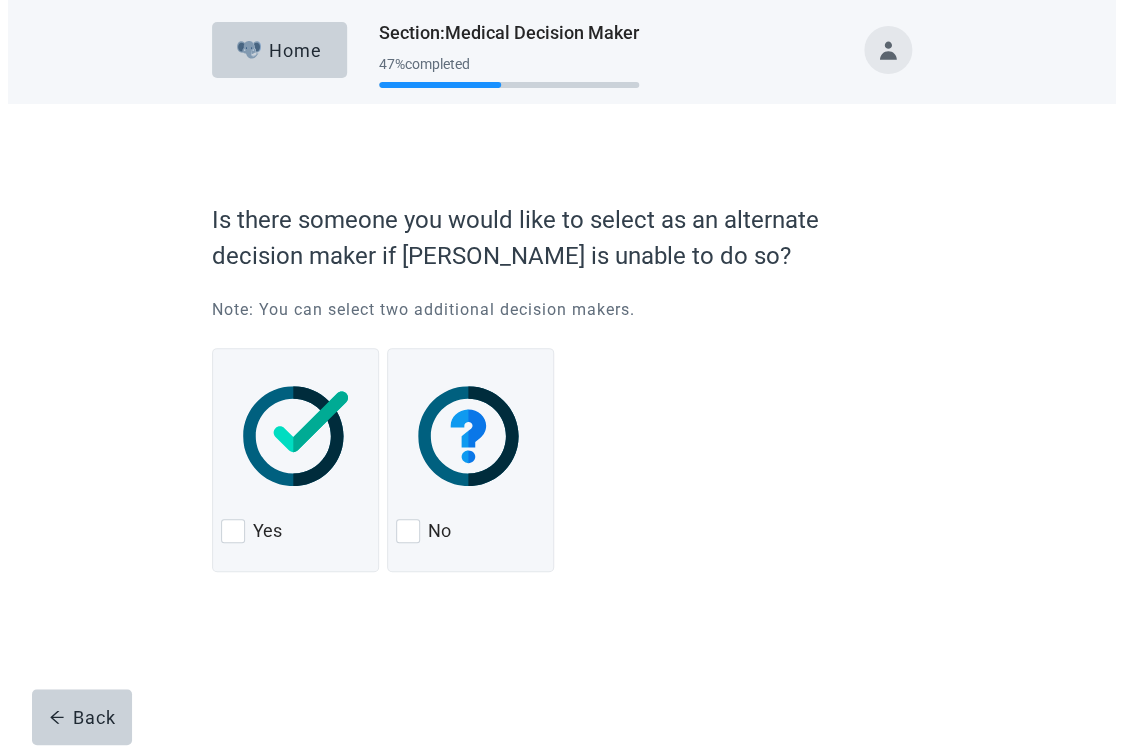 scroll, scrollTop: 0, scrollLeft: 0, axis: both 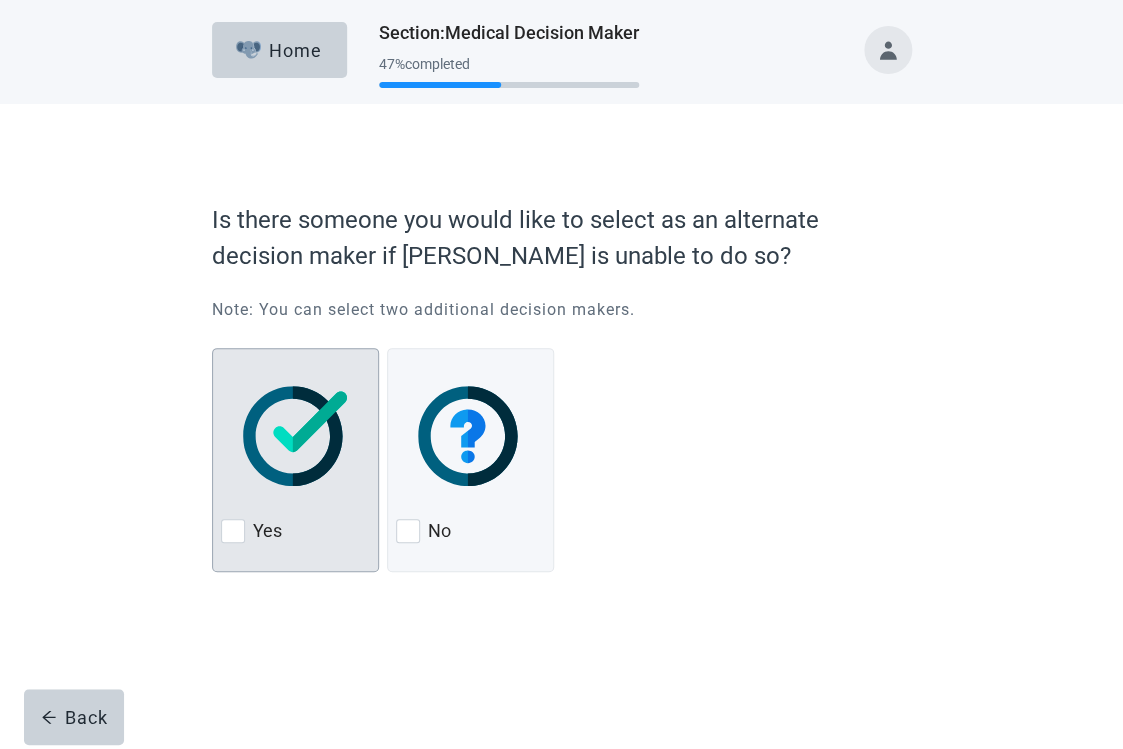 click at bounding box center (233, 531) 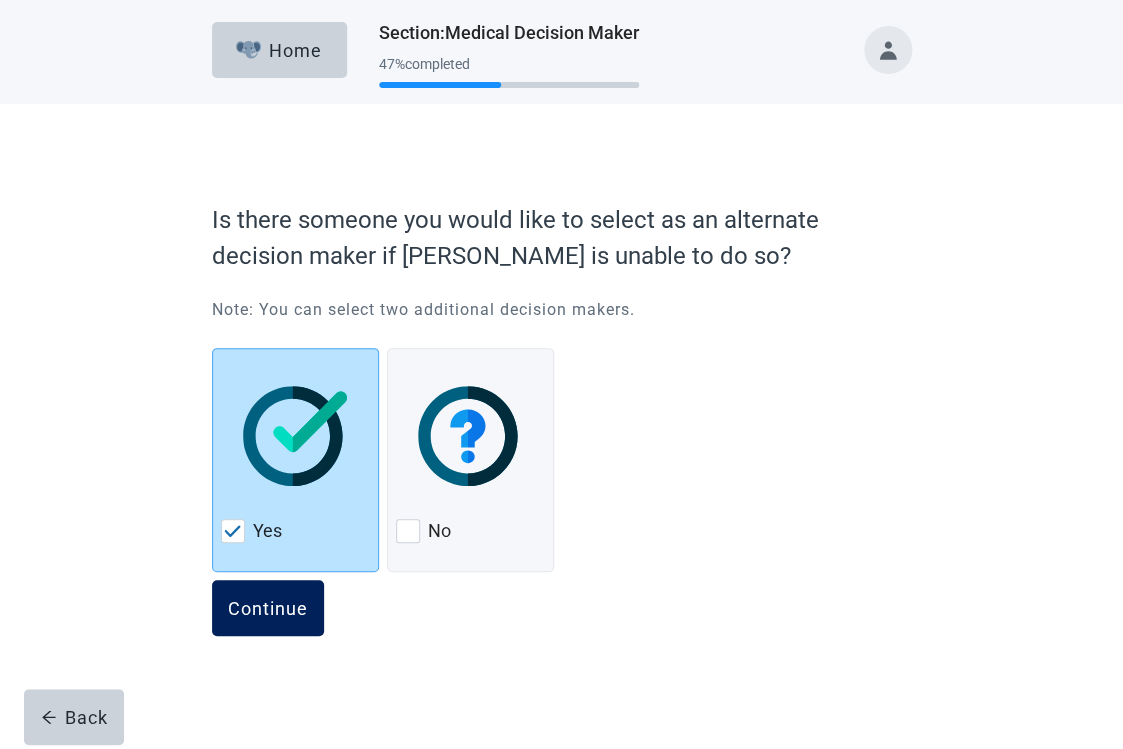 click on "Continue" at bounding box center (268, 608) 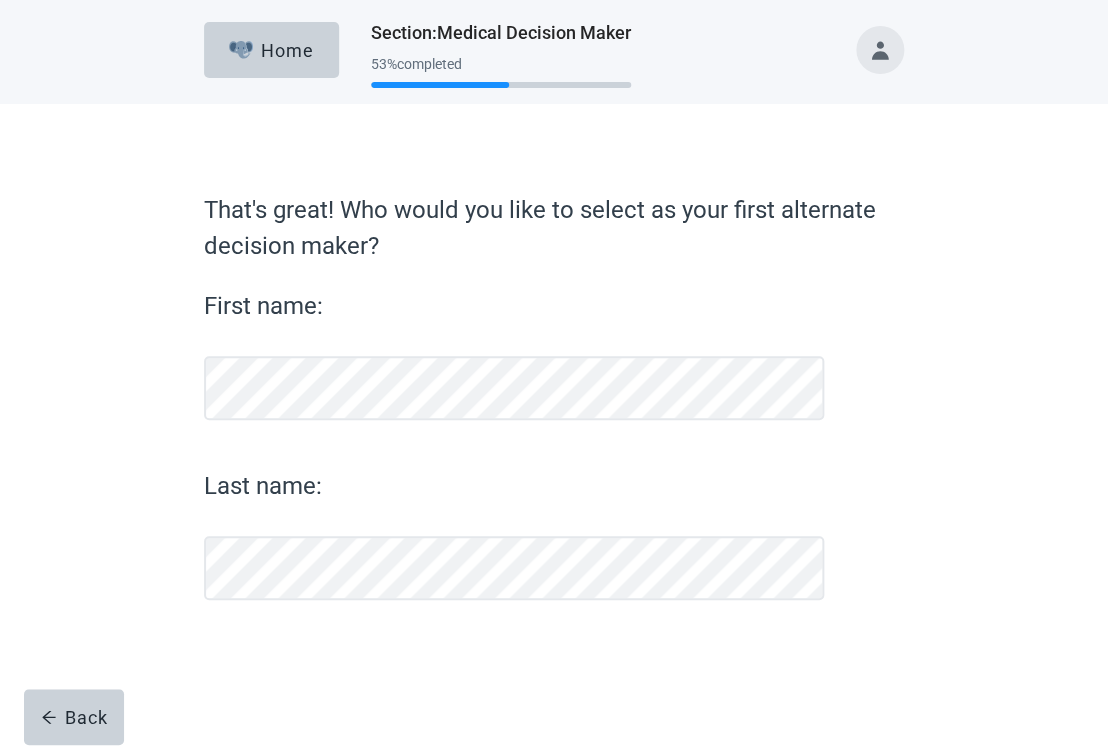 scroll, scrollTop: 0, scrollLeft: 0, axis: both 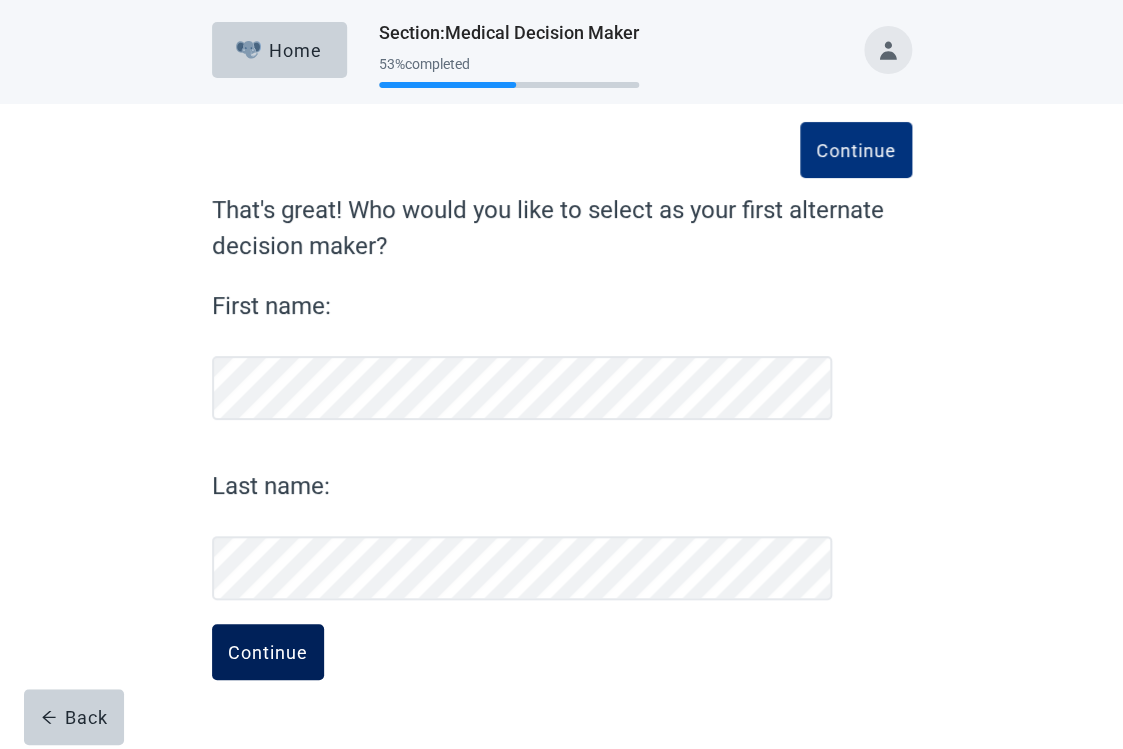click on "Continue" at bounding box center (268, 652) 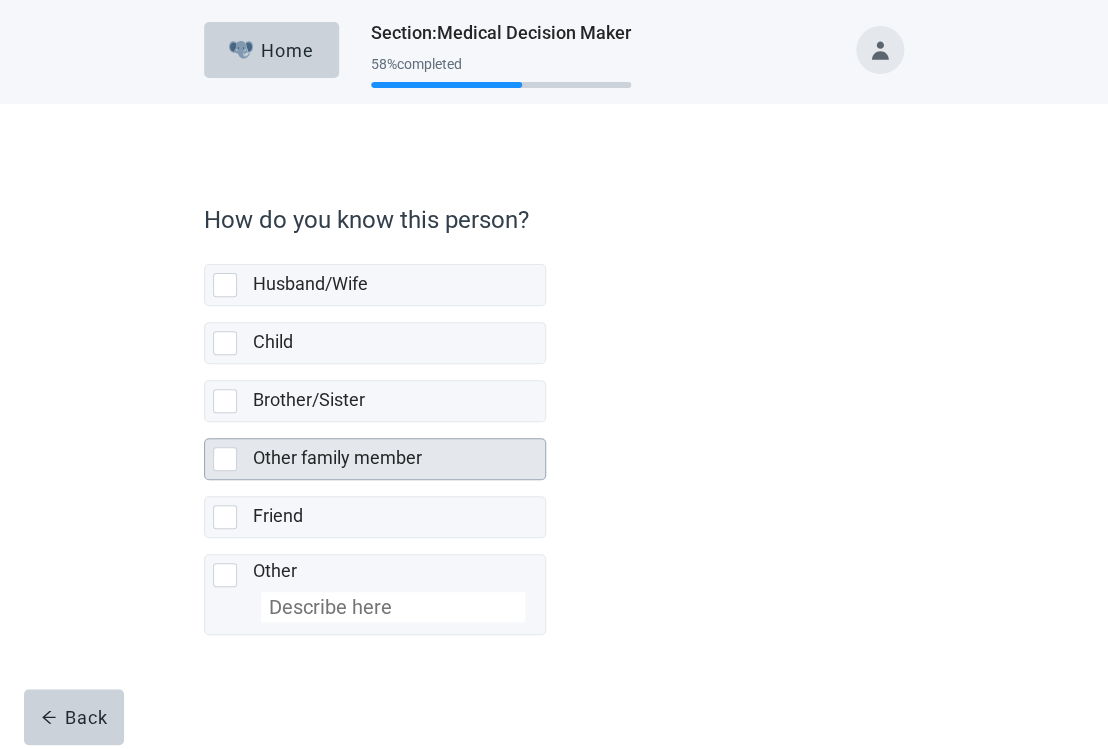 click at bounding box center (225, 459) 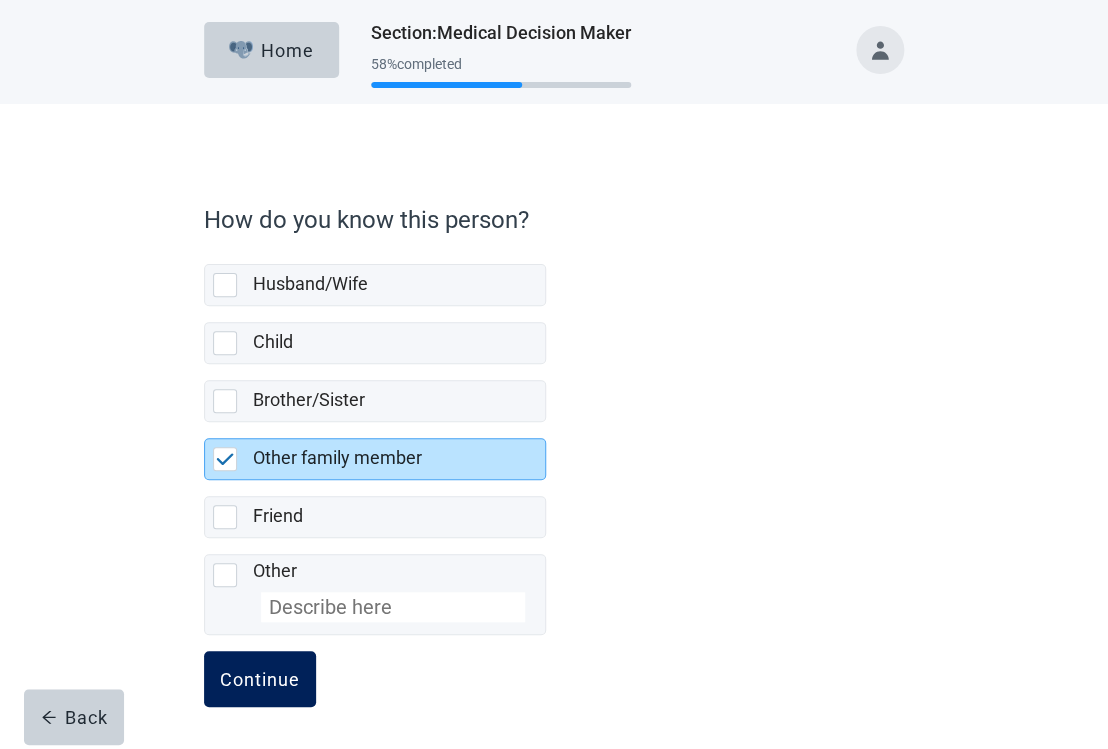 click on "Continue" at bounding box center [260, 679] 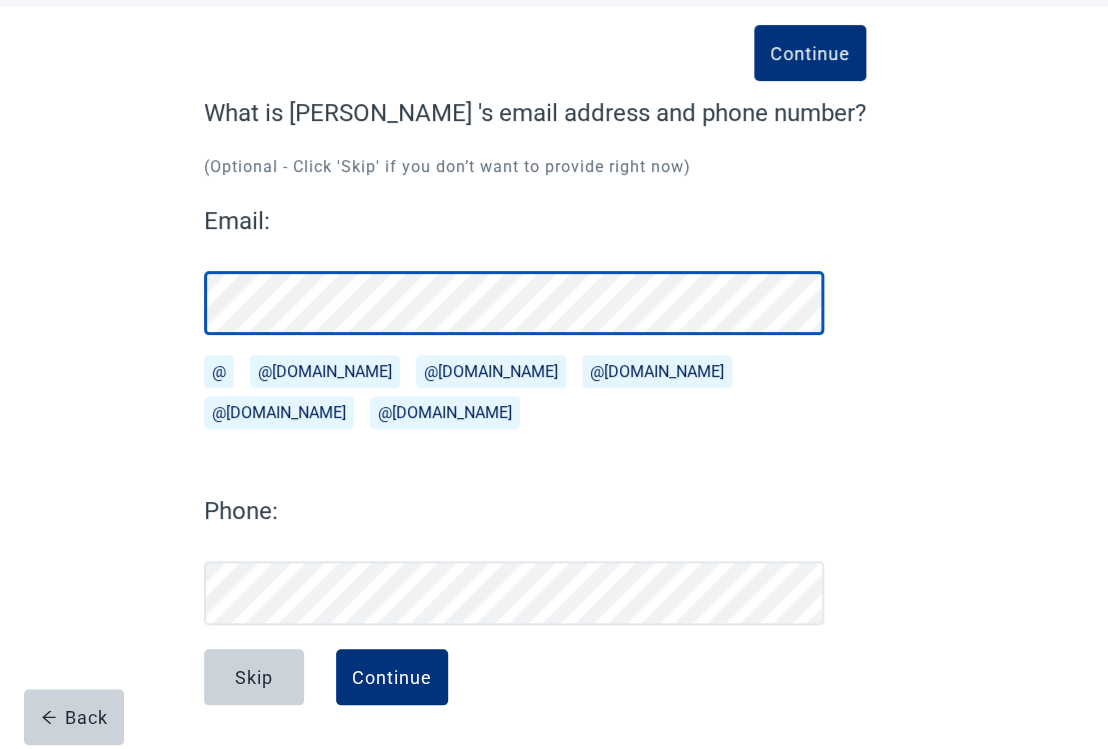 scroll, scrollTop: 98, scrollLeft: 0, axis: vertical 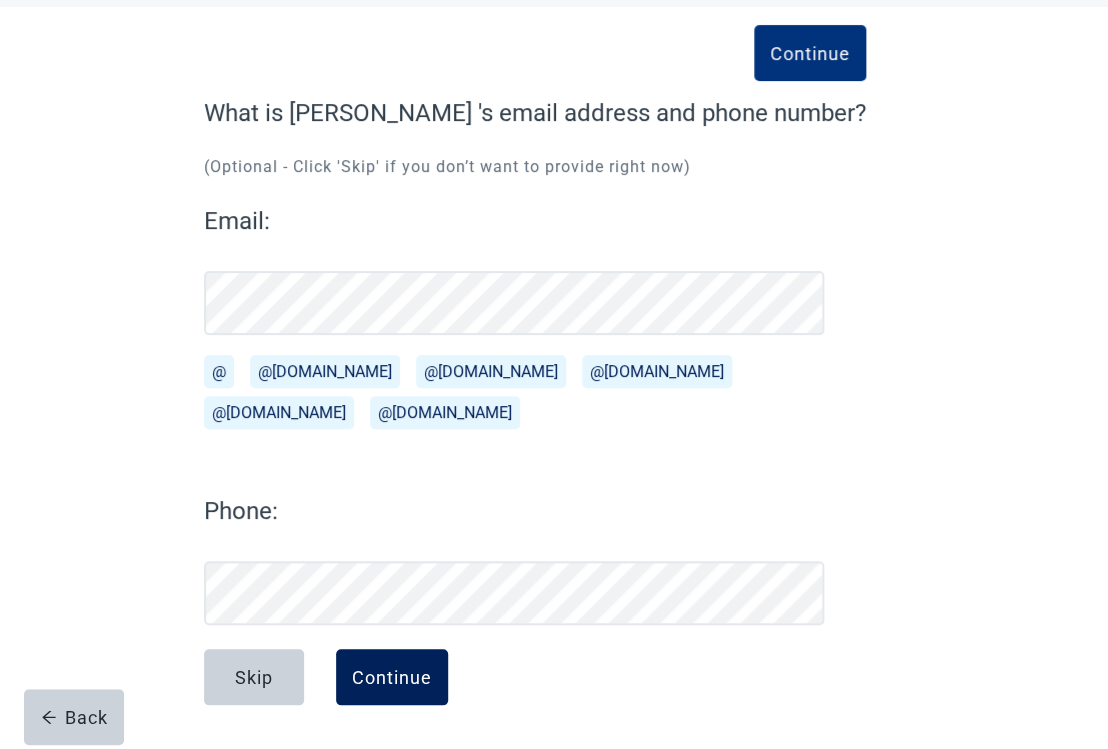 click on "Continue" at bounding box center (392, 677) 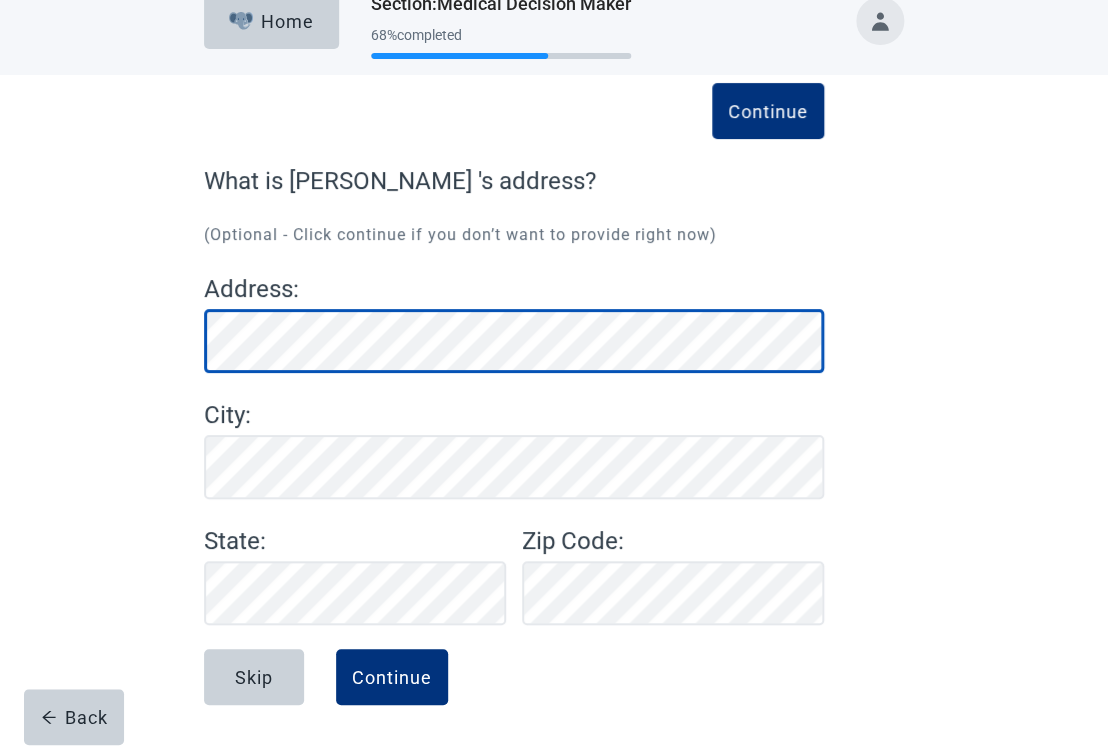scroll, scrollTop: 29, scrollLeft: 0, axis: vertical 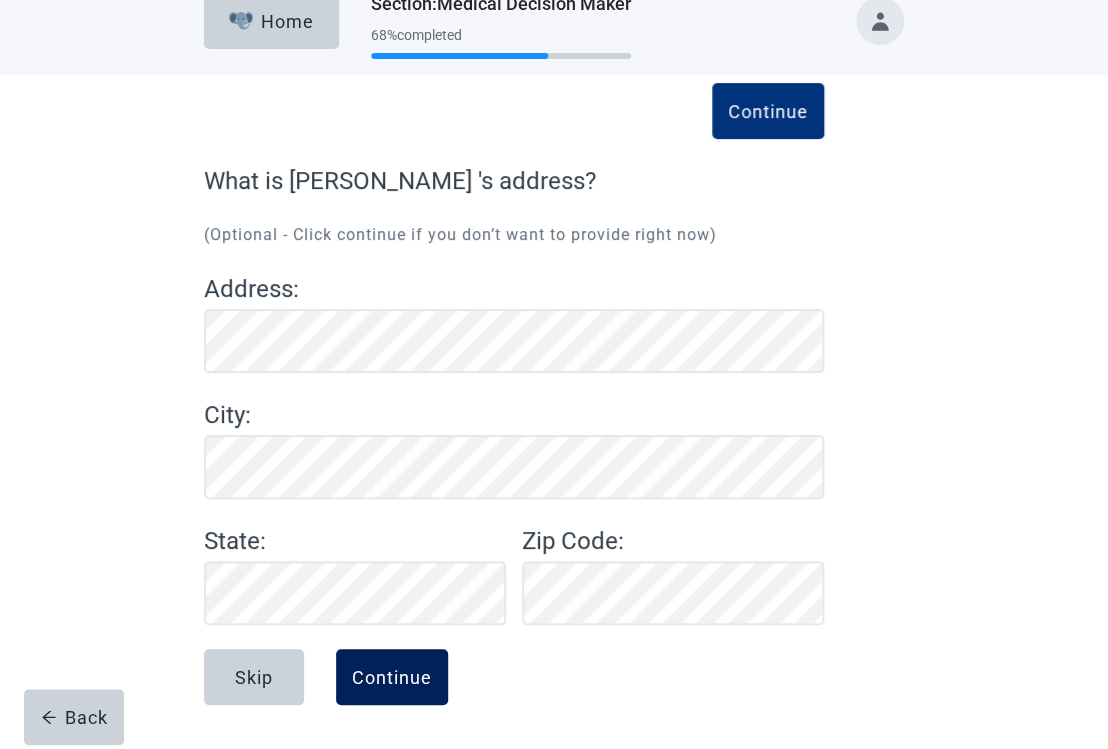 click on "Continue" at bounding box center (392, 677) 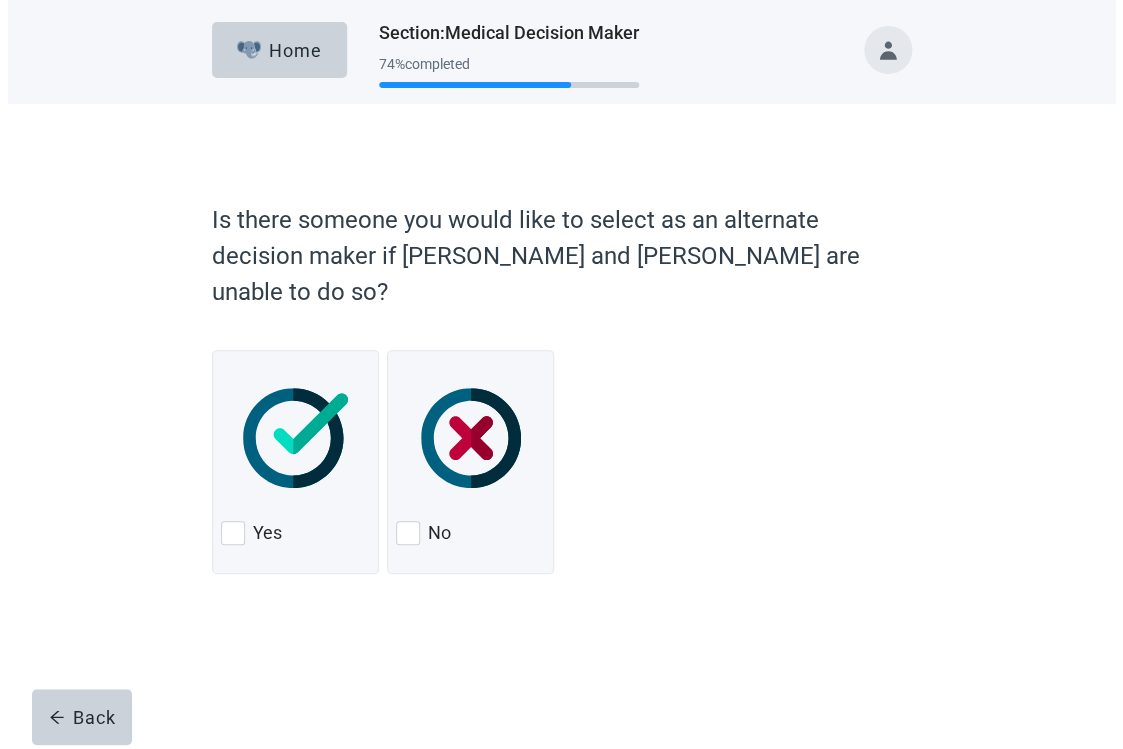 scroll, scrollTop: 0, scrollLeft: 0, axis: both 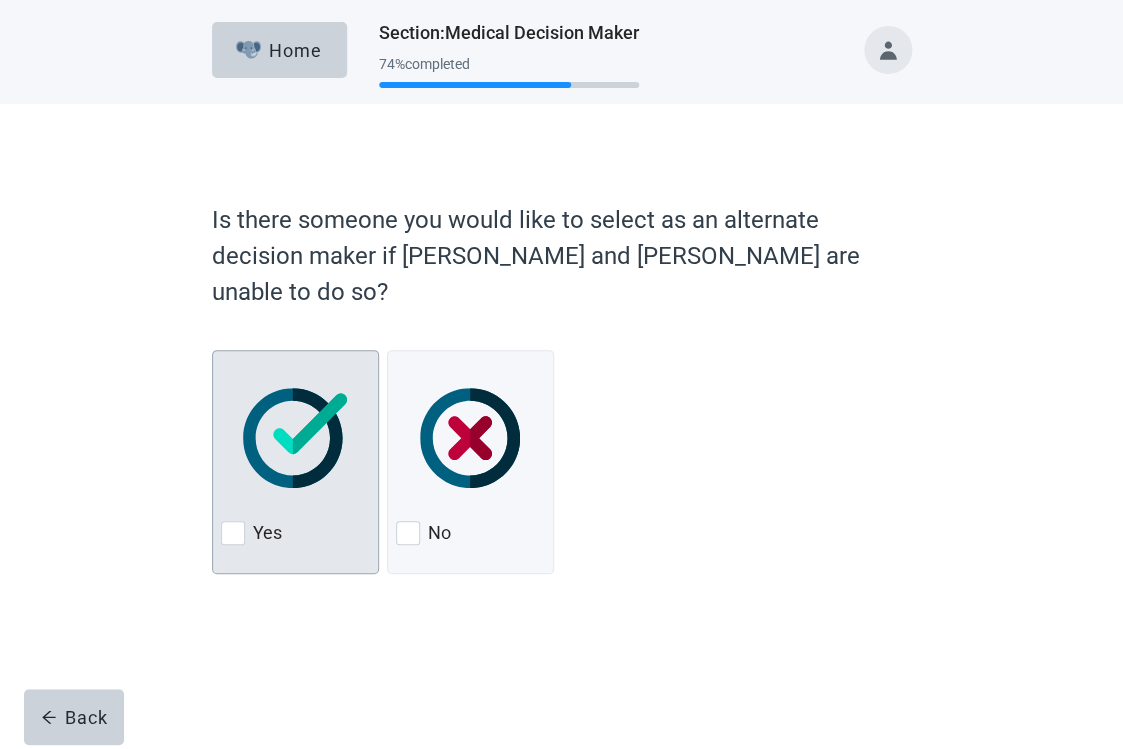click at bounding box center [233, 533] 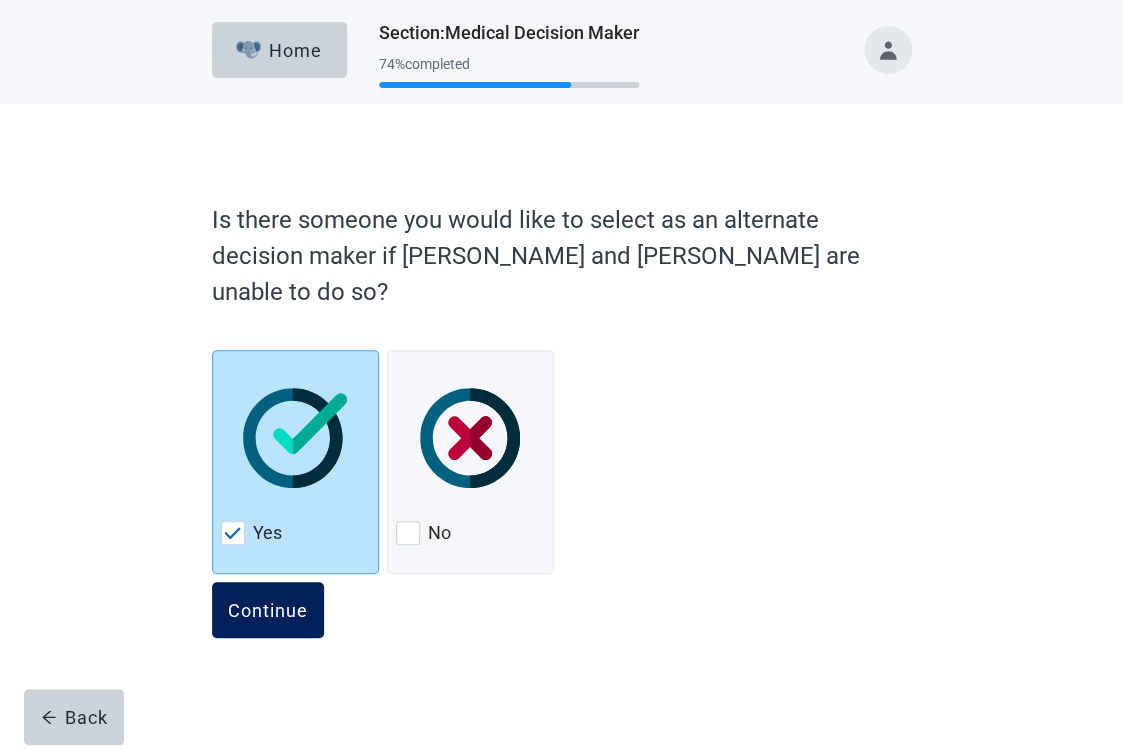 click on "Continue" at bounding box center [268, 610] 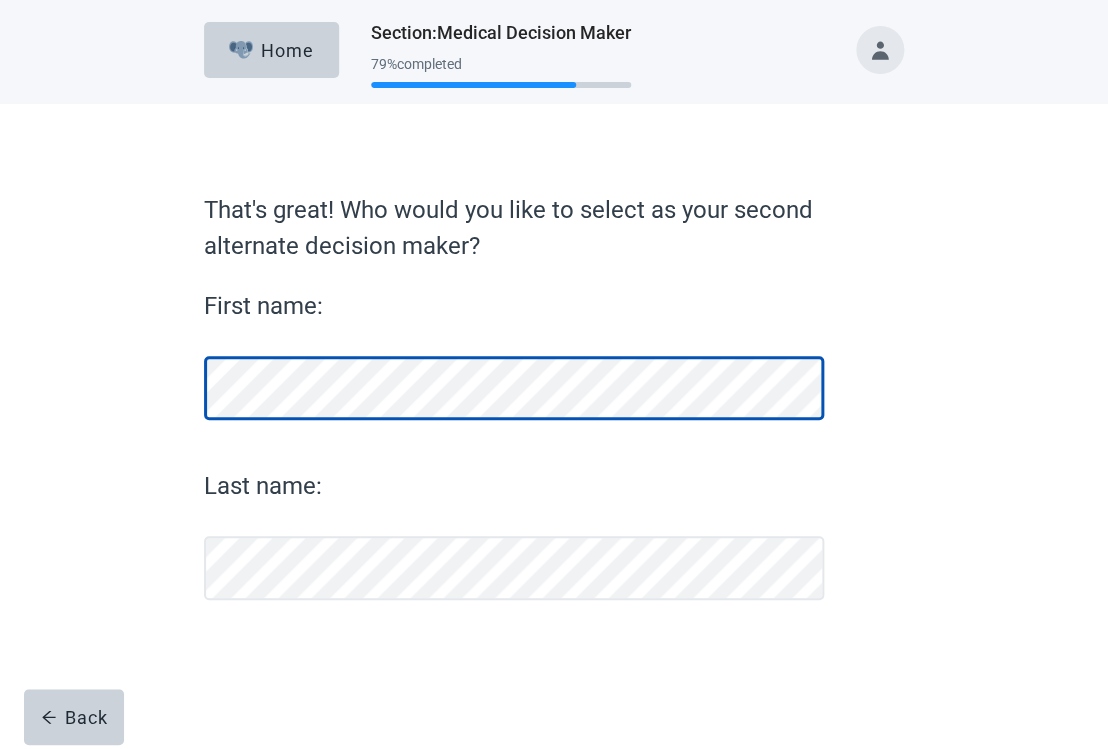 scroll, scrollTop: 0, scrollLeft: 0, axis: both 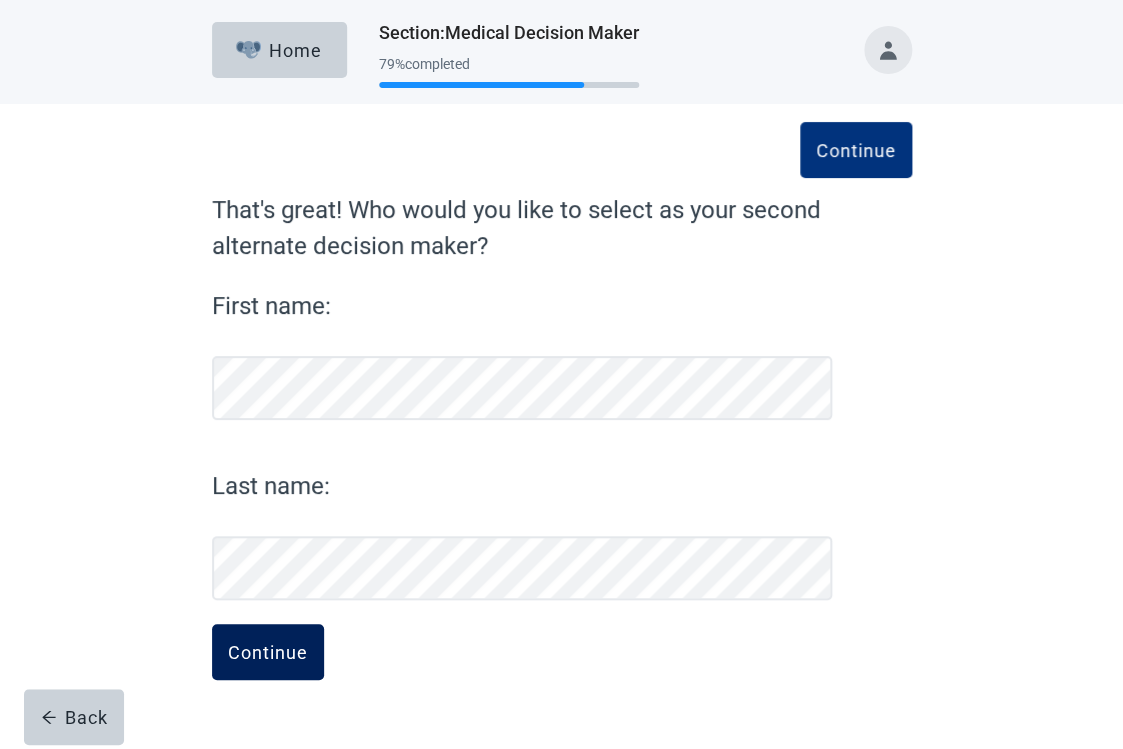click on "Continue" at bounding box center [268, 652] 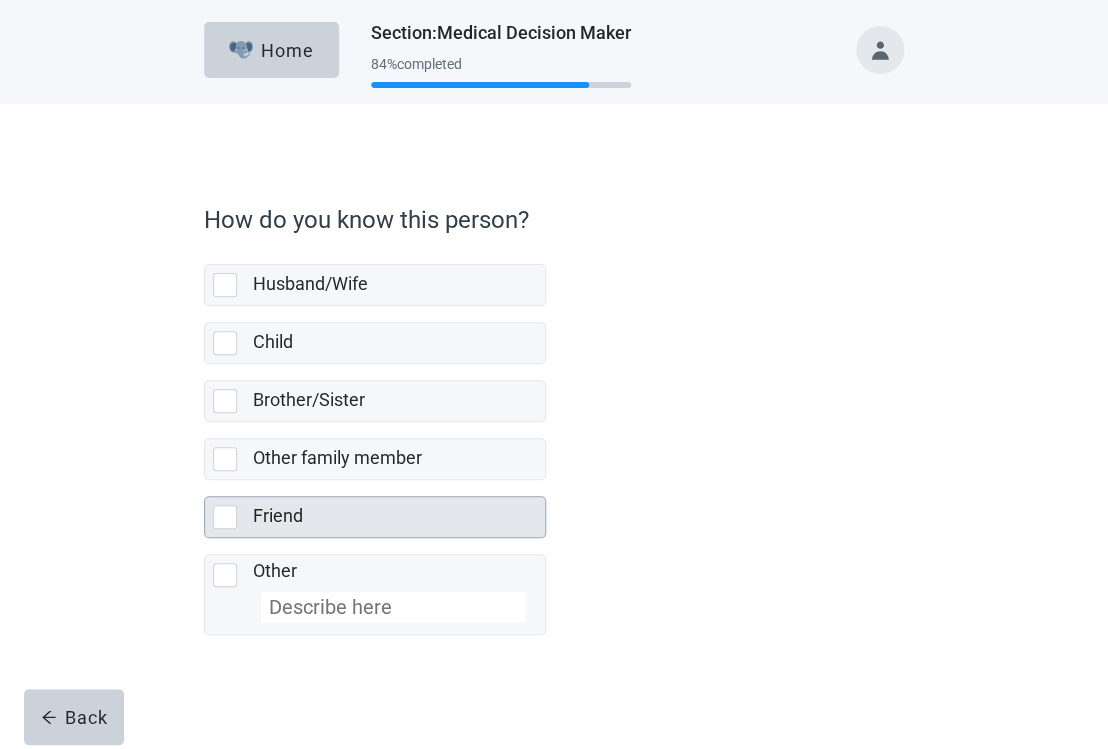 click at bounding box center [225, 517] 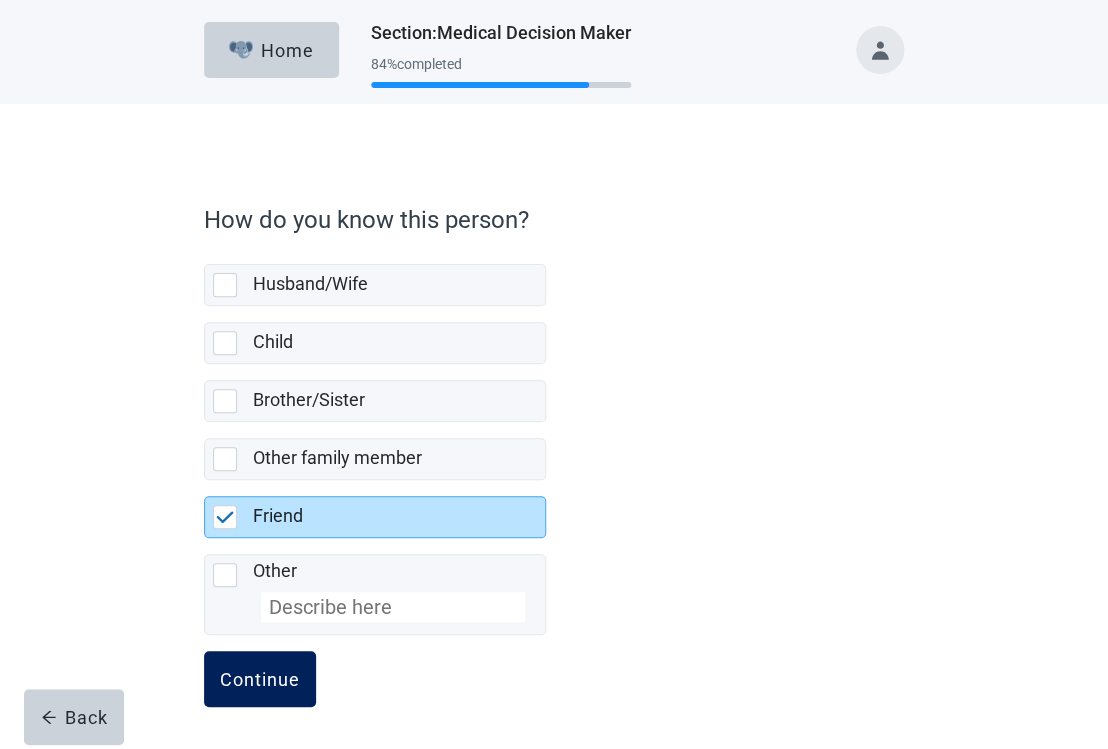 click on "Continue" at bounding box center [260, 679] 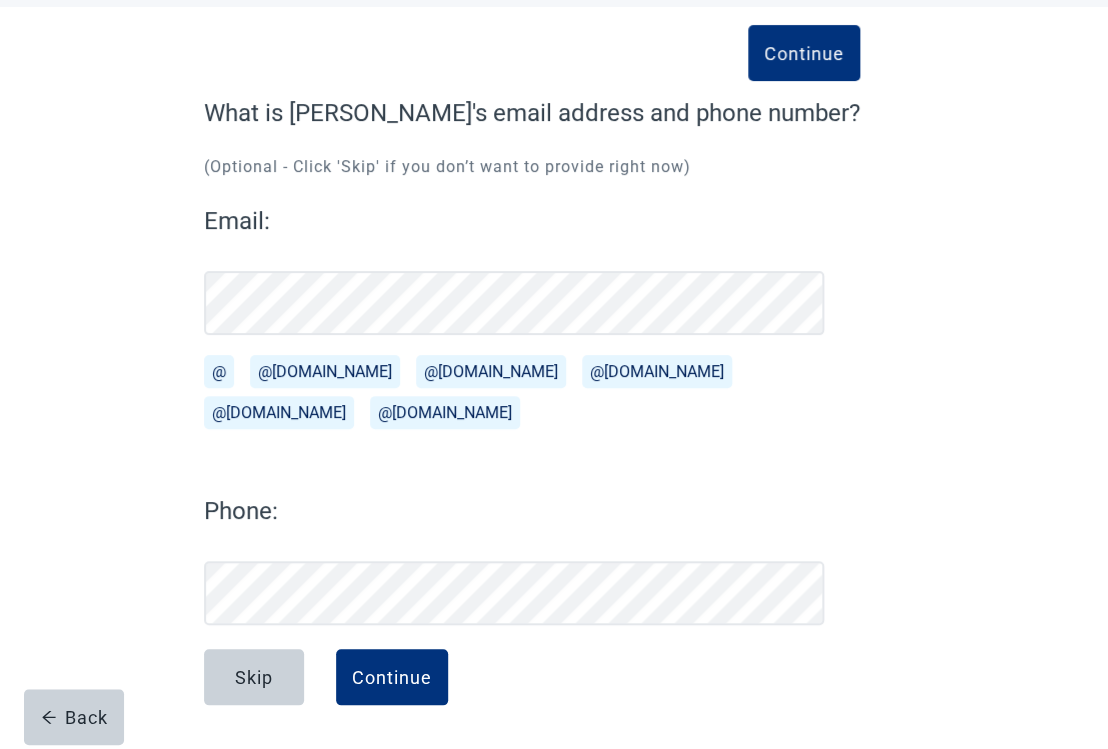 scroll, scrollTop: 98, scrollLeft: 0, axis: vertical 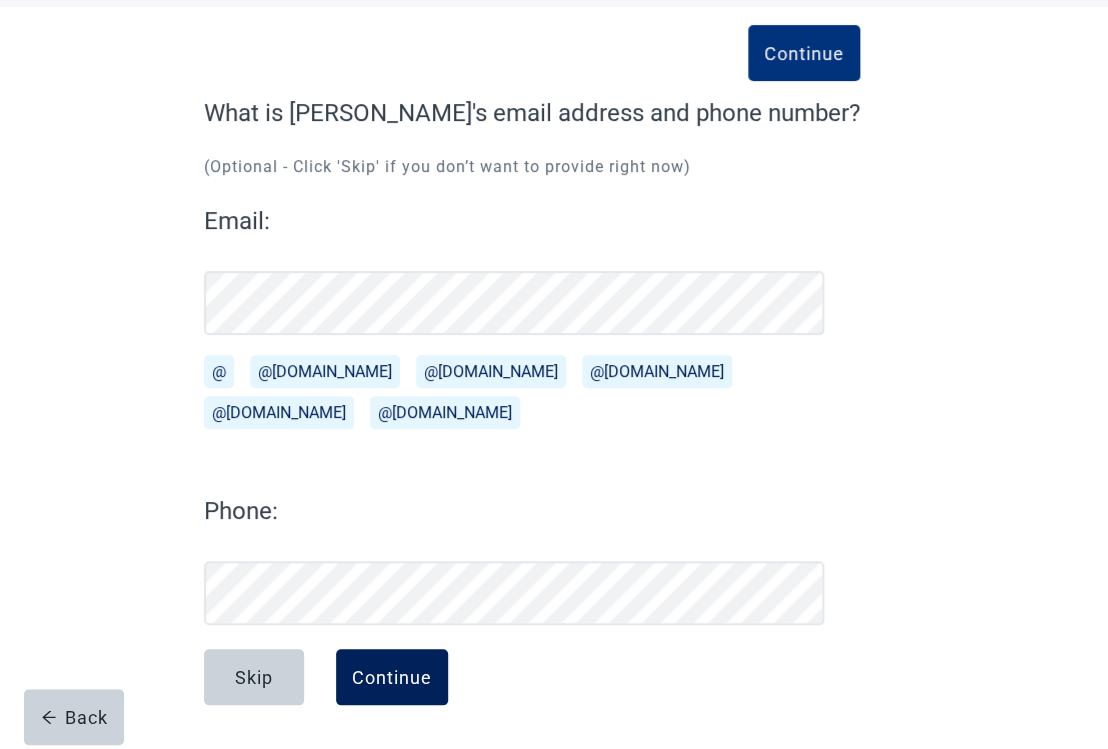 click on "Continue" at bounding box center (392, 677) 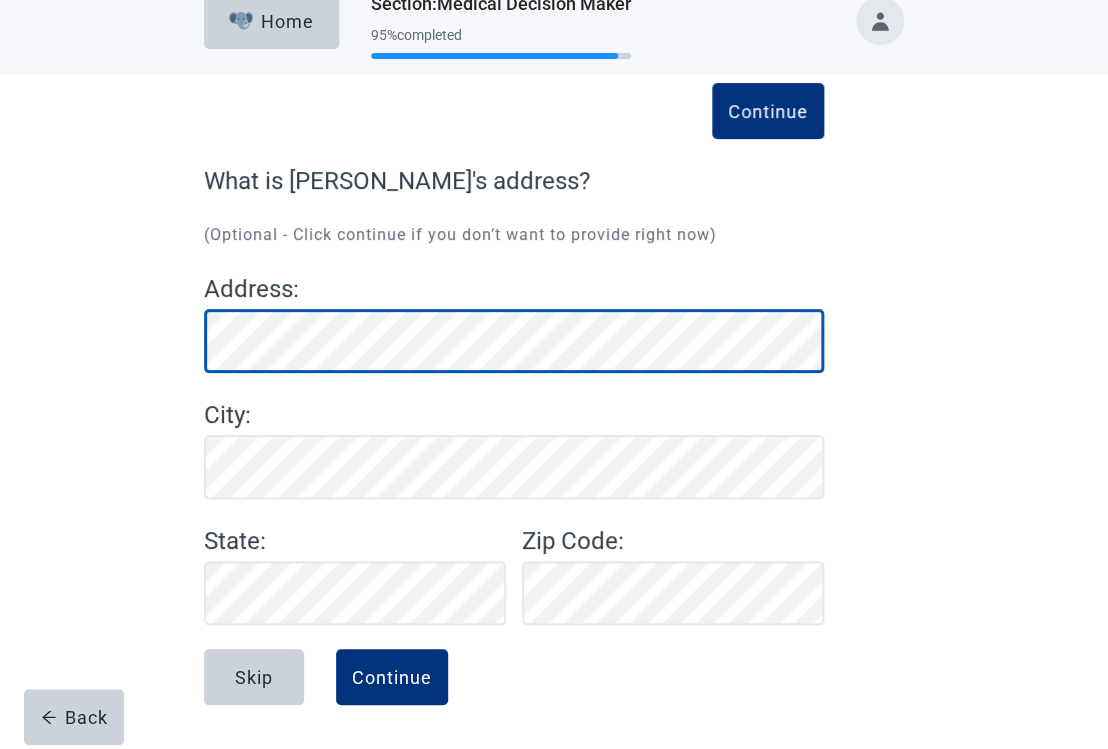 scroll, scrollTop: 29, scrollLeft: 0, axis: vertical 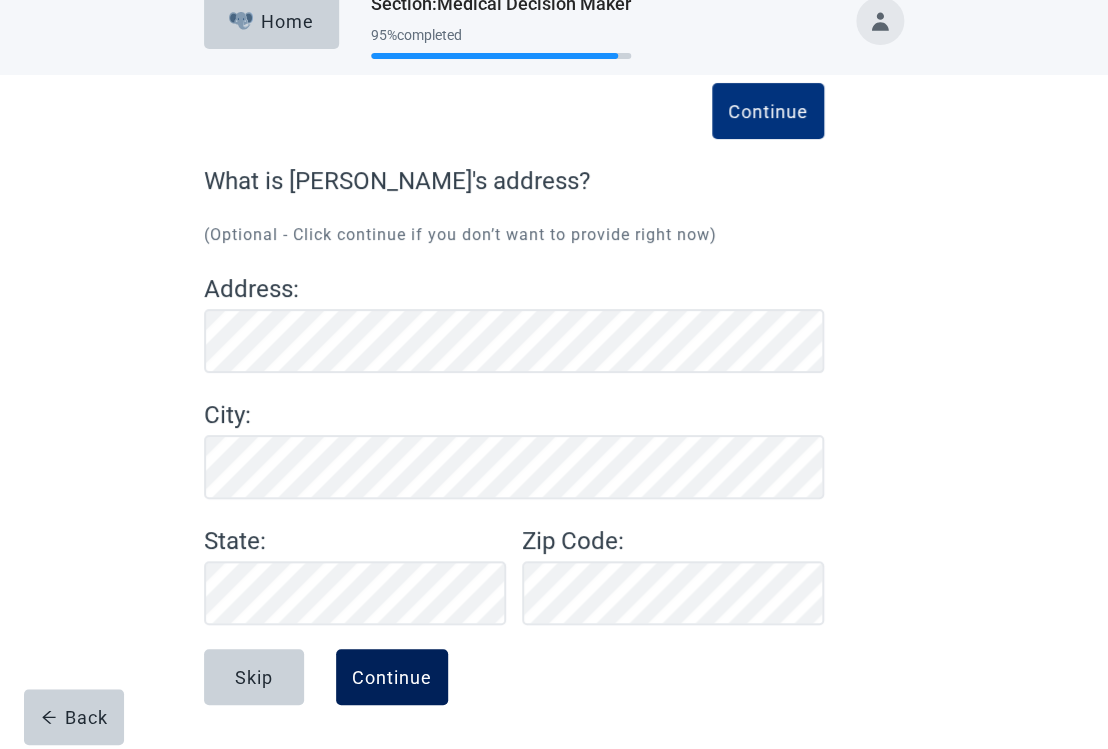 click on "Continue" at bounding box center (392, 677) 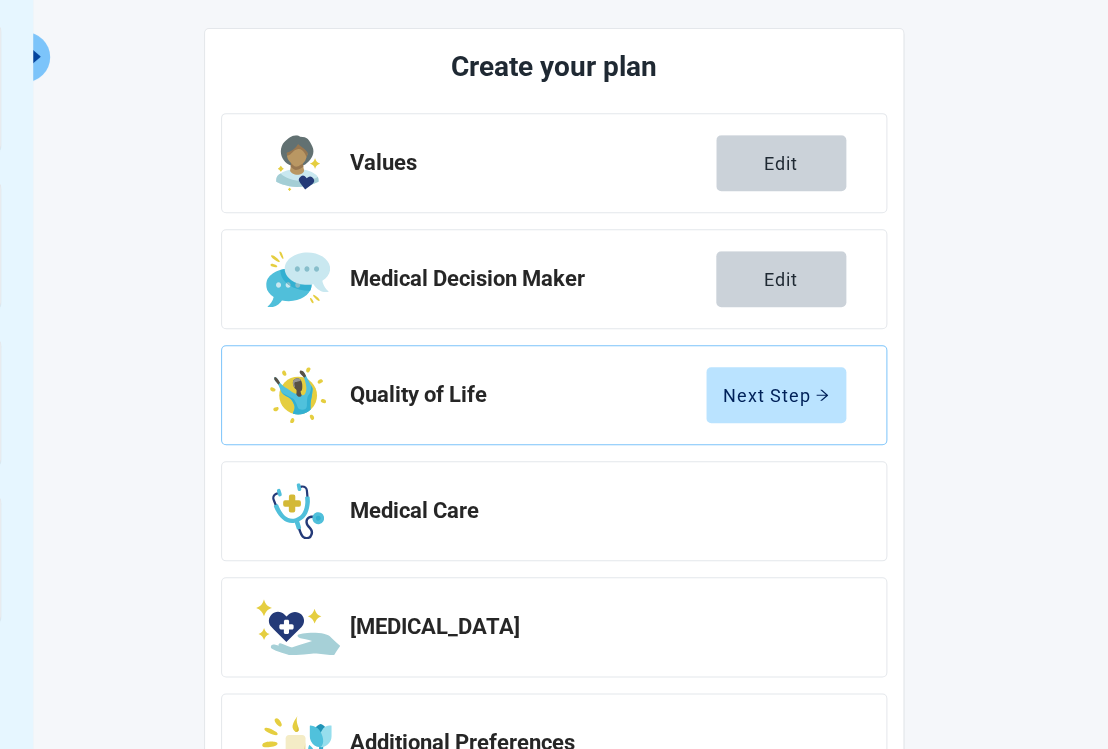 scroll, scrollTop: 230, scrollLeft: 0, axis: vertical 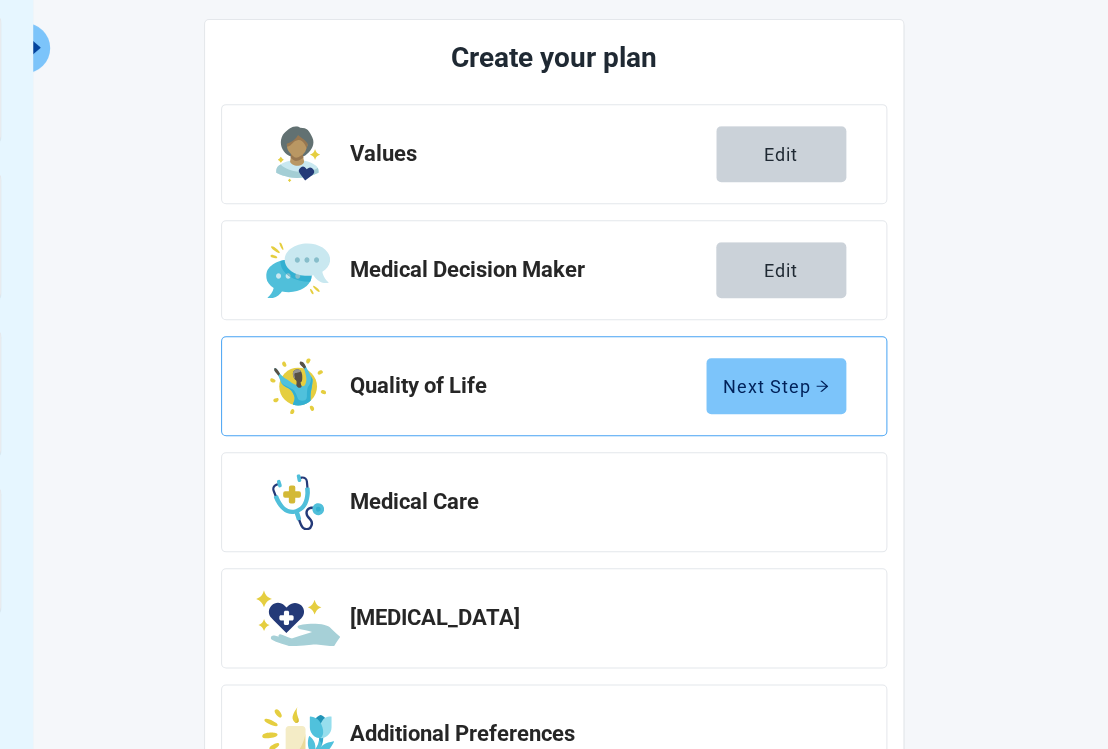 click on "Next Step" at bounding box center [776, 386] 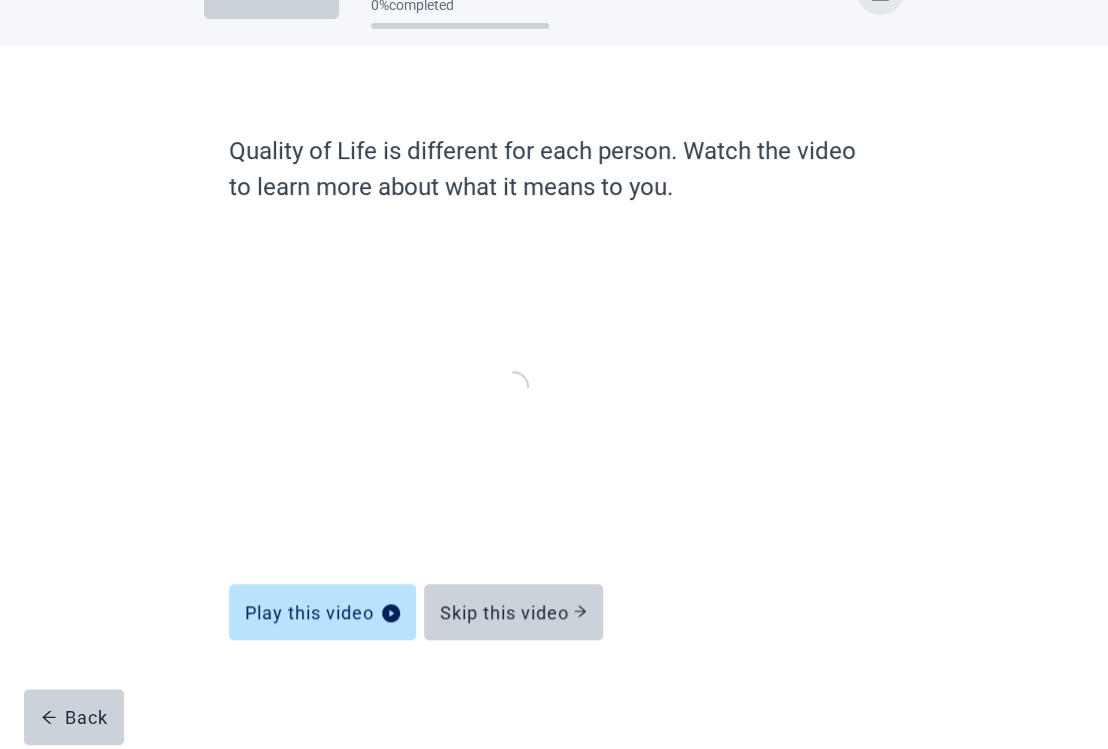 scroll, scrollTop: 58, scrollLeft: 0, axis: vertical 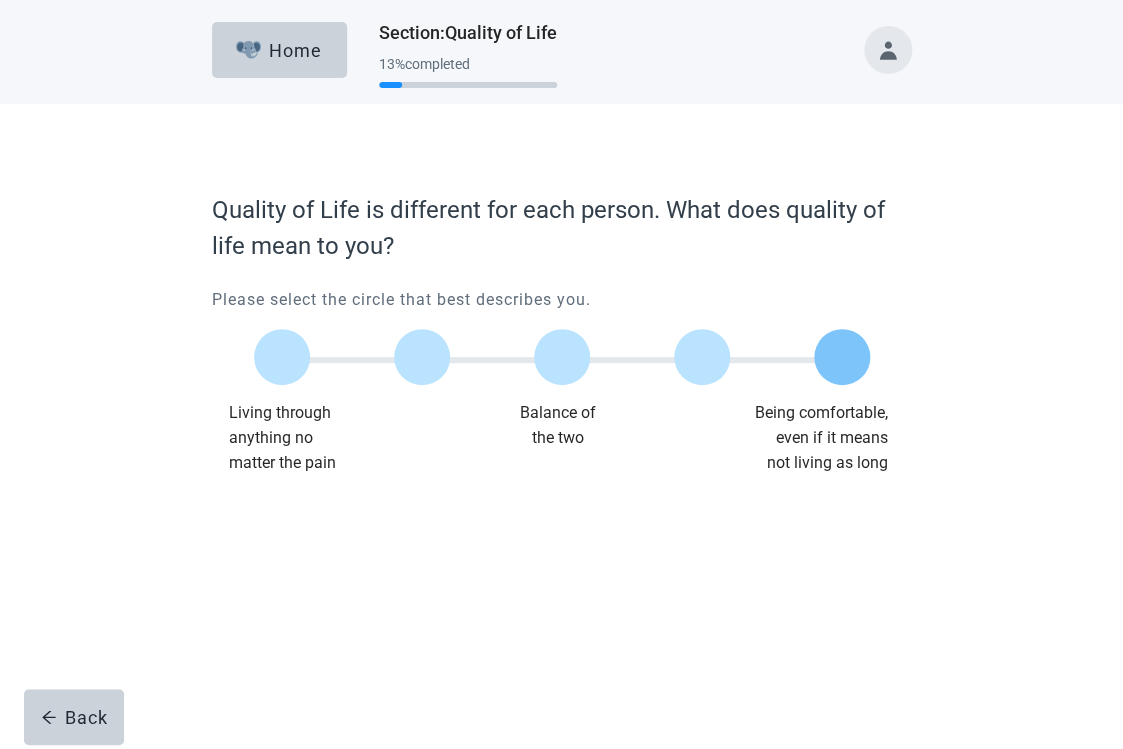 click at bounding box center (842, 357) 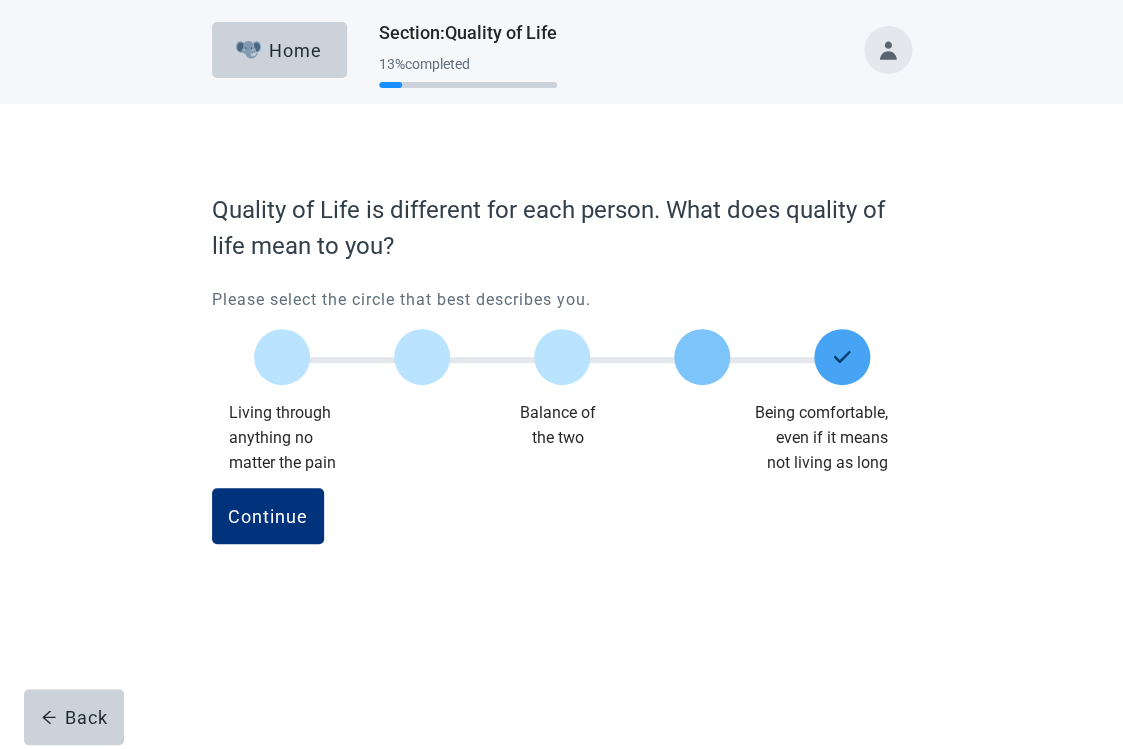 click at bounding box center [702, 357] 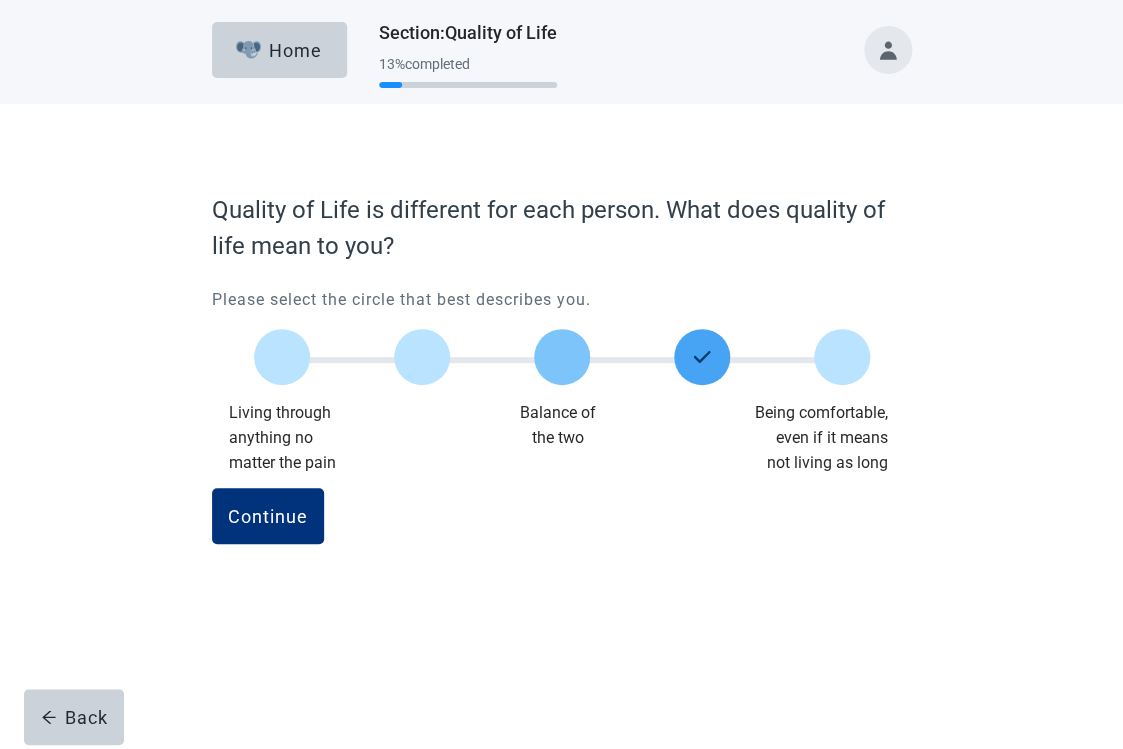 click at bounding box center (562, 357) 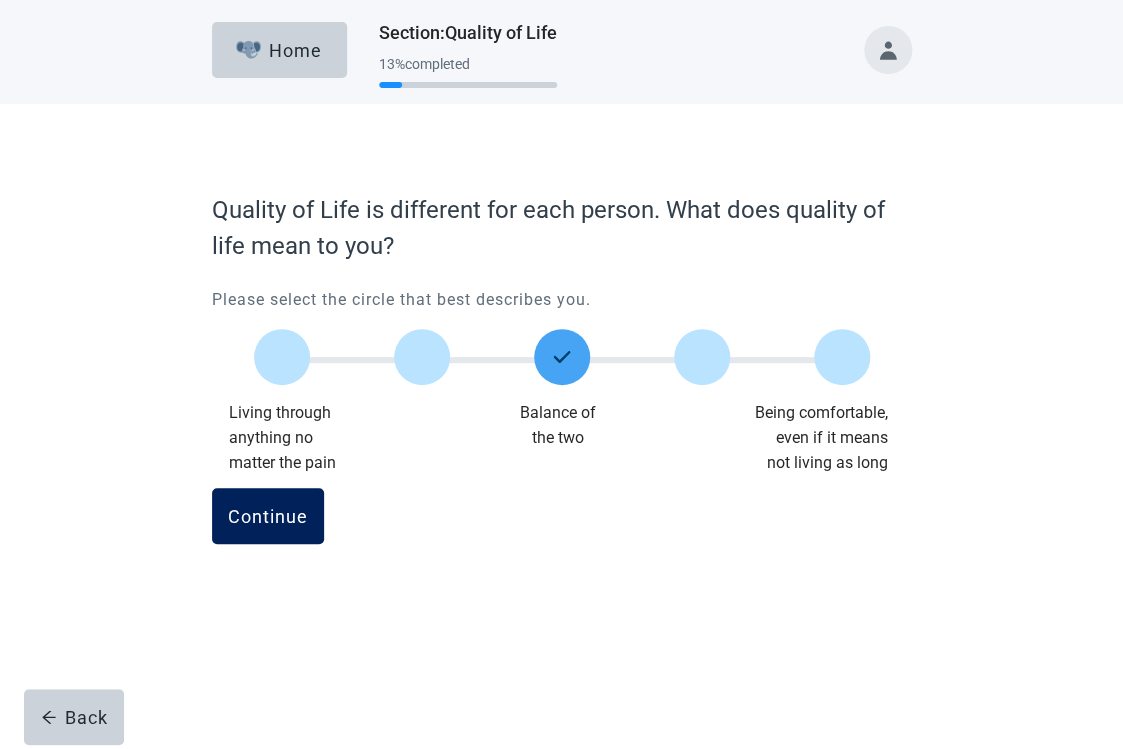click on "Continue" at bounding box center (268, 516) 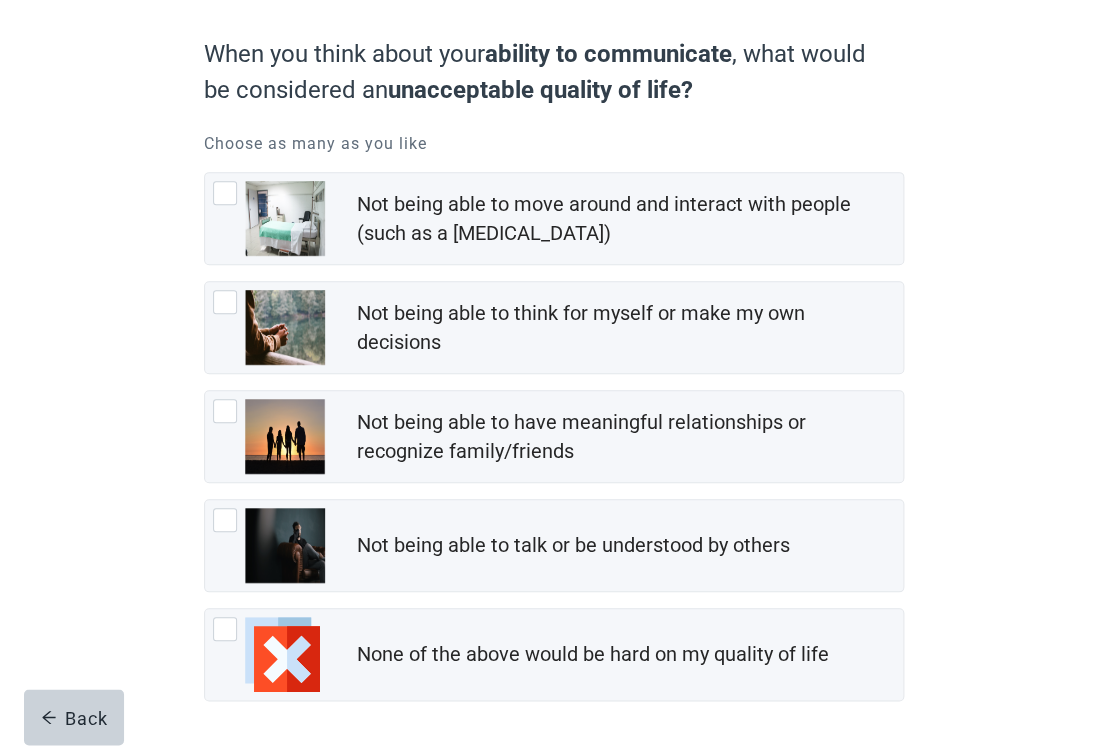 scroll, scrollTop: 167, scrollLeft: 0, axis: vertical 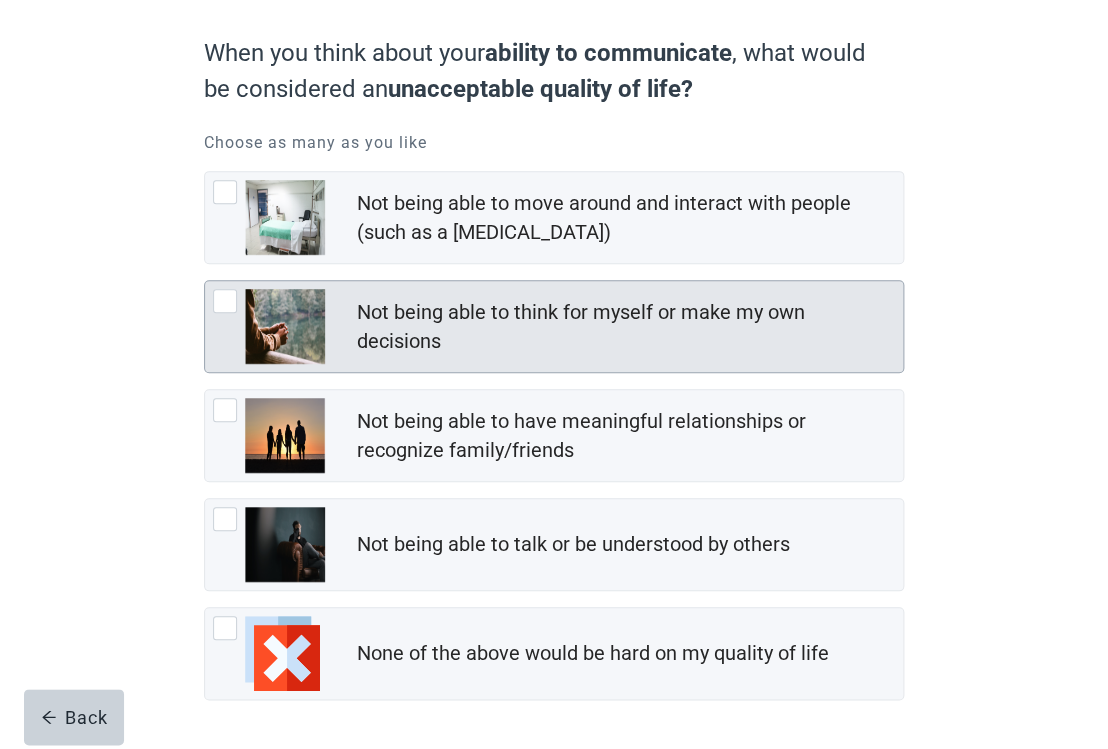 click at bounding box center [225, 301] 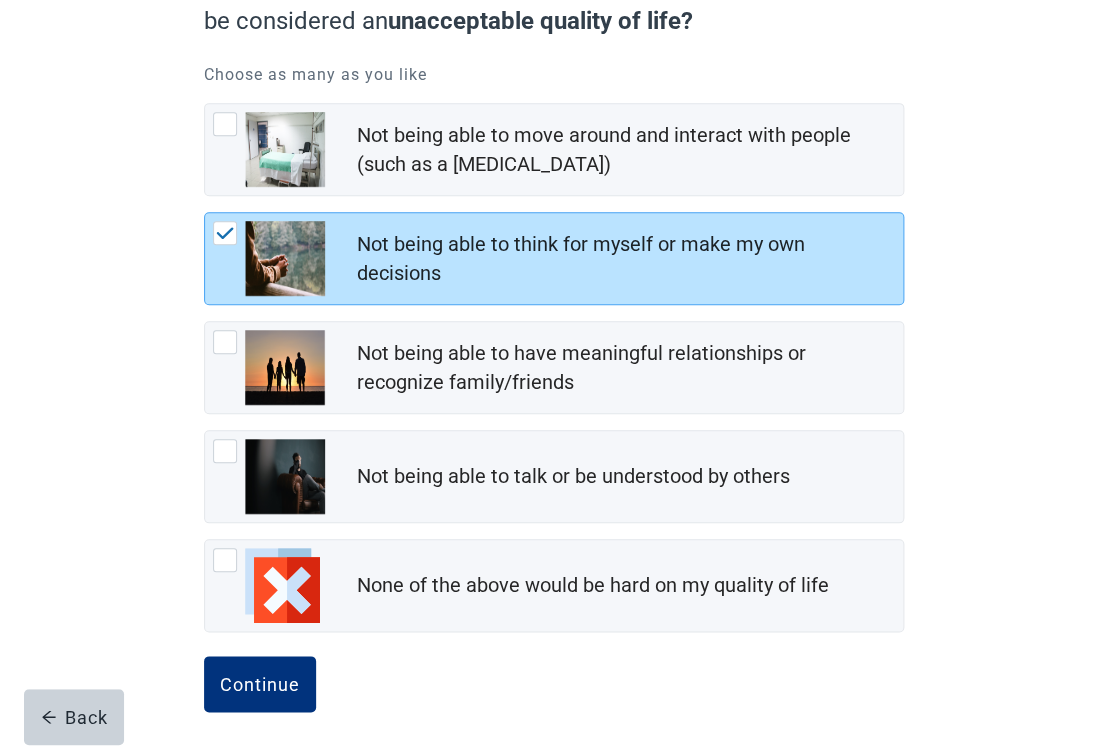scroll, scrollTop: 242, scrollLeft: 0, axis: vertical 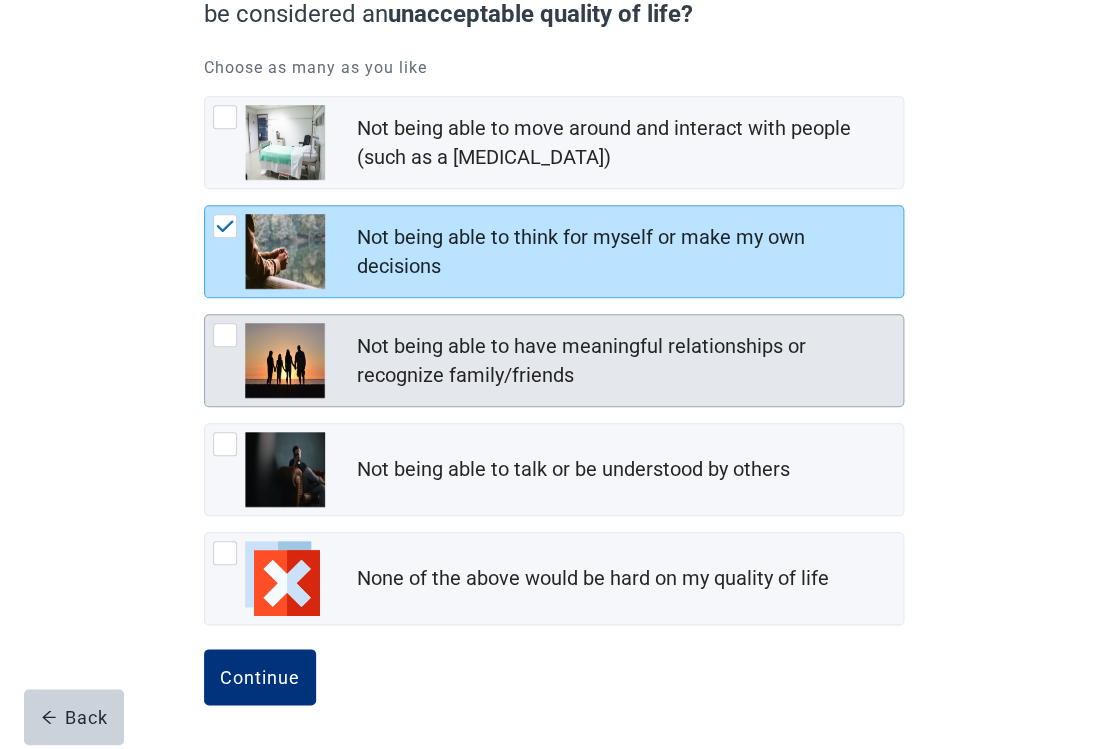 click at bounding box center [225, 335] 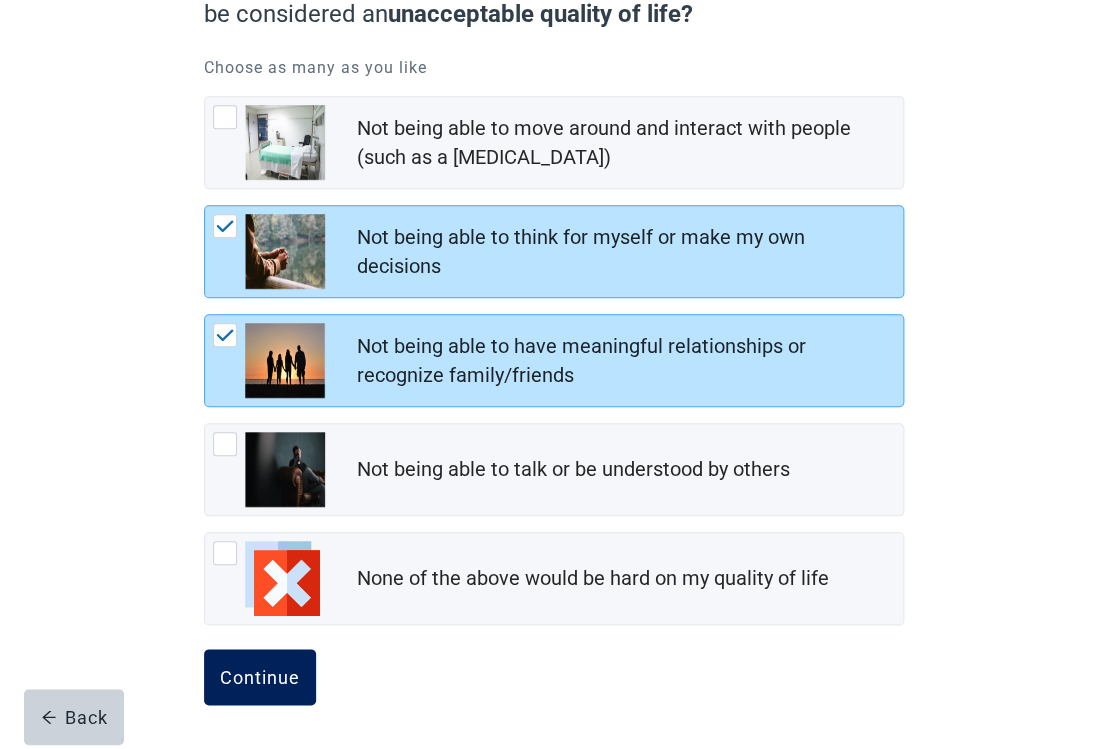 click on "Continue" at bounding box center (260, 677) 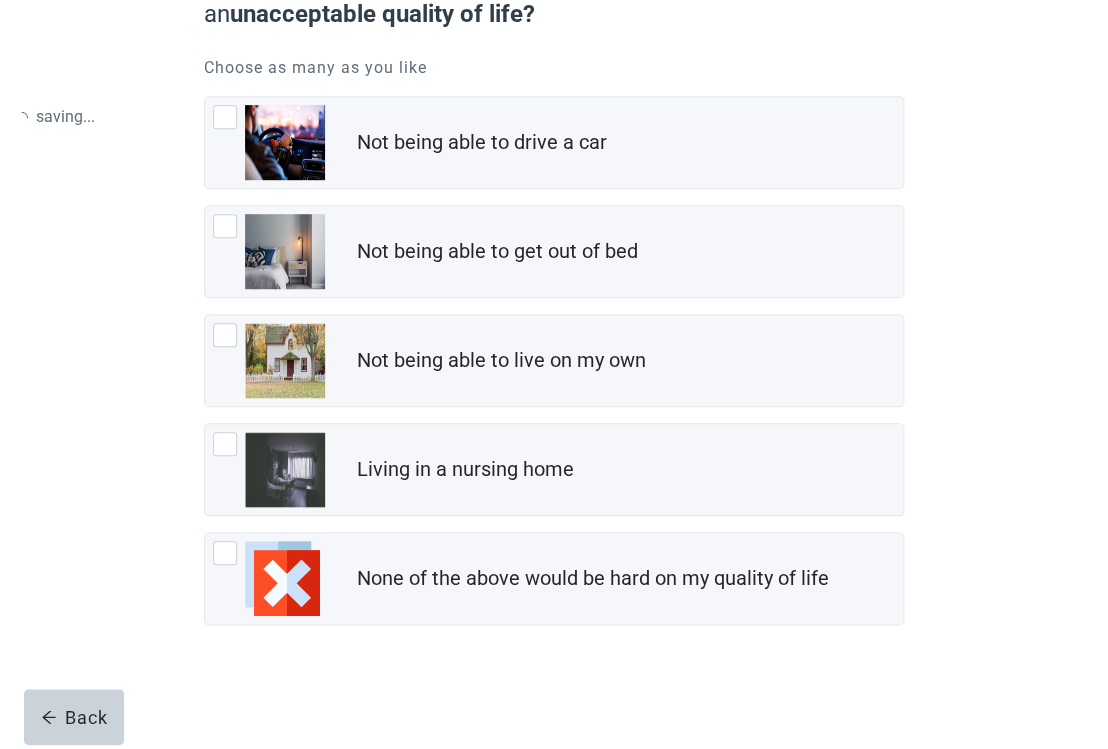 scroll, scrollTop: 0, scrollLeft: 0, axis: both 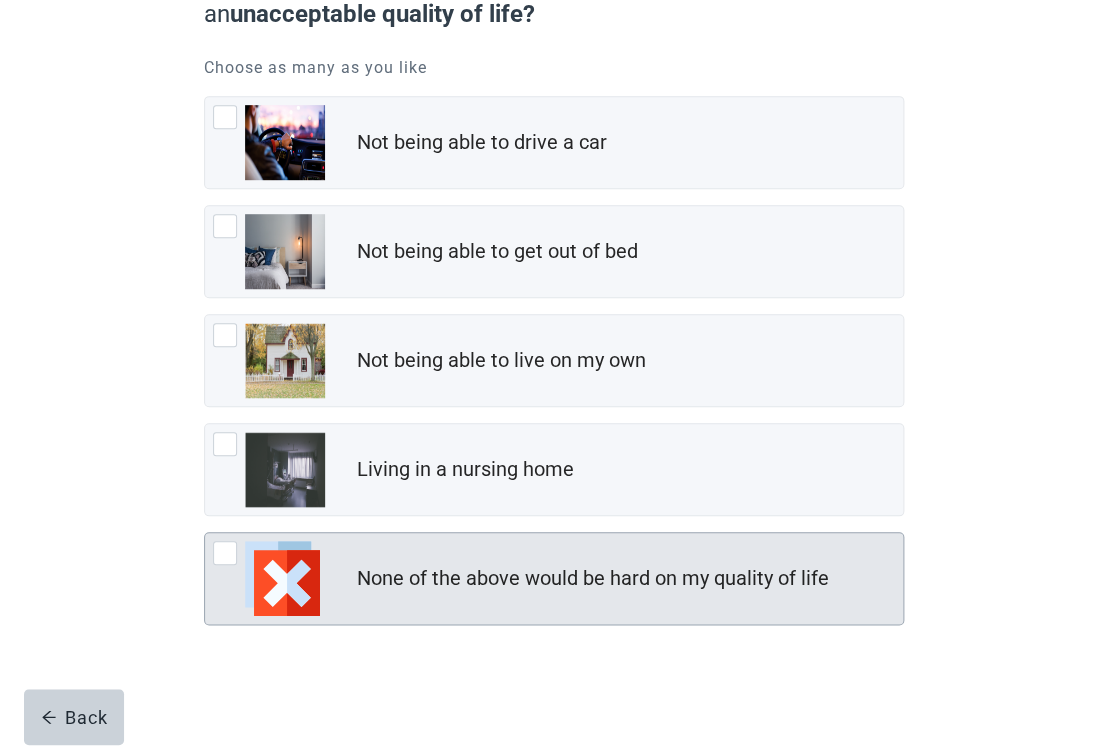click at bounding box center (225, 553) 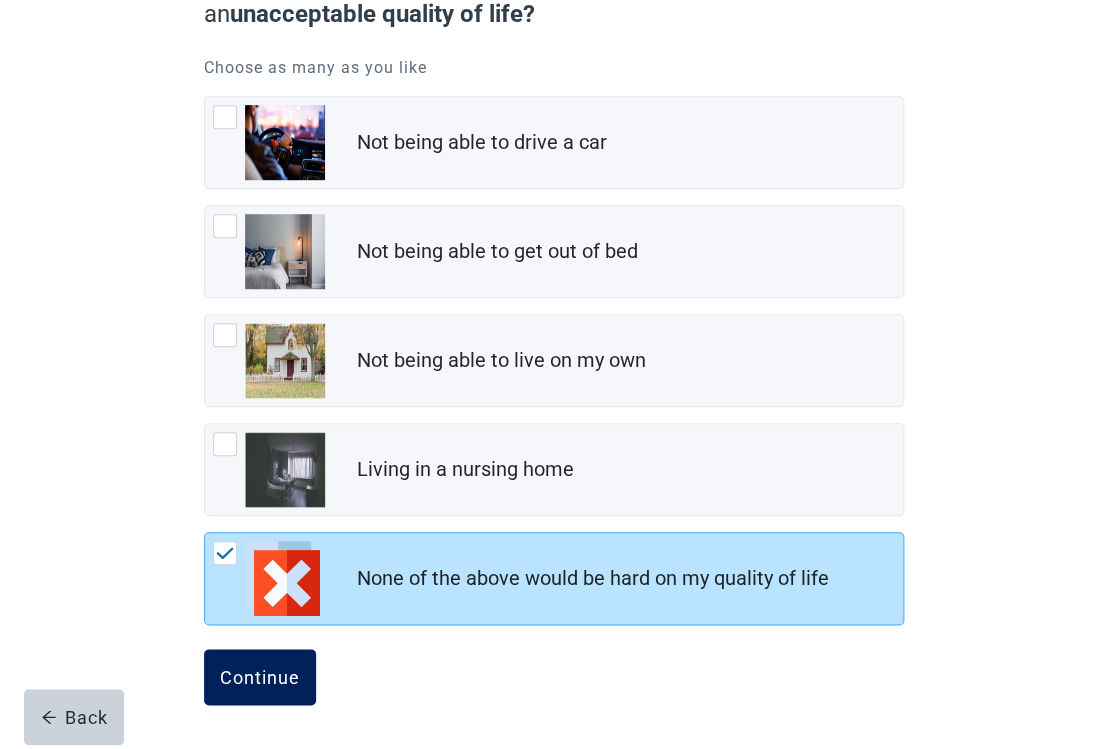 click on "Continue" at bounding box center [260, 677] 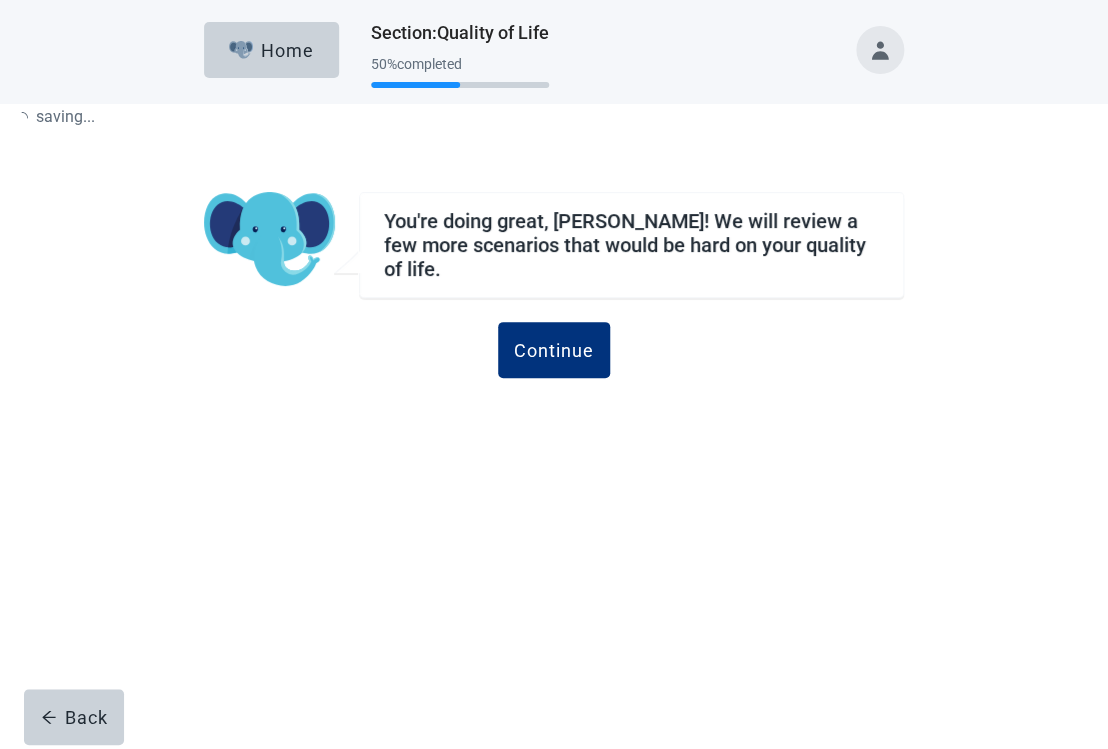 scroll, scrollTop: 0, scrollLeft: 0, axis: both 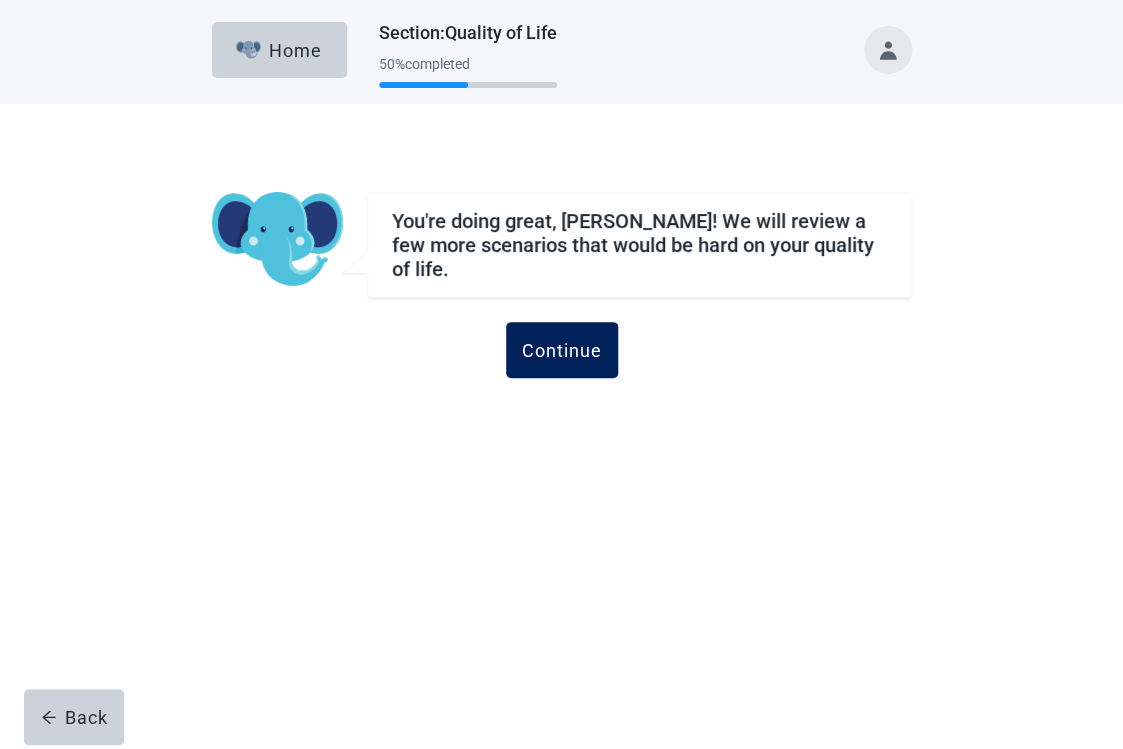 click on "Continue" at bounding box center [562, 350] 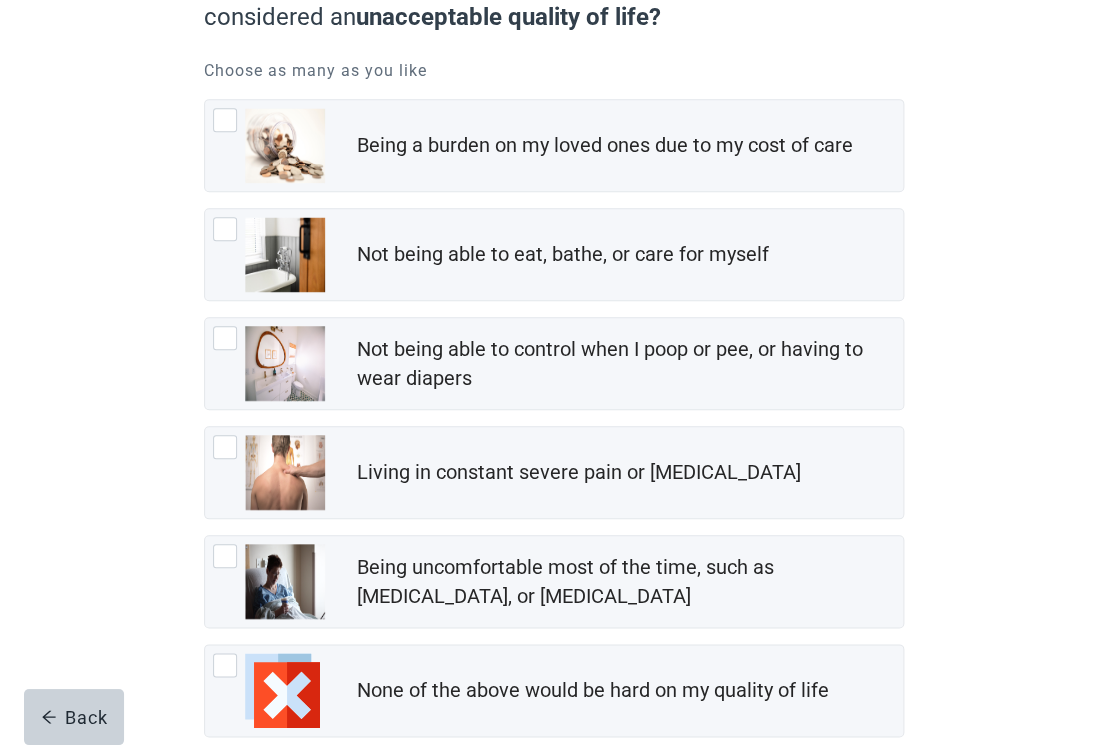 scroll, scrollTop: 239, scrollLeft: 0, axis: vertical 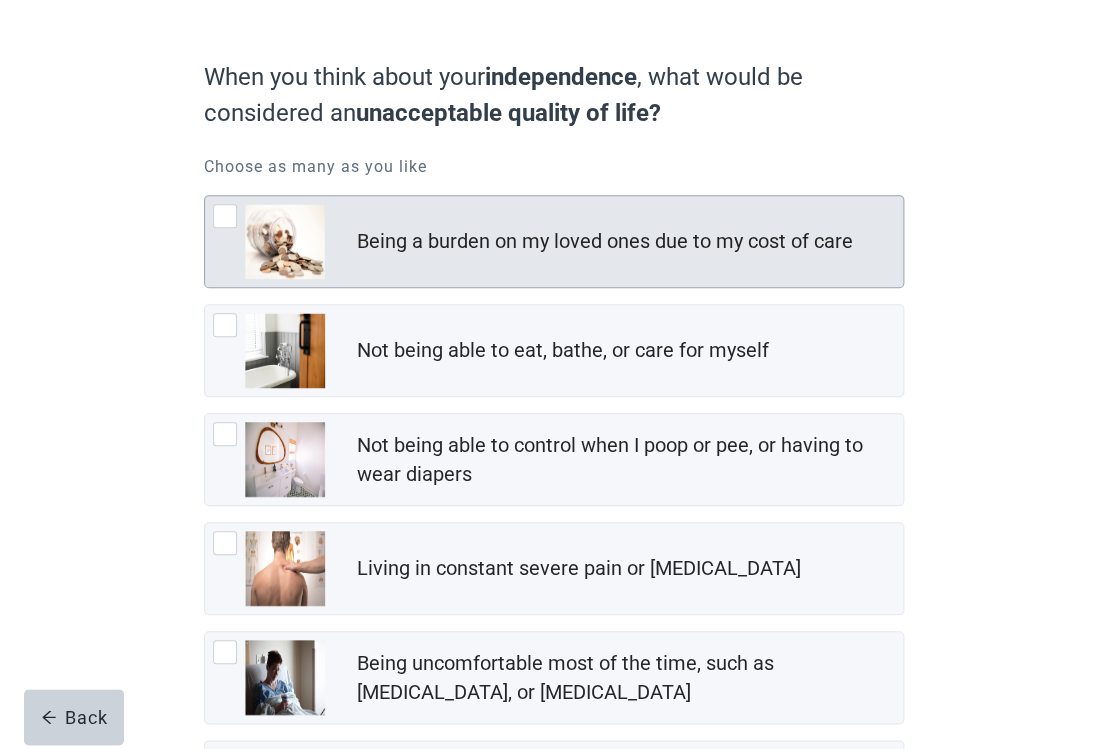 click at bounding box center (225, 216) 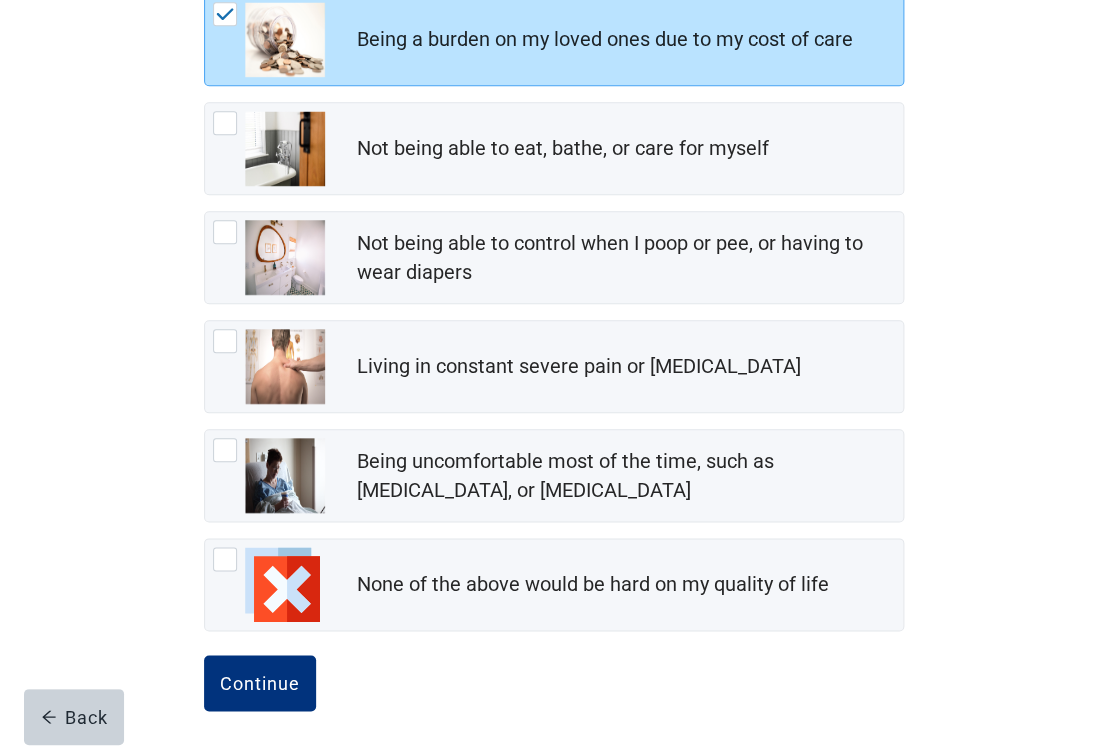 scroll, scrollTop: 351, scrollLeft: 0, axis: vertical 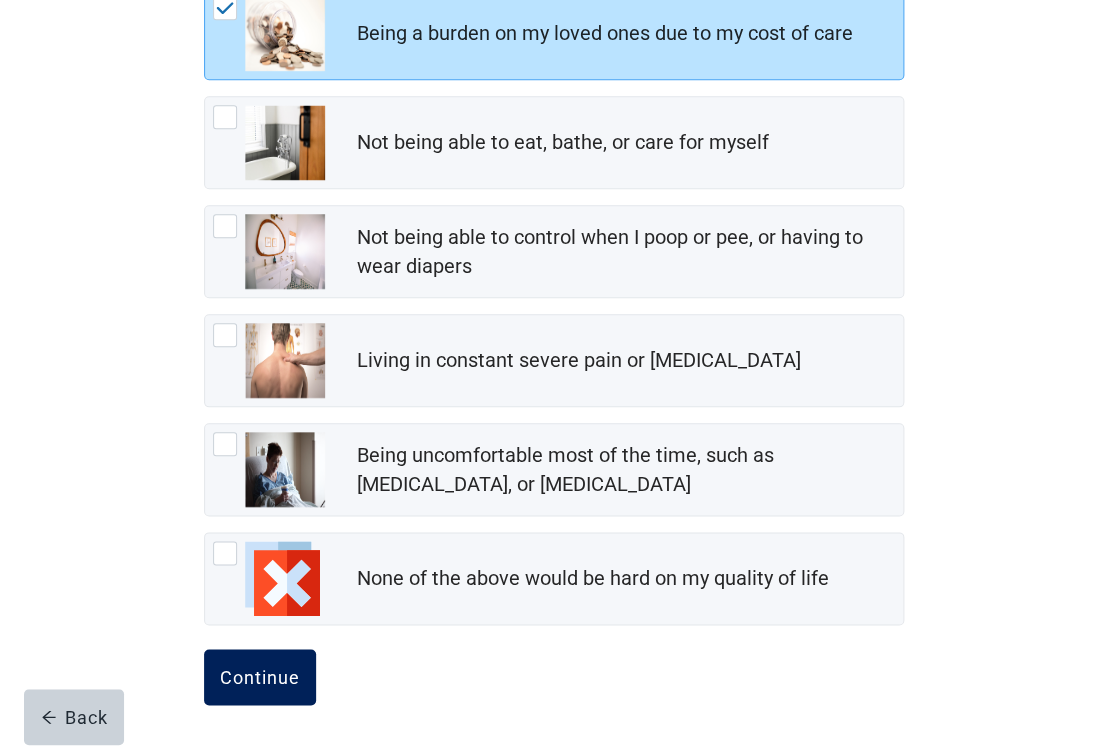 click on "Continue" at bounding box center [260, 677] 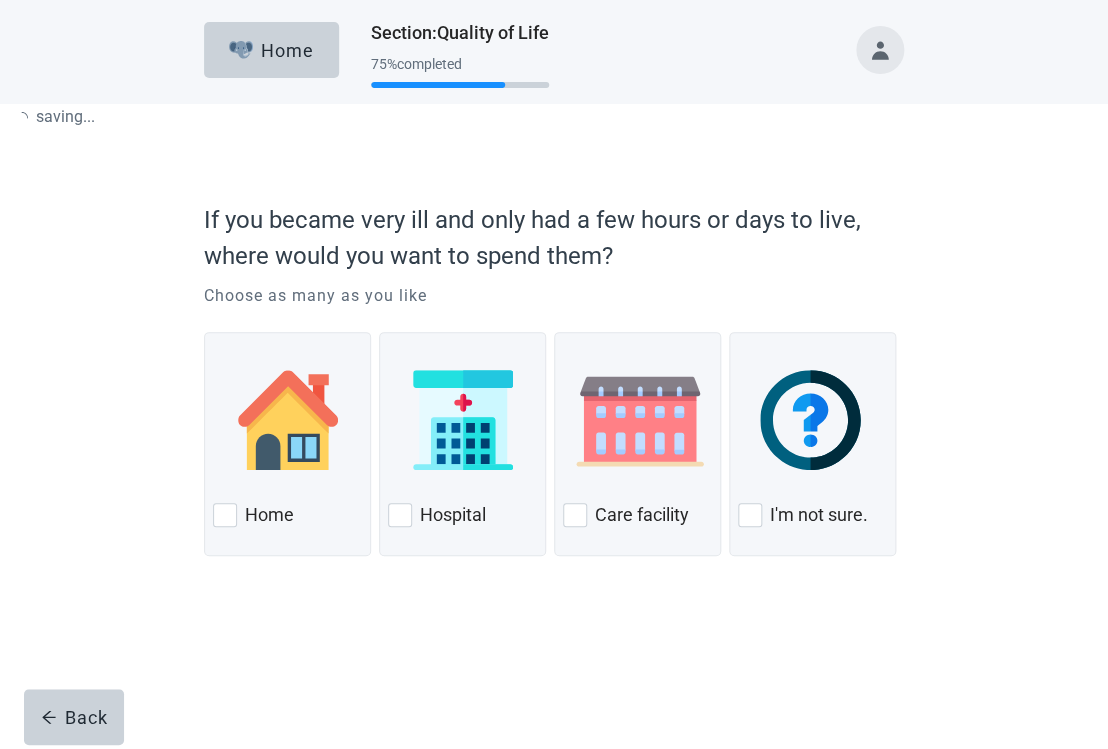 scroll, scrollTop: 0, scrollLeft: 0, axis: both 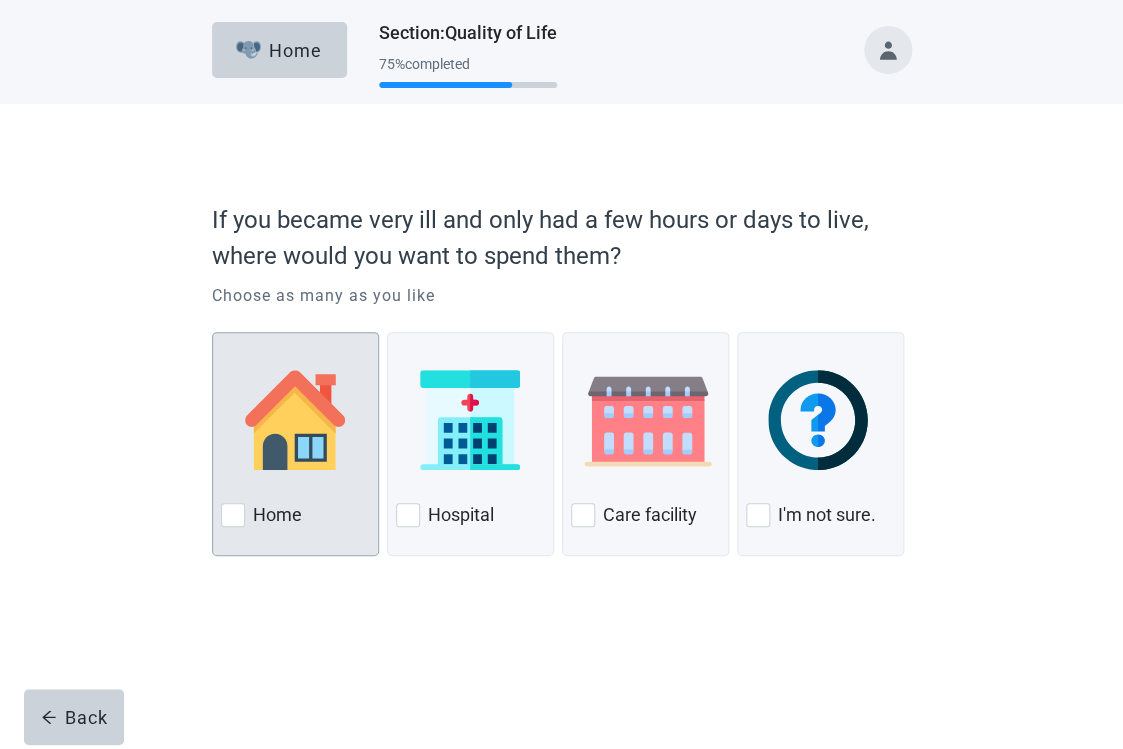 click at bounding box center (233, 515) 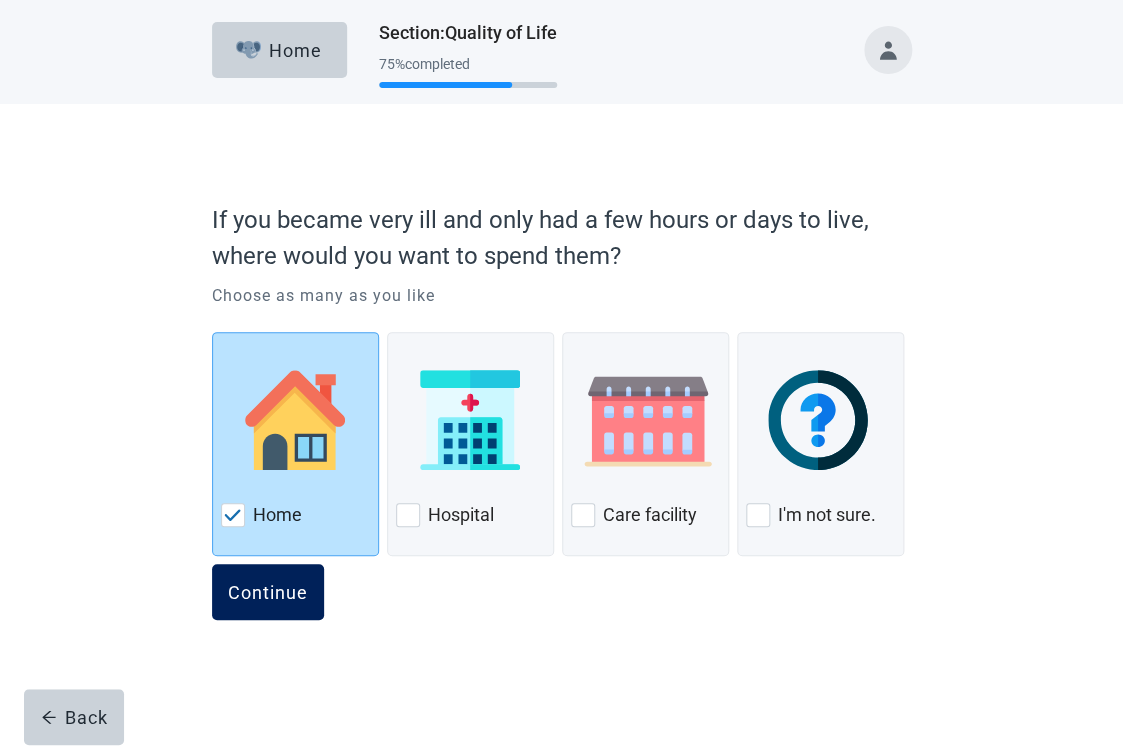click on "Continue" at bounding box center [268, 592] 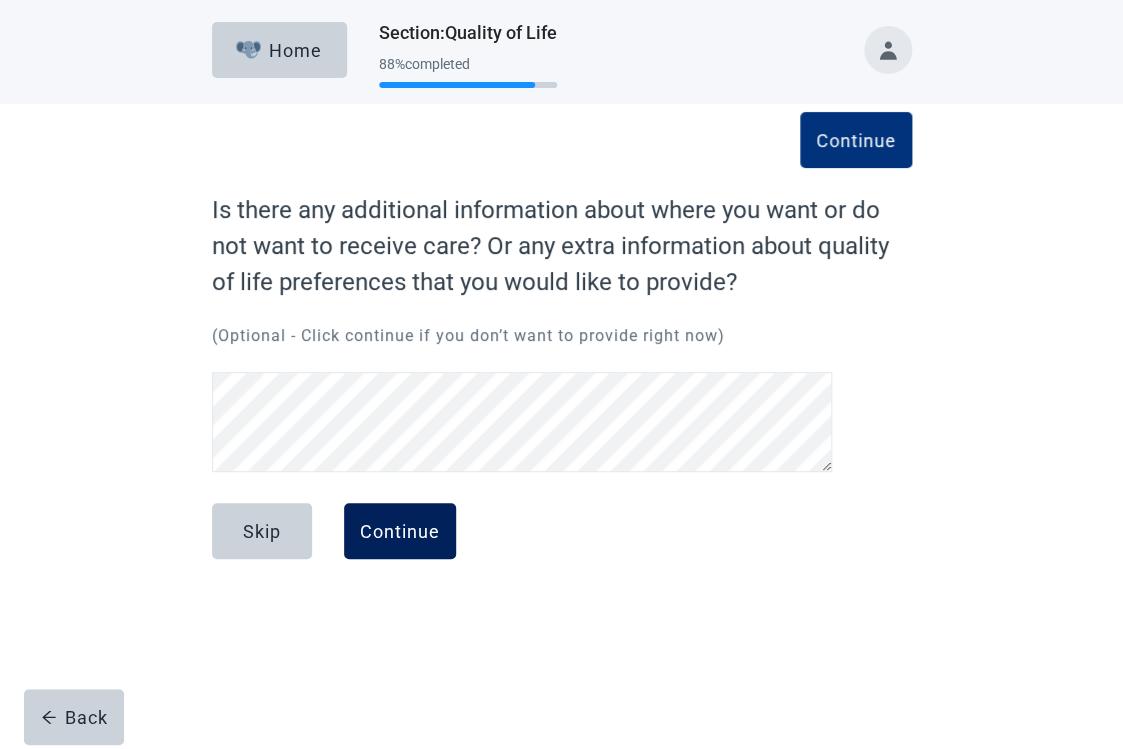 click on "Continue" at bounding box center (400, 531) 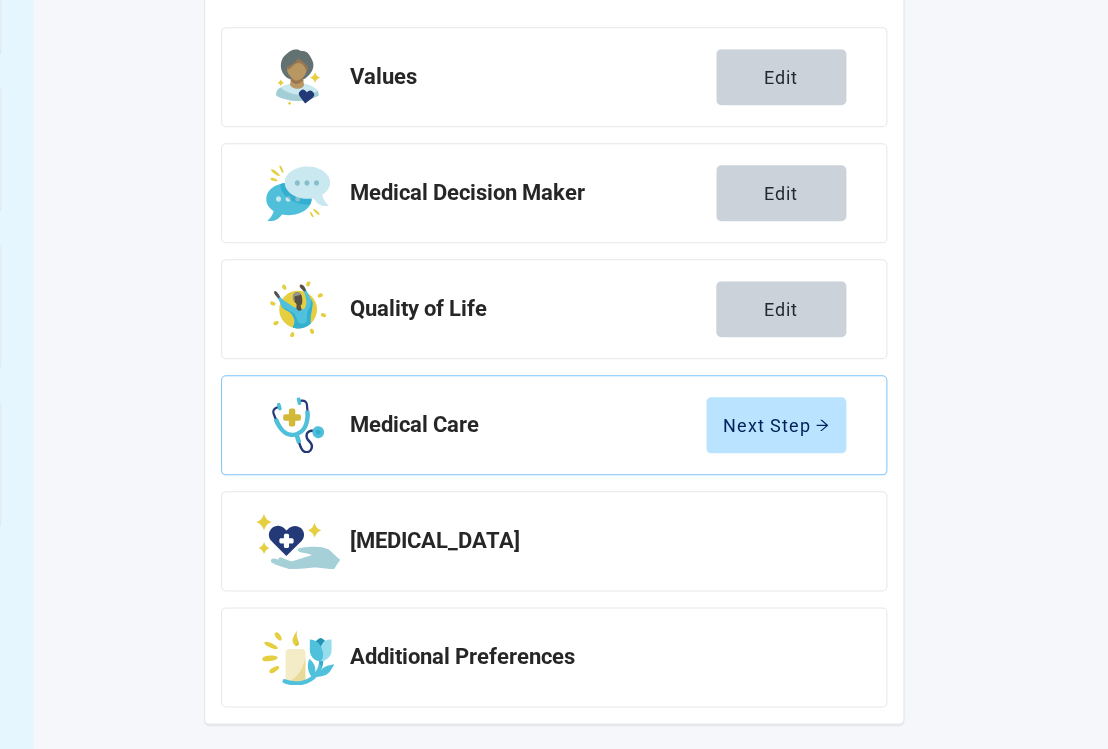 scroll, scrollTop: 324, scrollLeft: 0, axis: vertical 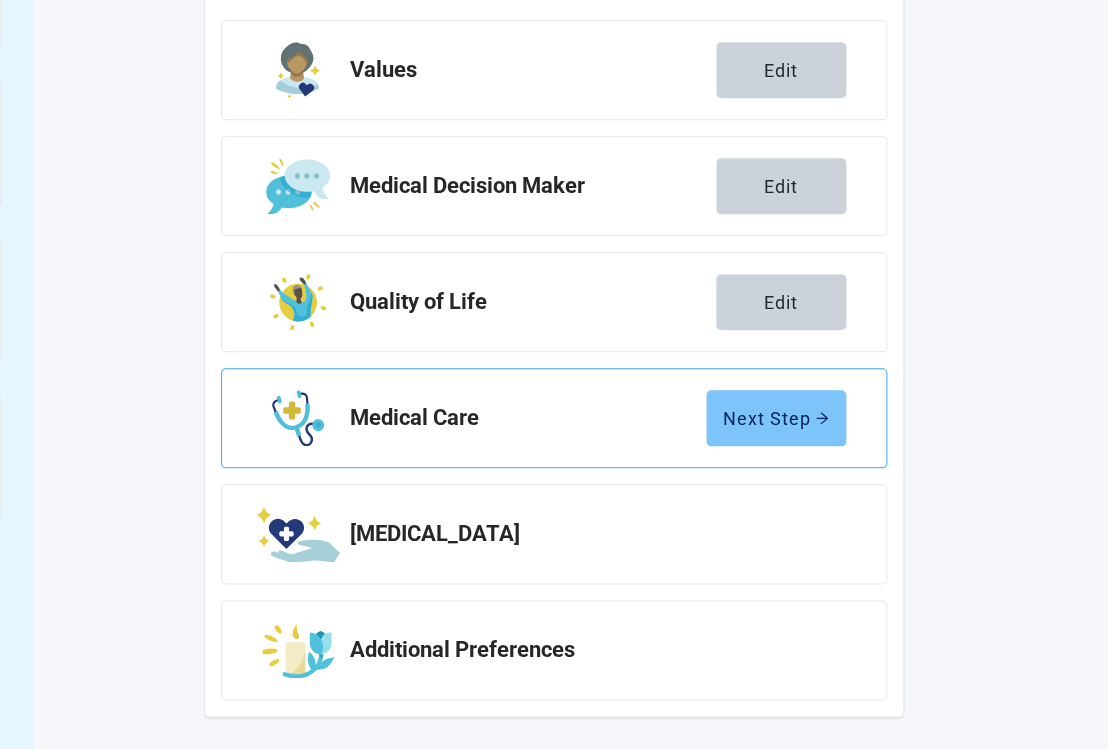 click 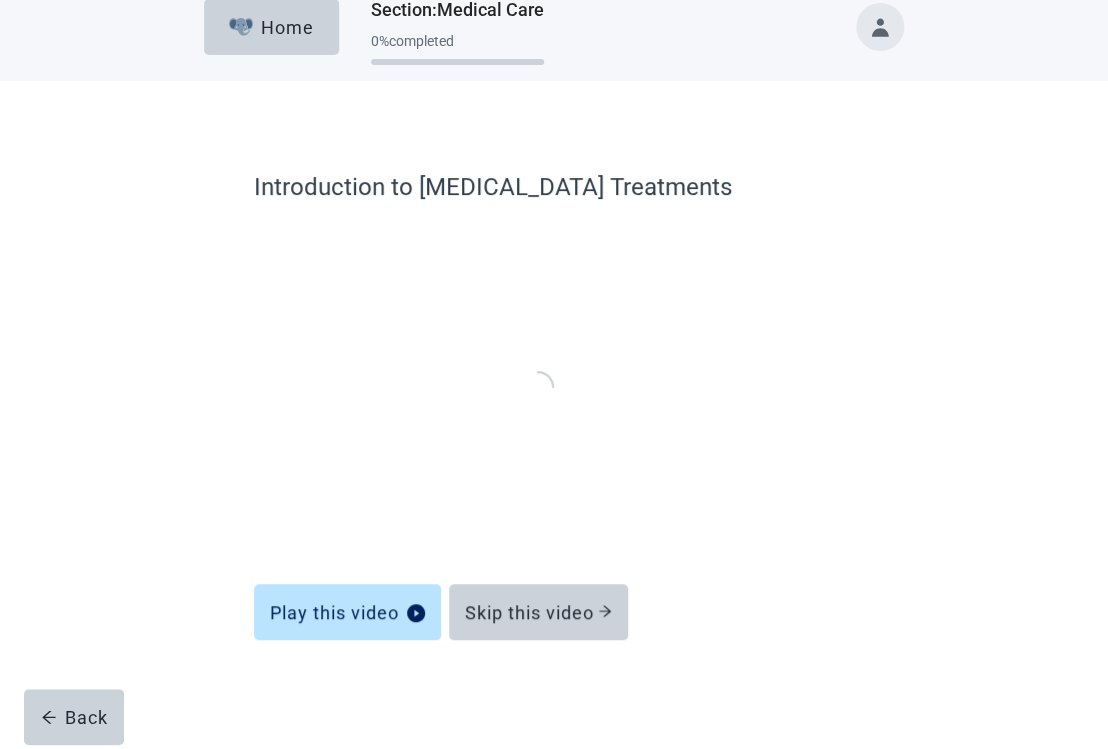 scroll, scrollTop: 22, scrollLeft: 0, axis: vertical 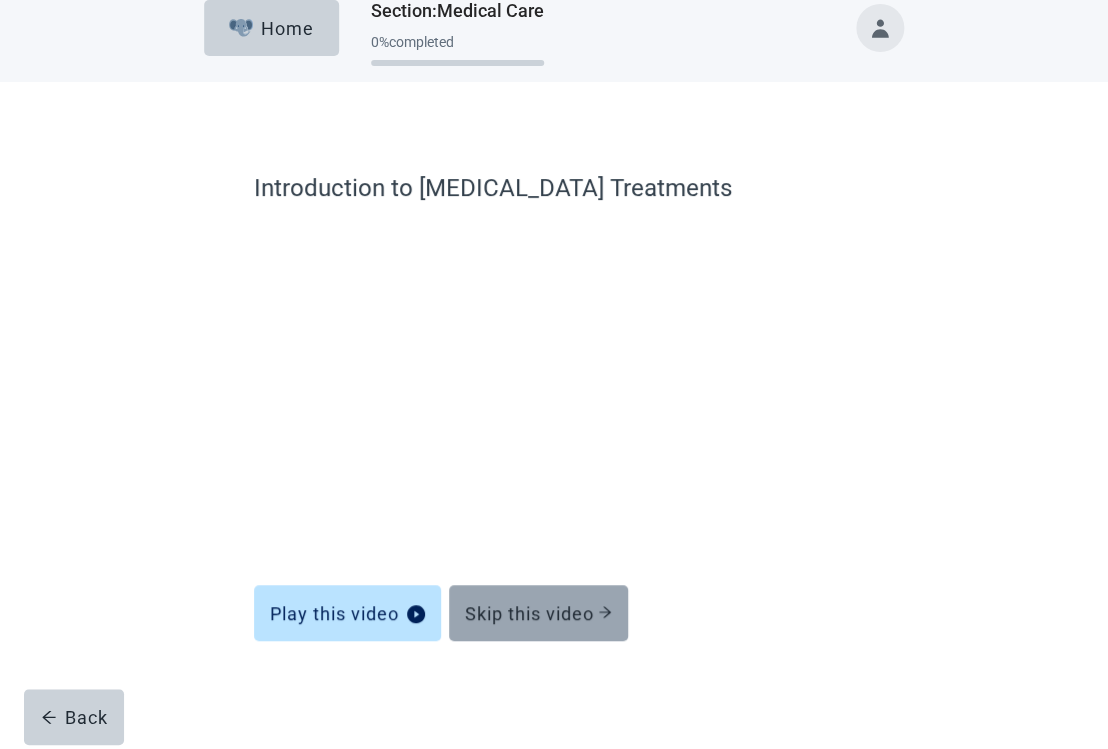 click on "Skip this video" at bounding box center [538, 613] 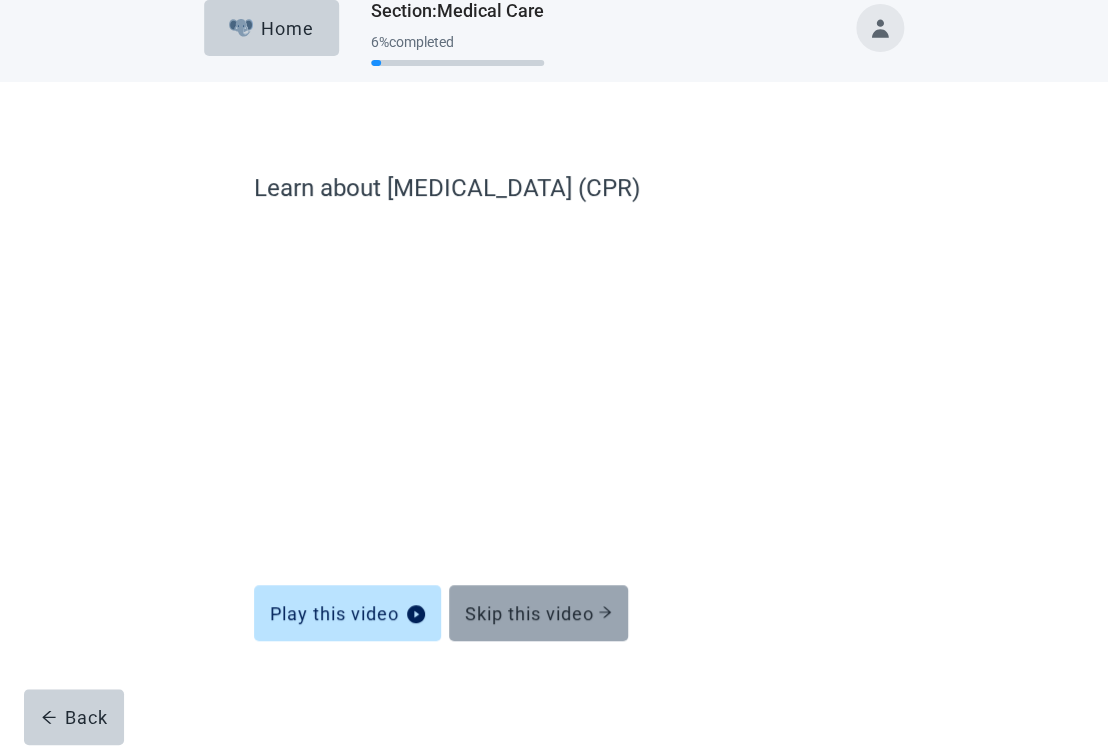 click on "Skip this video" at bounding box center [538, 613] 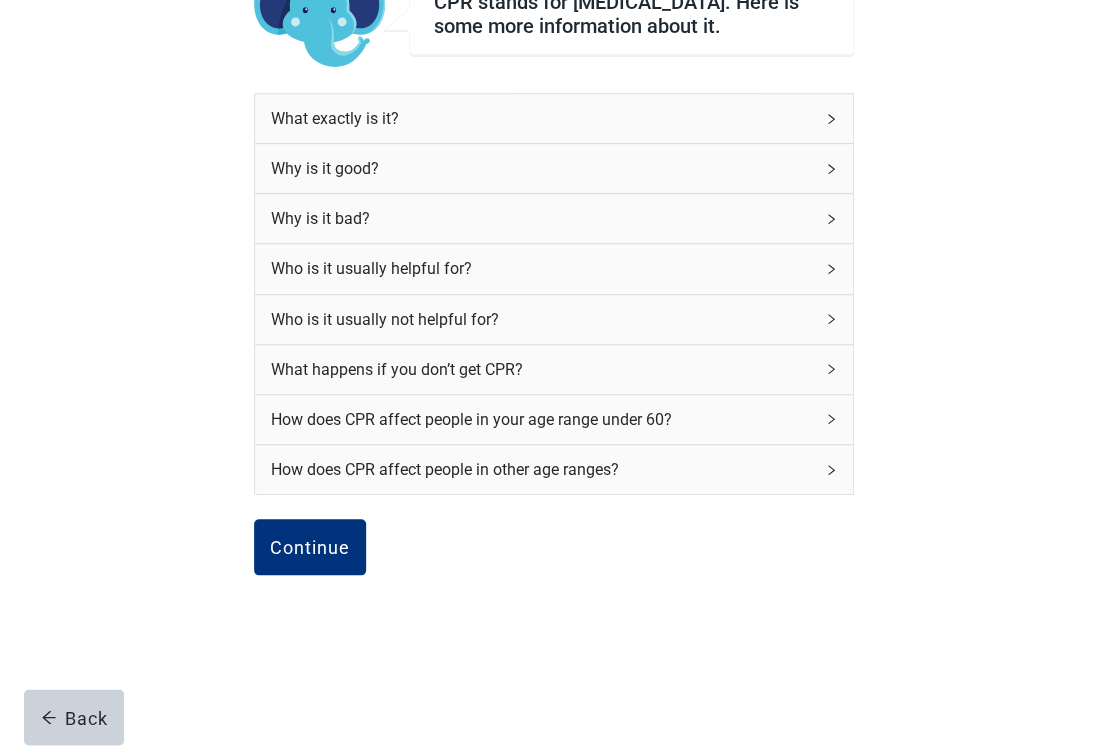 scroll, scrollTop: 201, scrollLeft: 0, axis: vertical 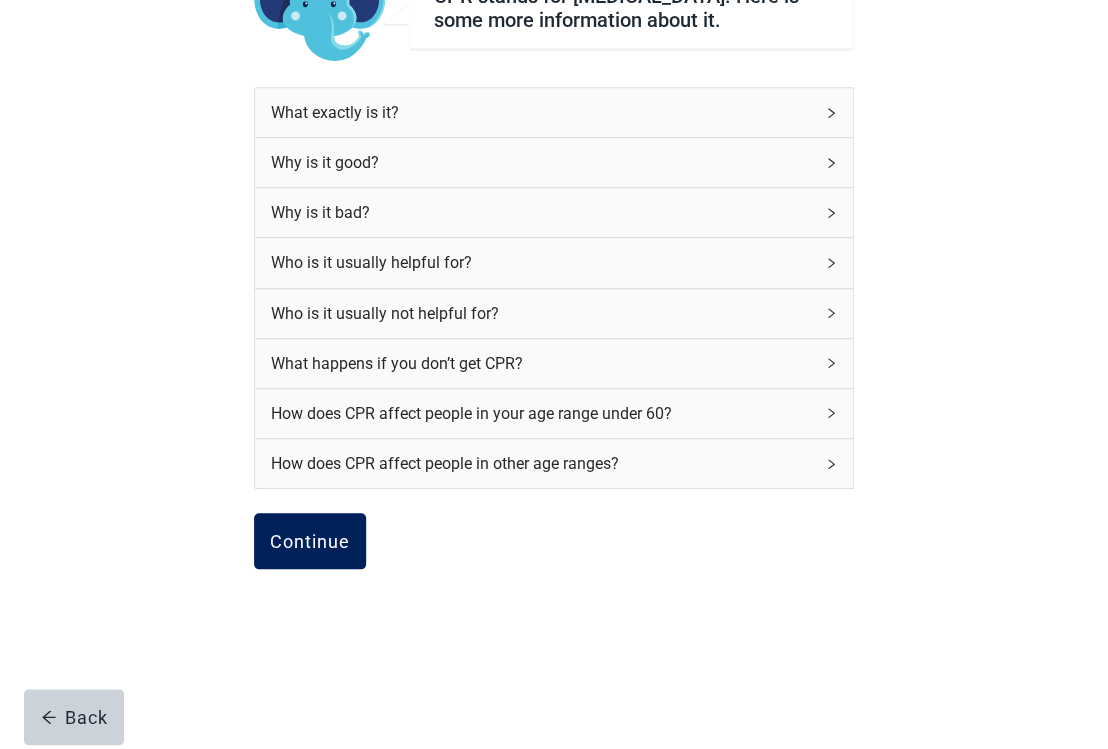 click on "Continue" at bounding box center [310, 541] 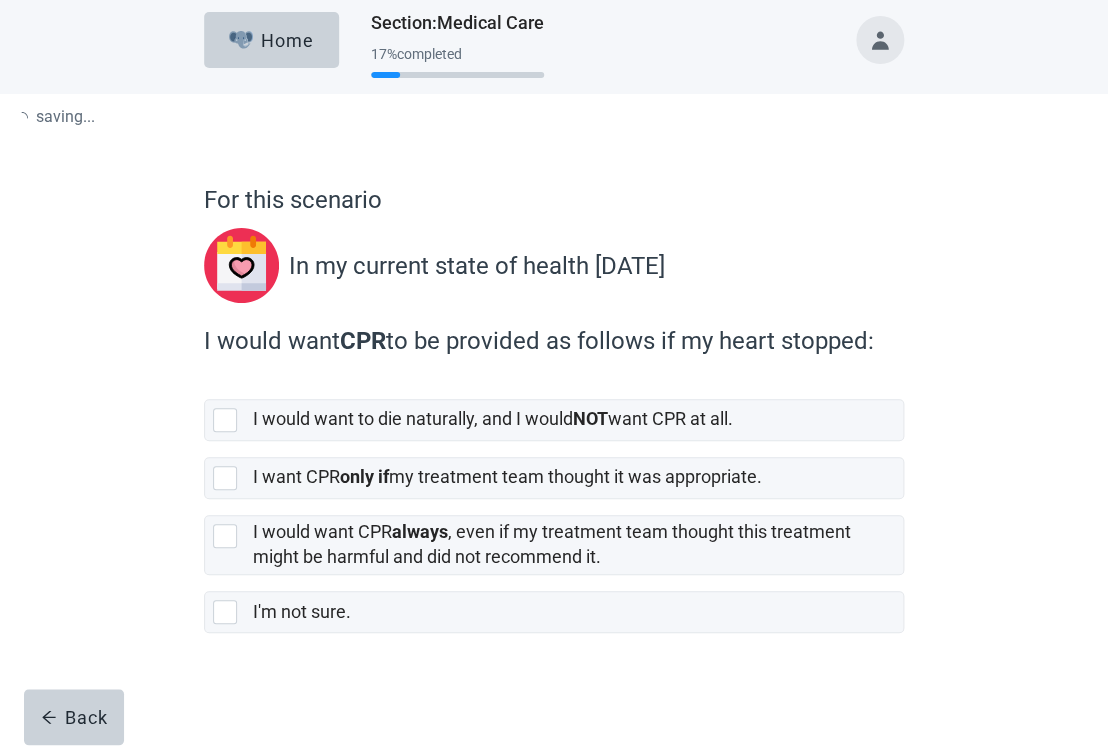 scroll, scrollTop: 0, scrollLeft: 0, axis: both 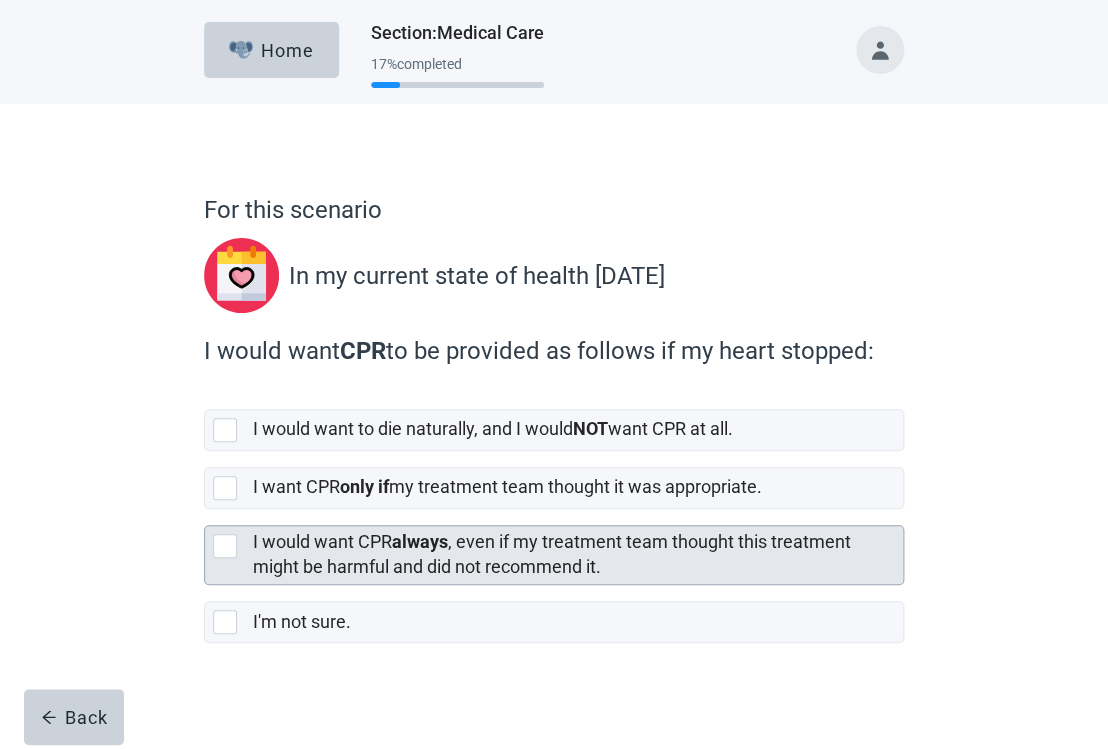 click at bounding box center [225, 546] 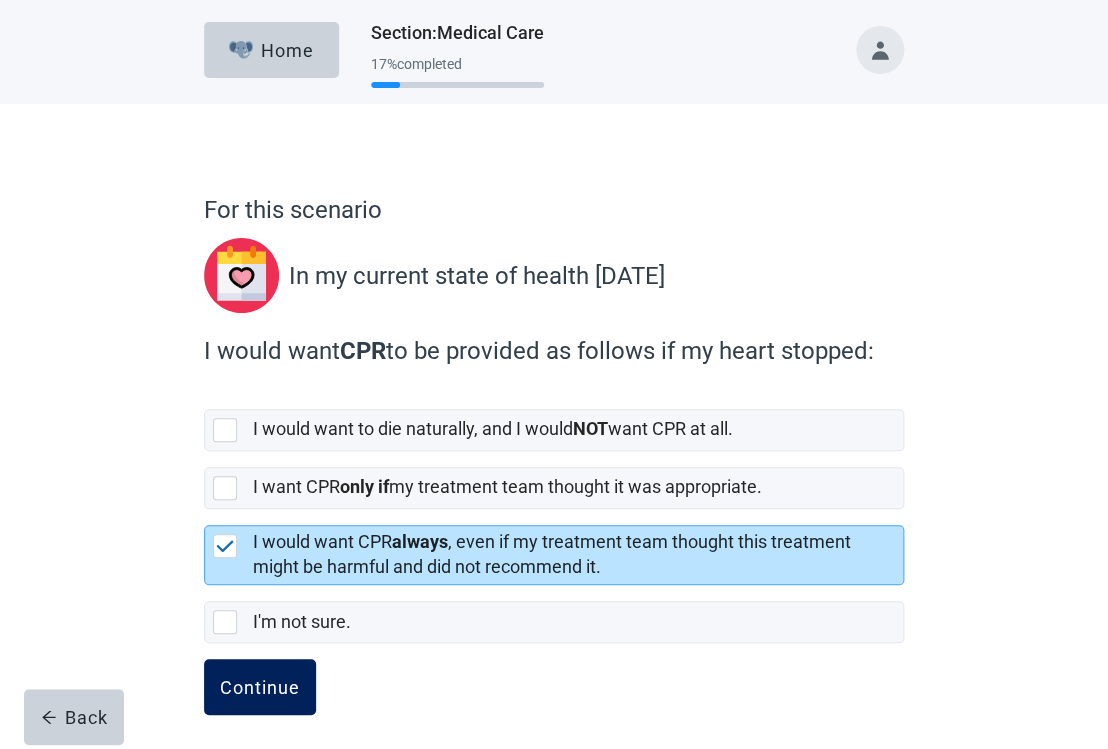 click on "Continue" at bounding box center [260, 687] 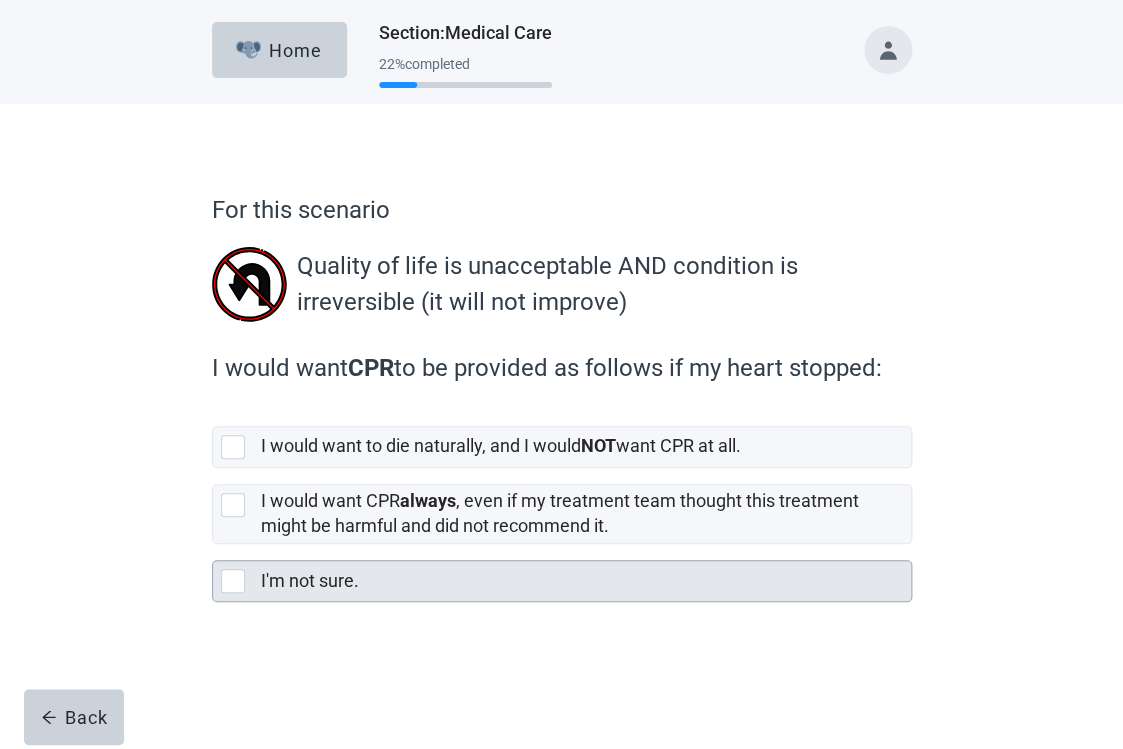 click at bounding box center (233, 581) 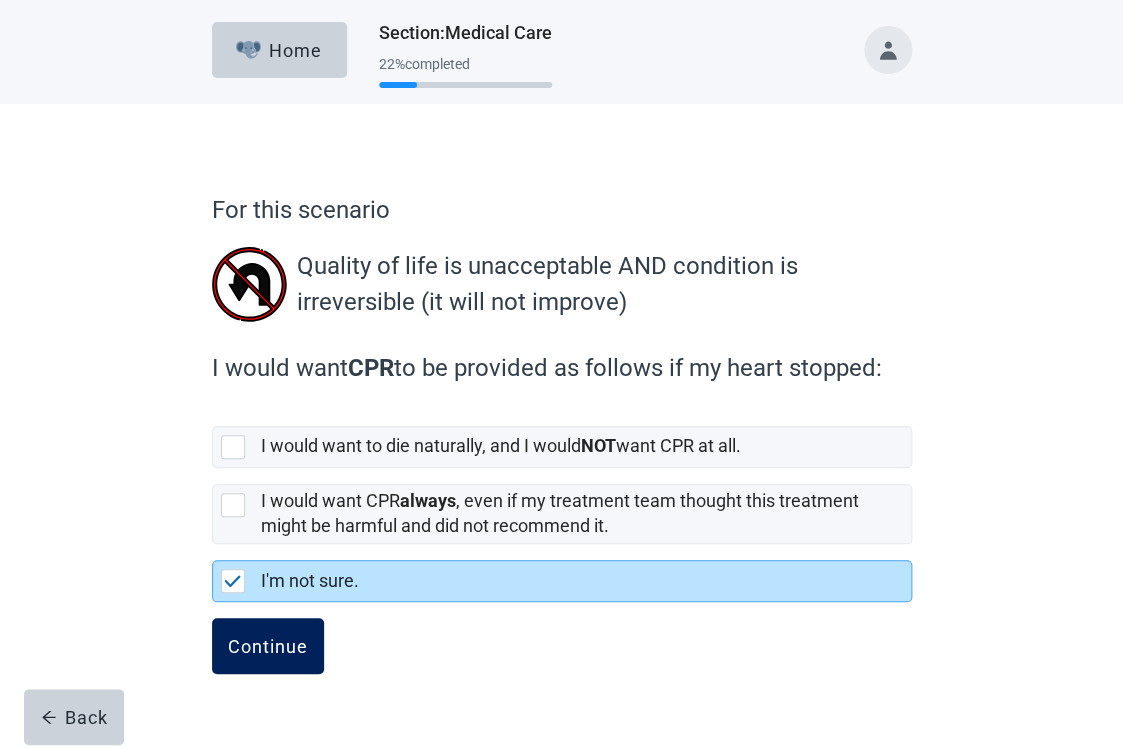 click on "Continue" at bounding box center (268, 646) 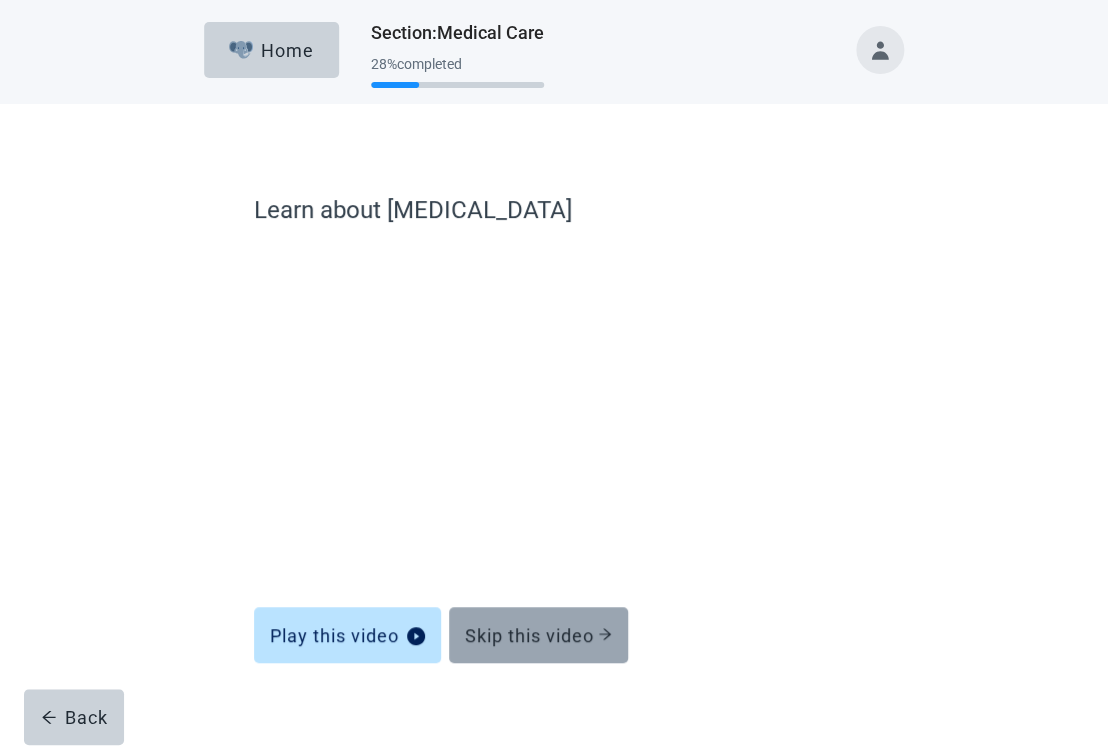 click on "Skip this video" at bounding box center (538, 635) 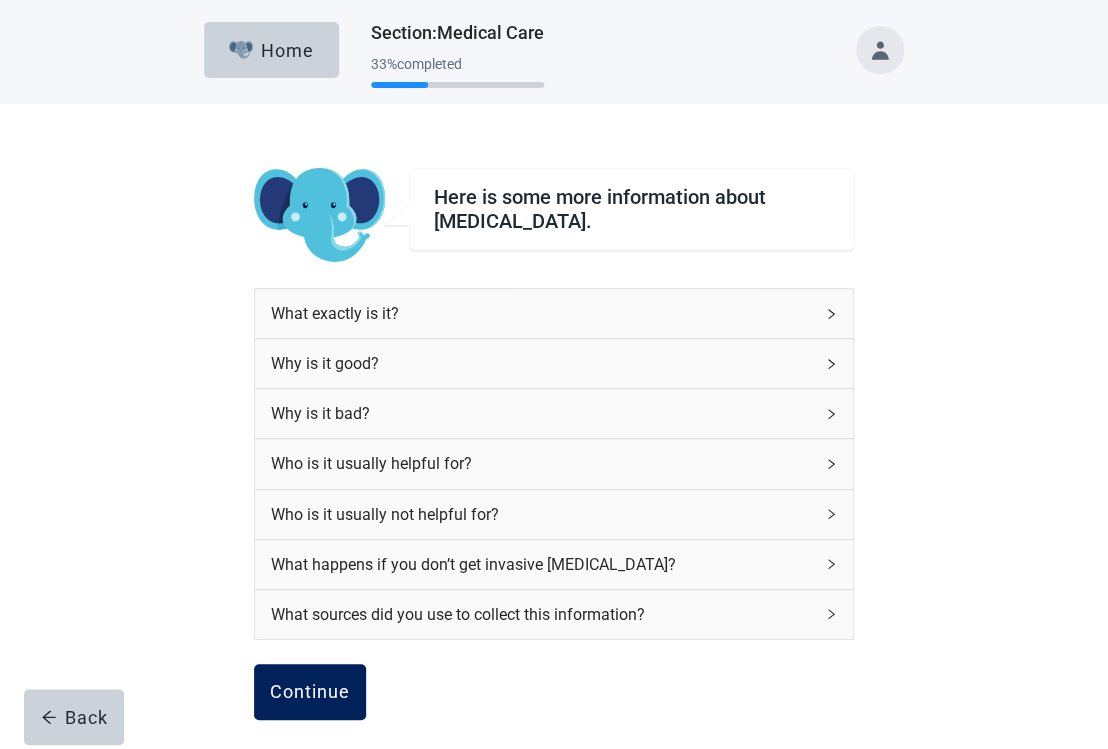 click on "Continue" at bounding box center [310, 692] 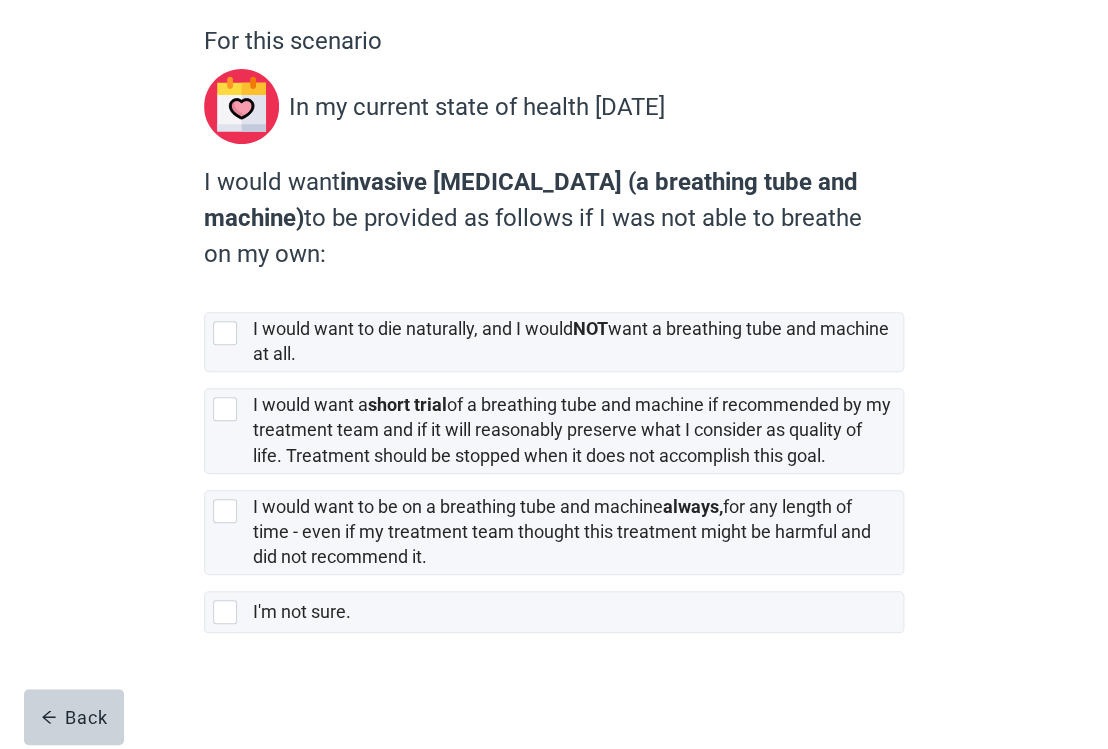 scroll, scrollTop: 172, scrollLeft: 0, axis: vertical 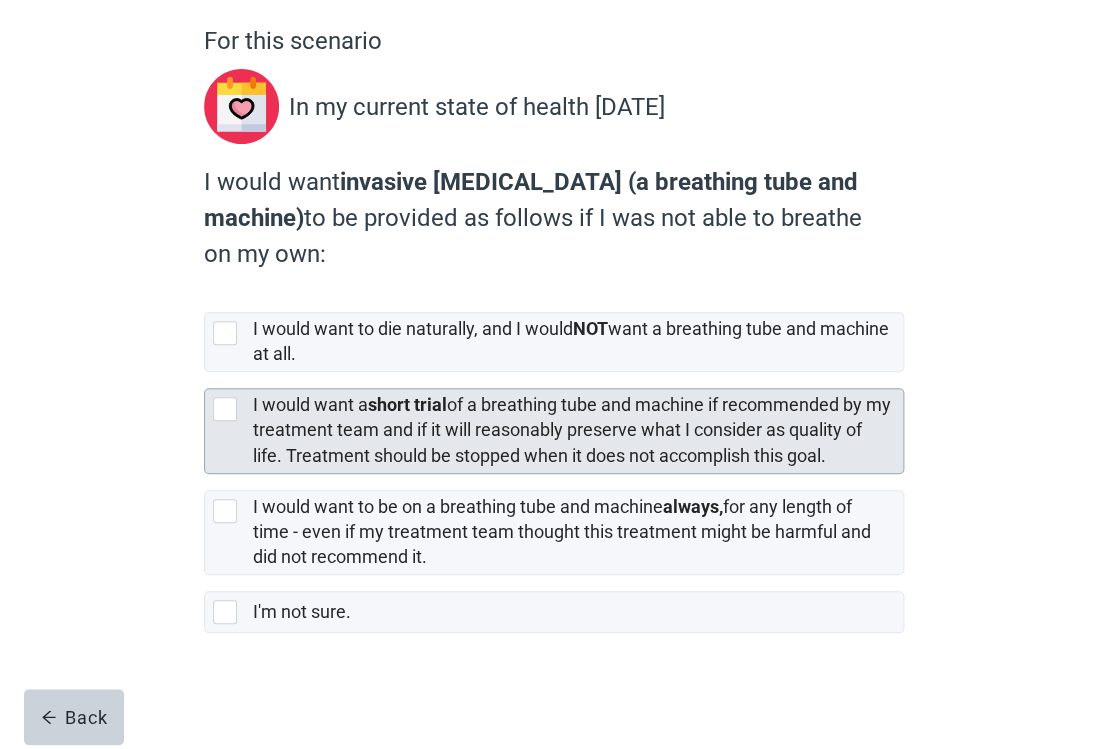 click at bounding box center [225, 409] 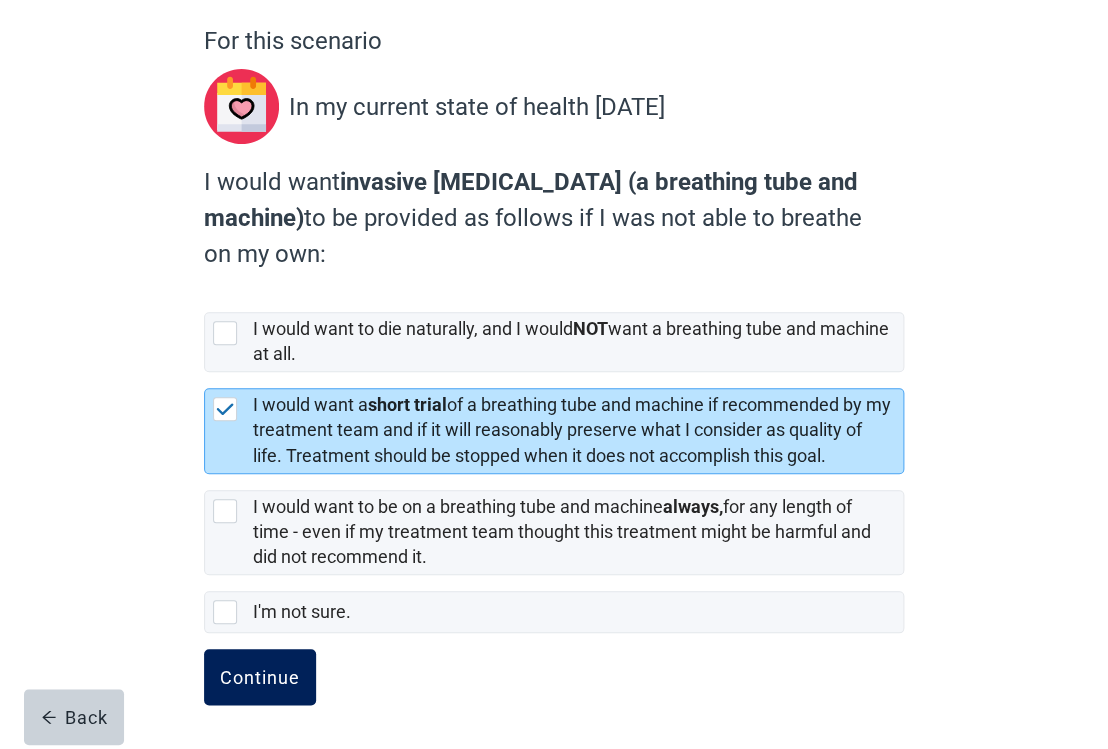 click on "Continue" at bounding box center [260, 677] 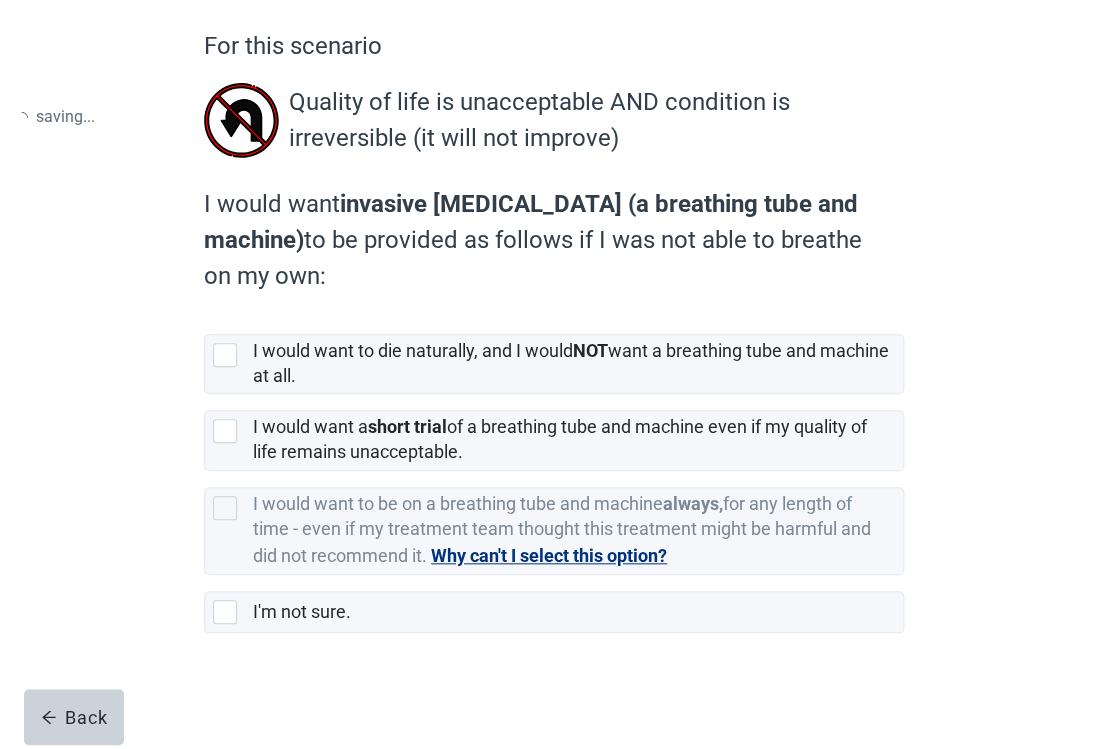 scroll, scrollTop: 0, scrollLeft: 0, axis: both 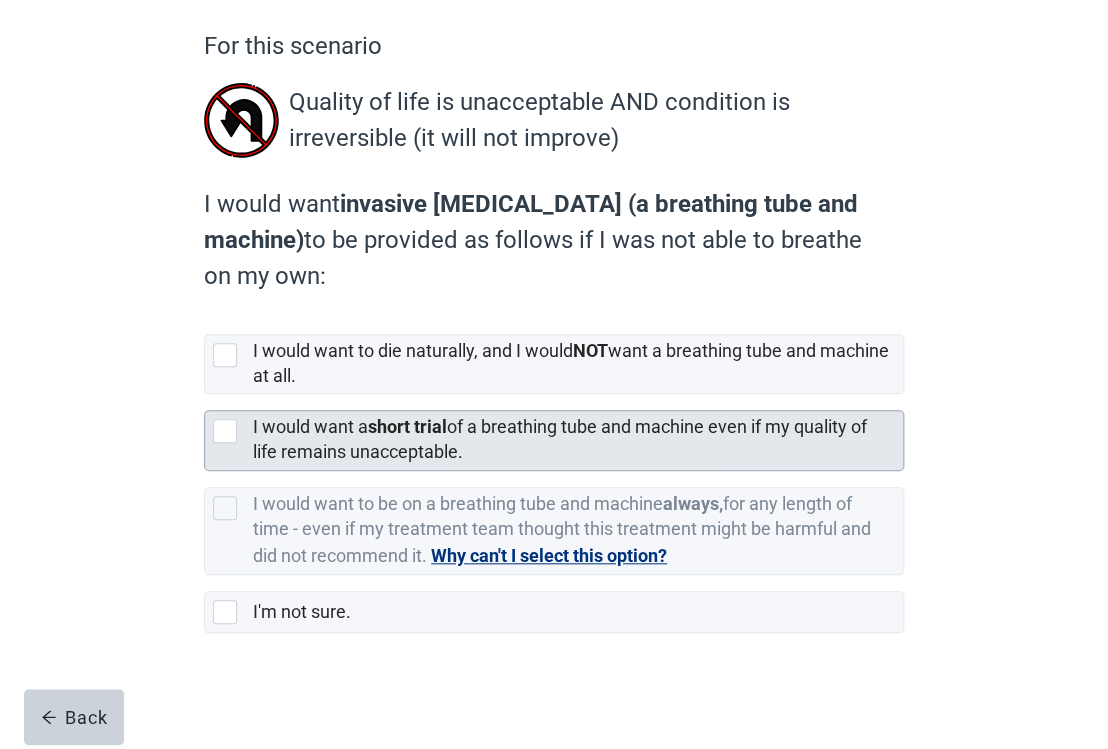 click at bounding box center (225, 431) 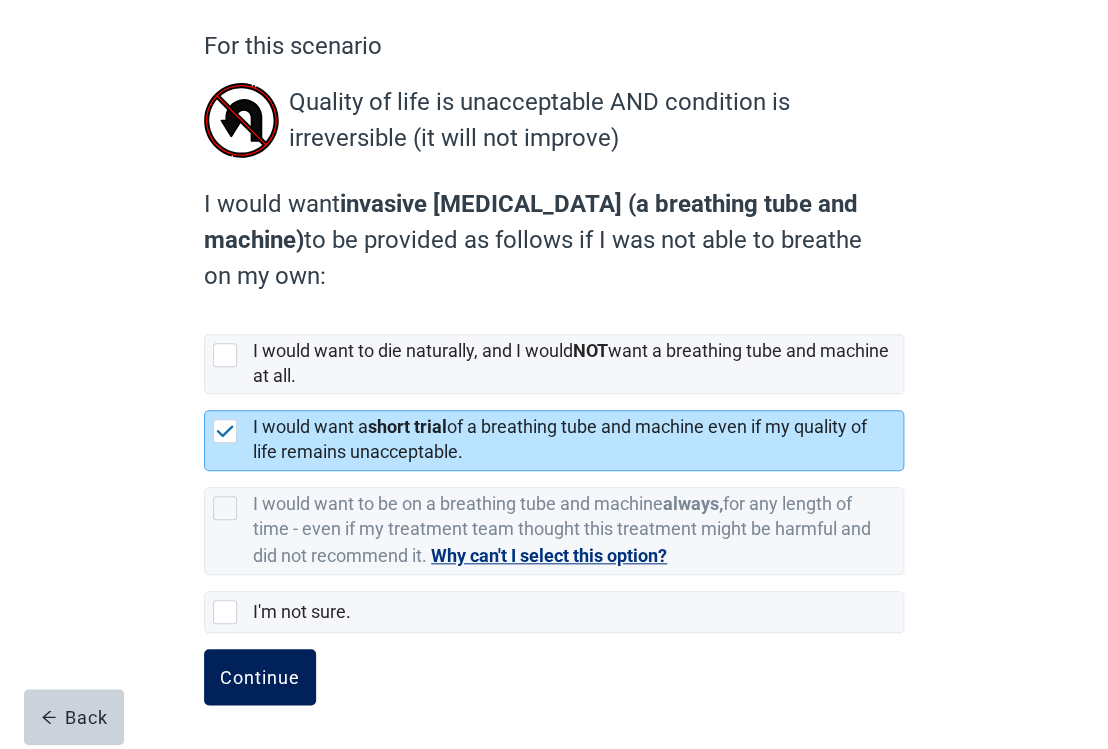 click on "Continue" at bounding box center (260, 677) 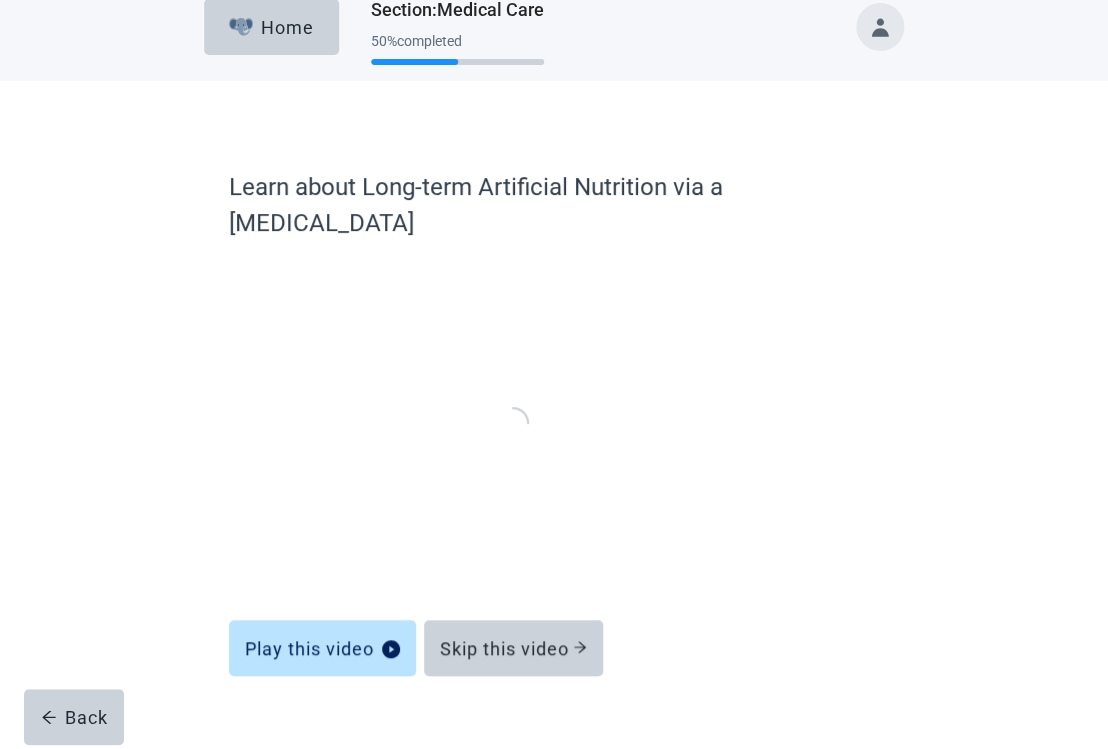 scroll, scrollTop: 22, scrollLeft: 0, axis: vertical 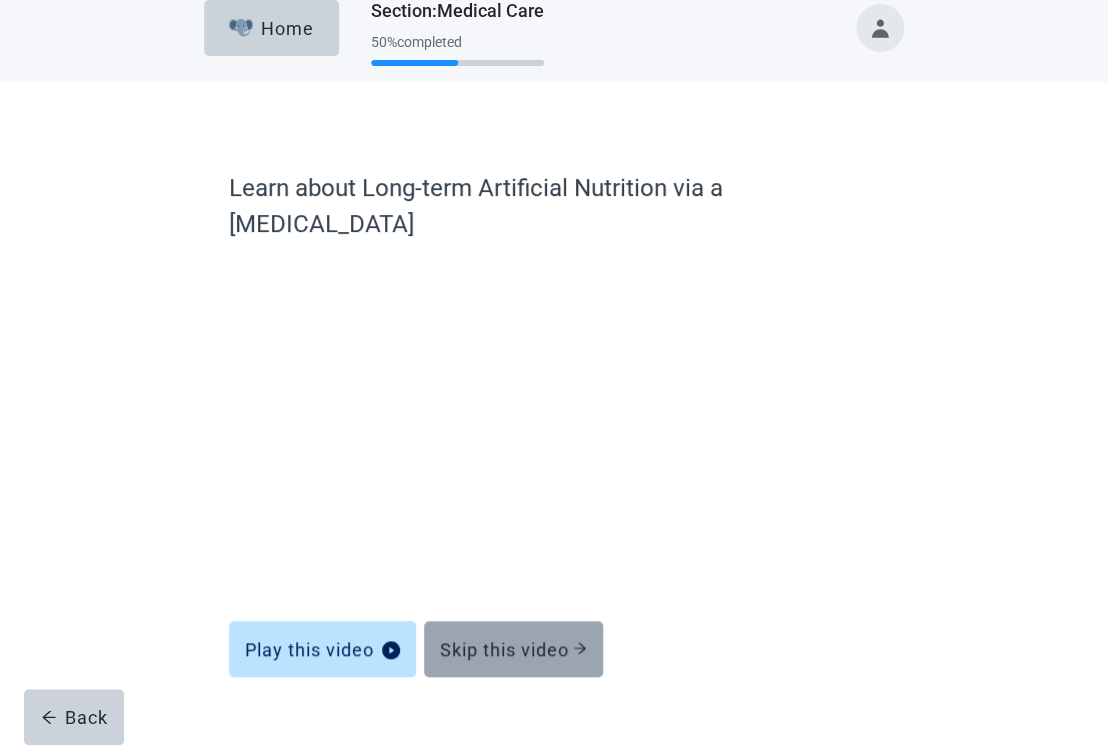 click on "Skip this video" at bounding box center [513, 649] 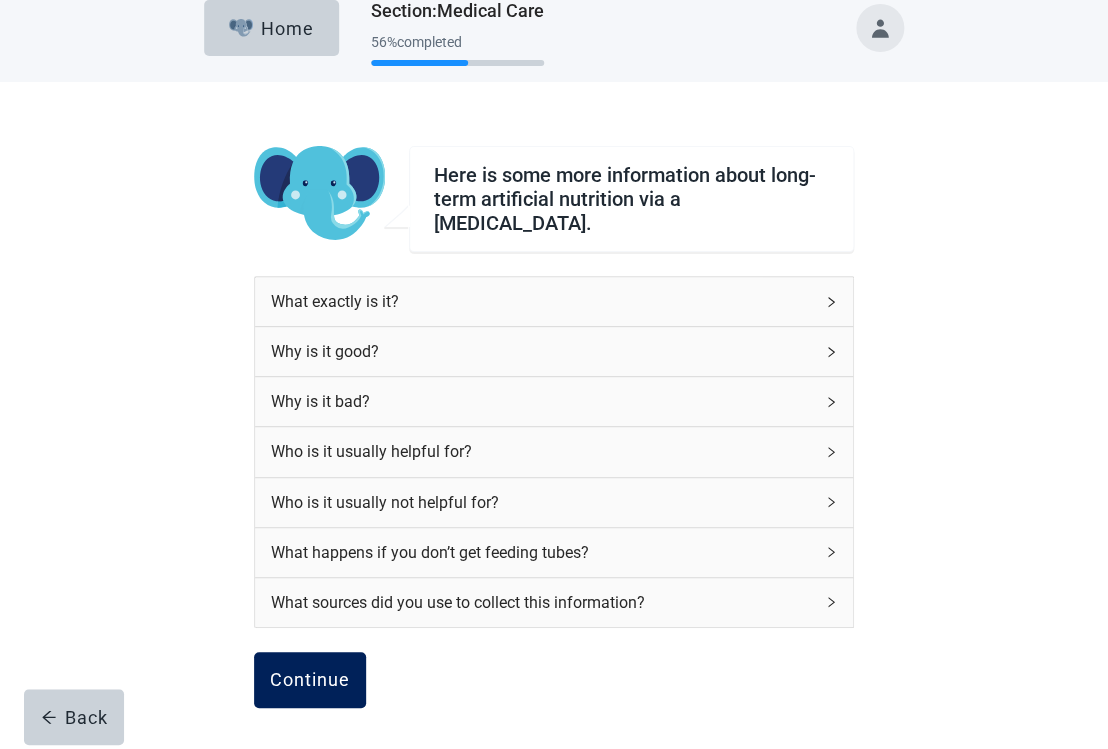 click on "Continue" at bounding box center (310, 680) 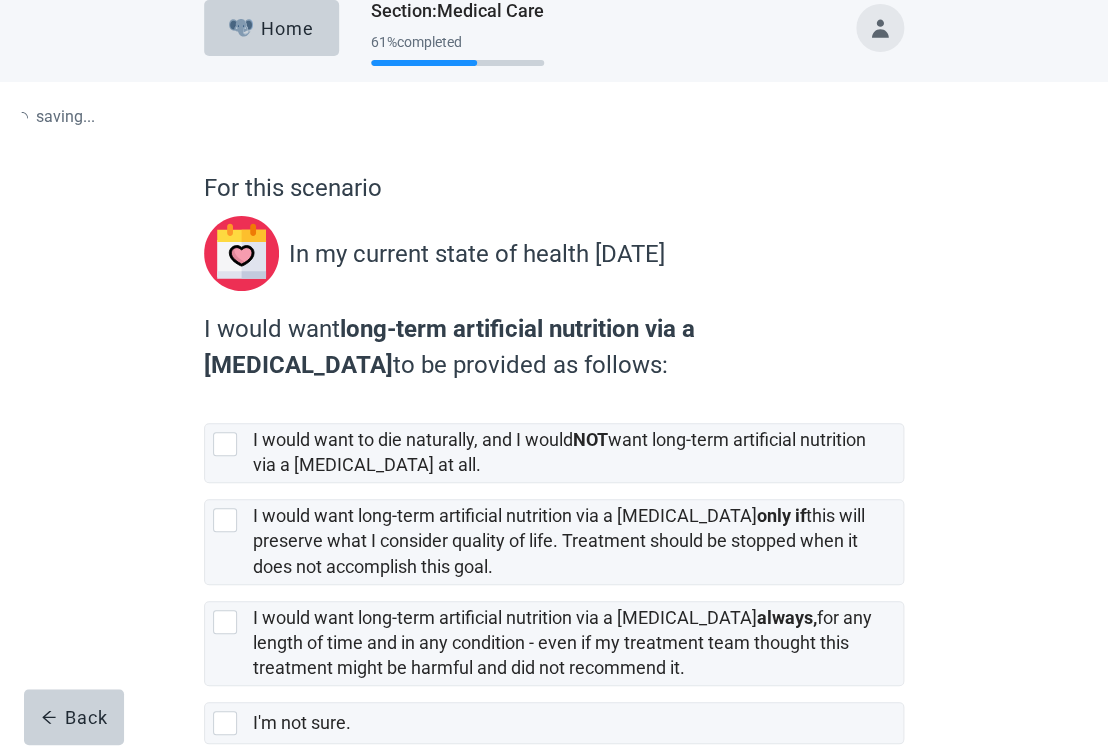 scroll, scrollTop: 0, scrollLeft: 0, axis: both 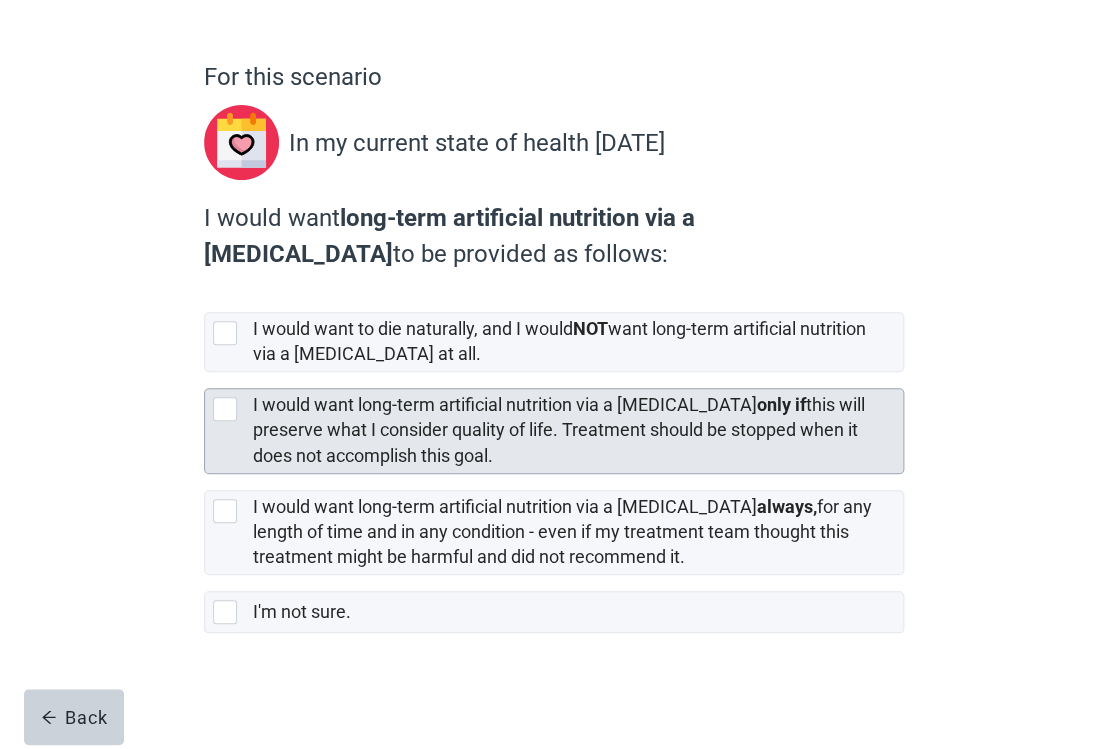 click at bounding box center (225, 409) 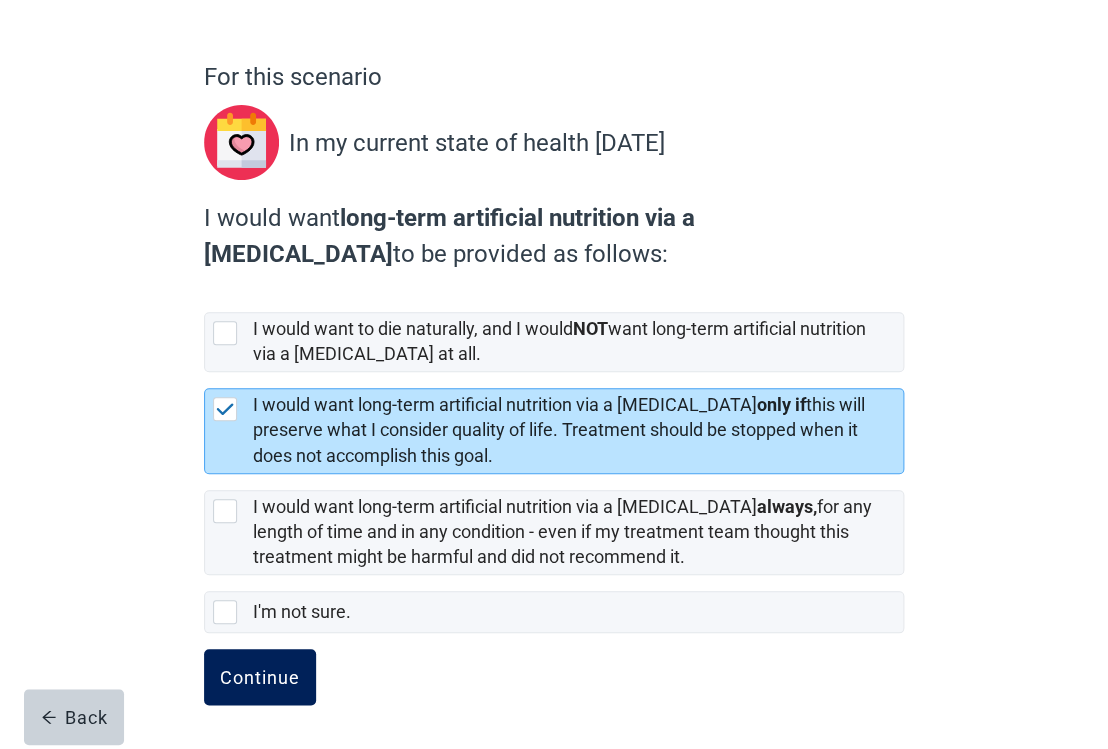 click on "Continue" at bounding box center (260, 677) 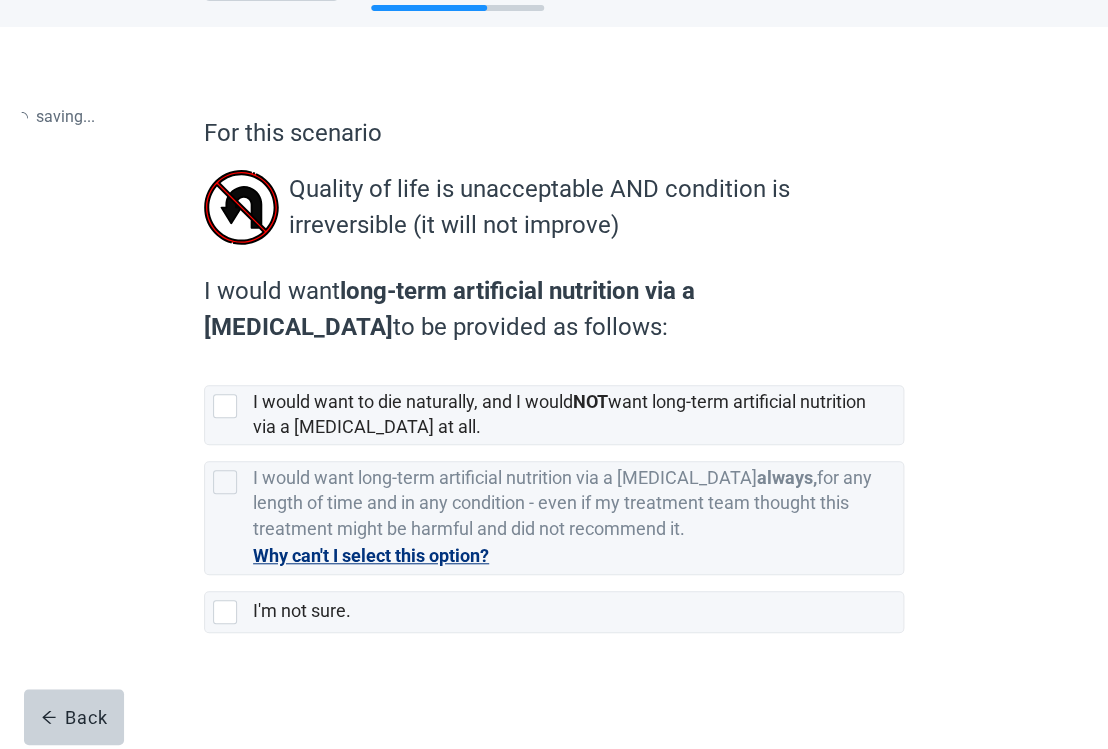 scroll, scrollTop: 0, scrollLeft: 0, axis: both 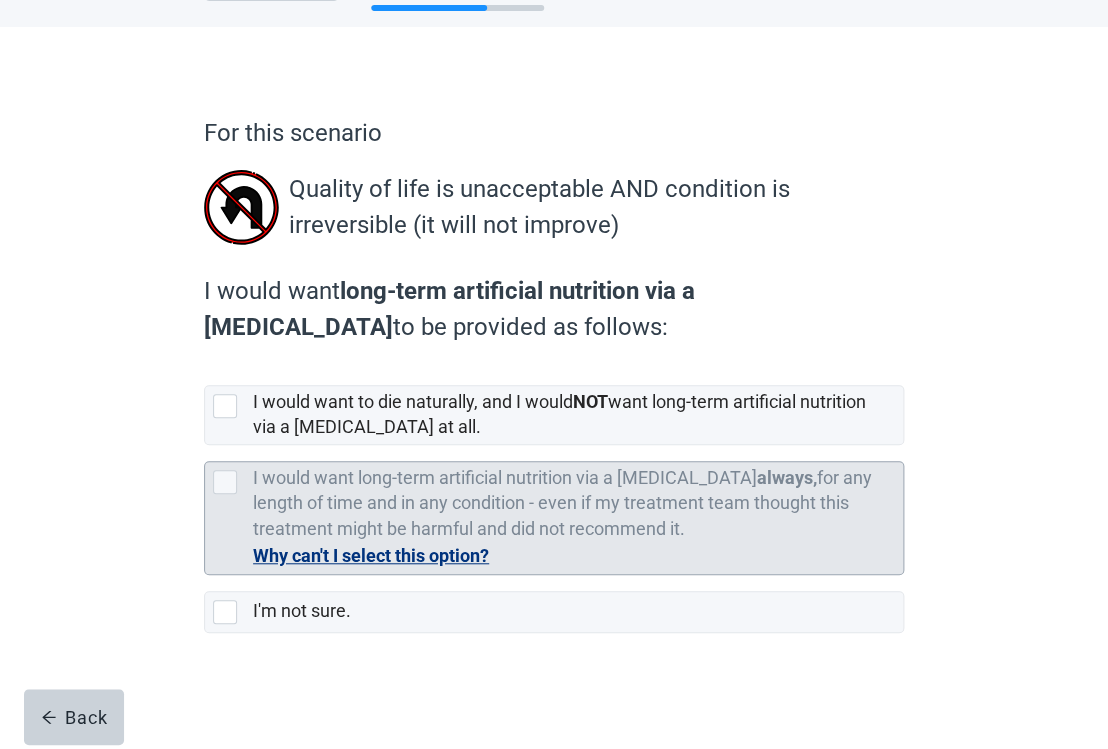 click on "Why can't I select this option?" at bounding box center (371, 556) 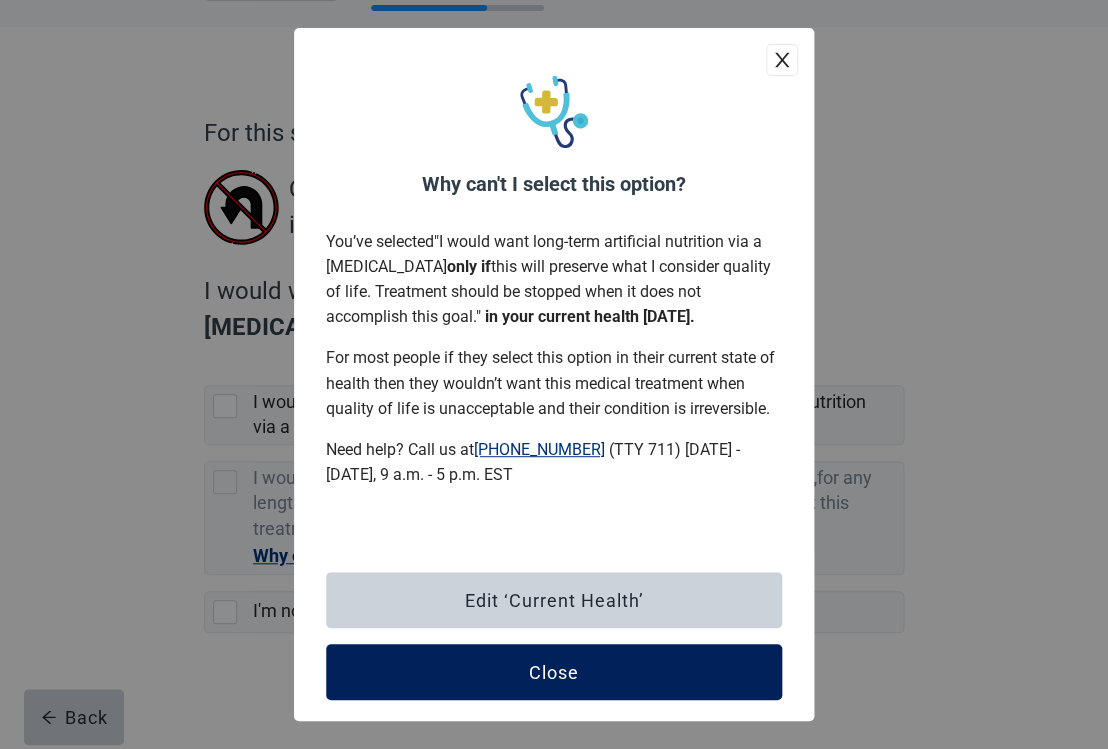 click on "Close" at bounding box center (554, 672) 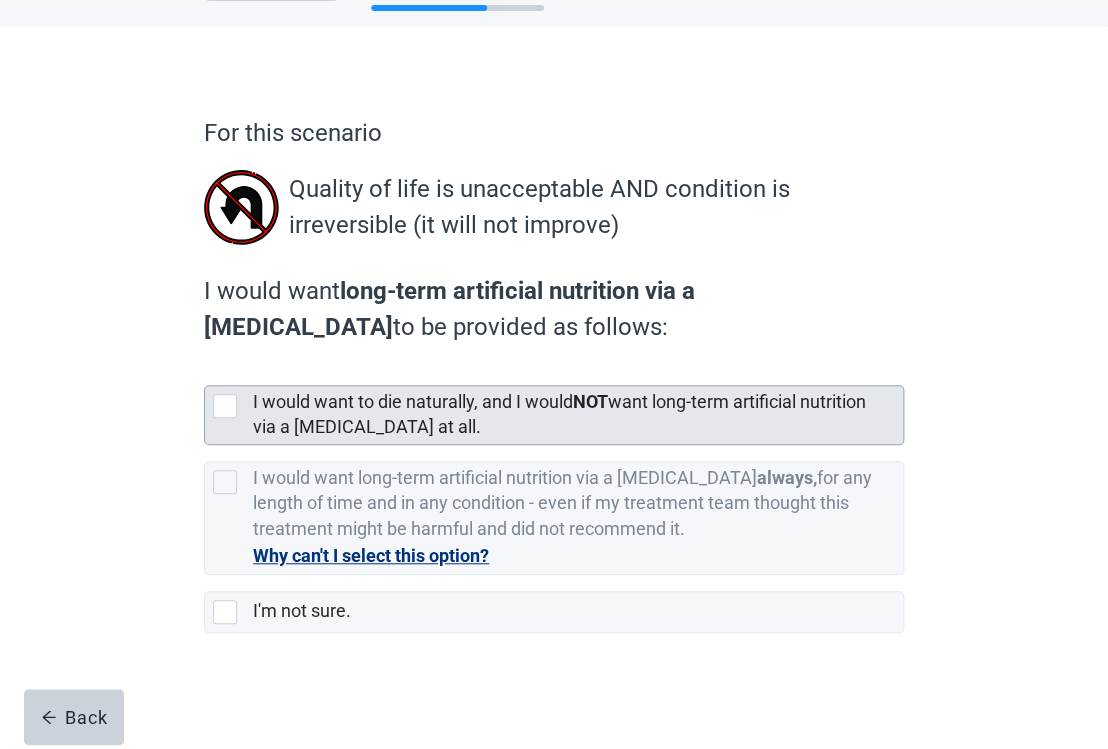 click at bounding box center [225, 406] 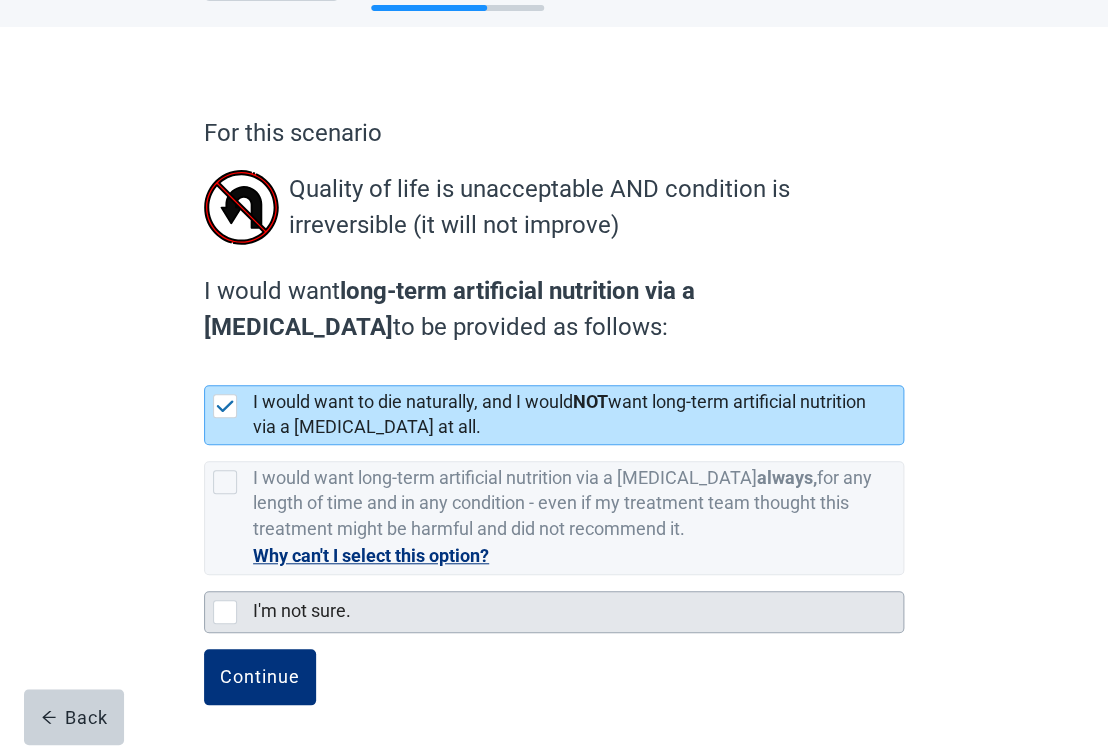 click at bounding box center (225, 612) 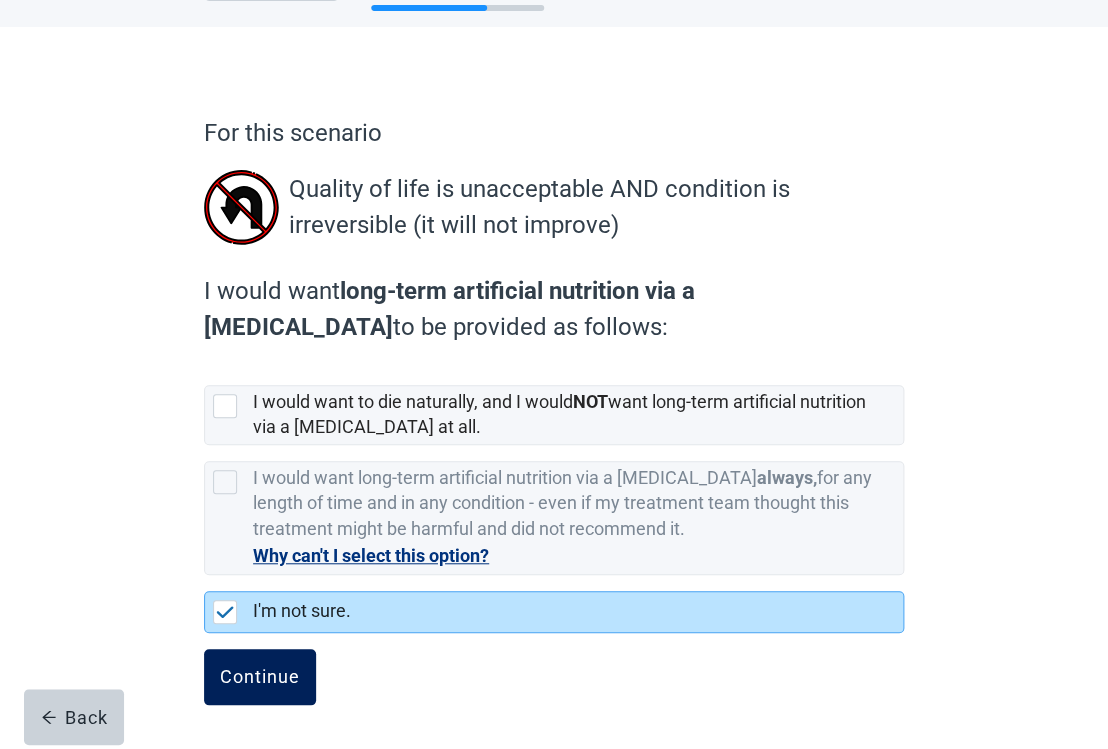 click on "Continue" at bounding box center (260, 677) 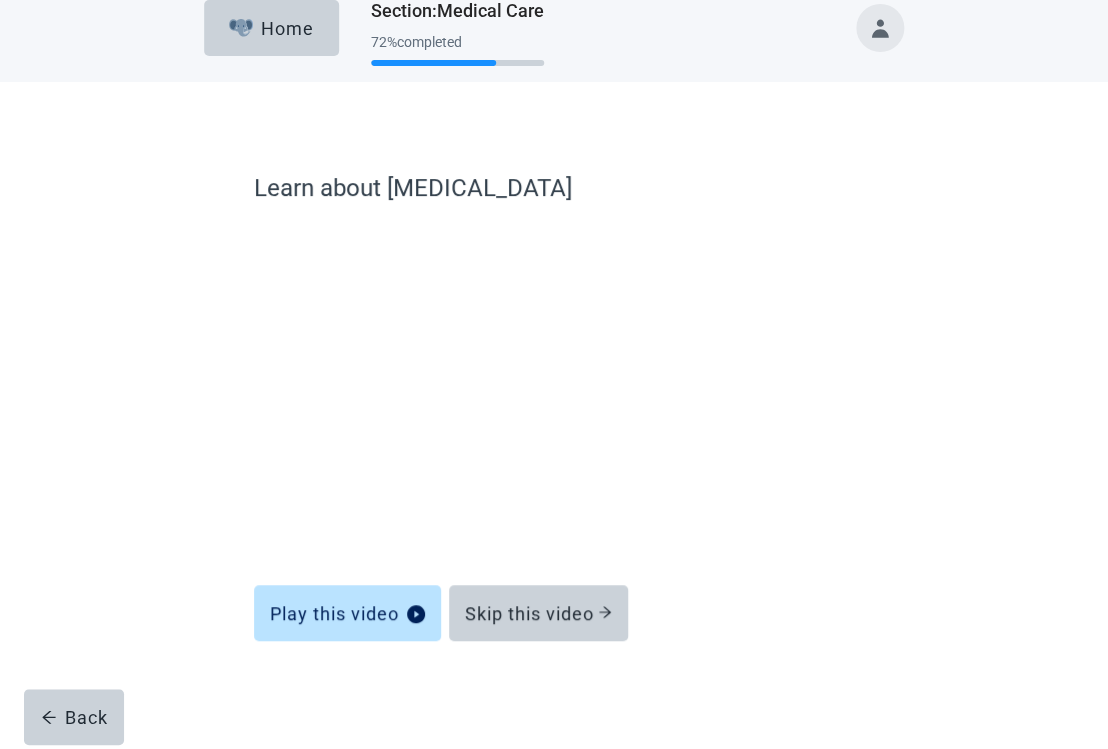 scroll, scrollTop: 22, scrollLeft: 0, axis: vertical 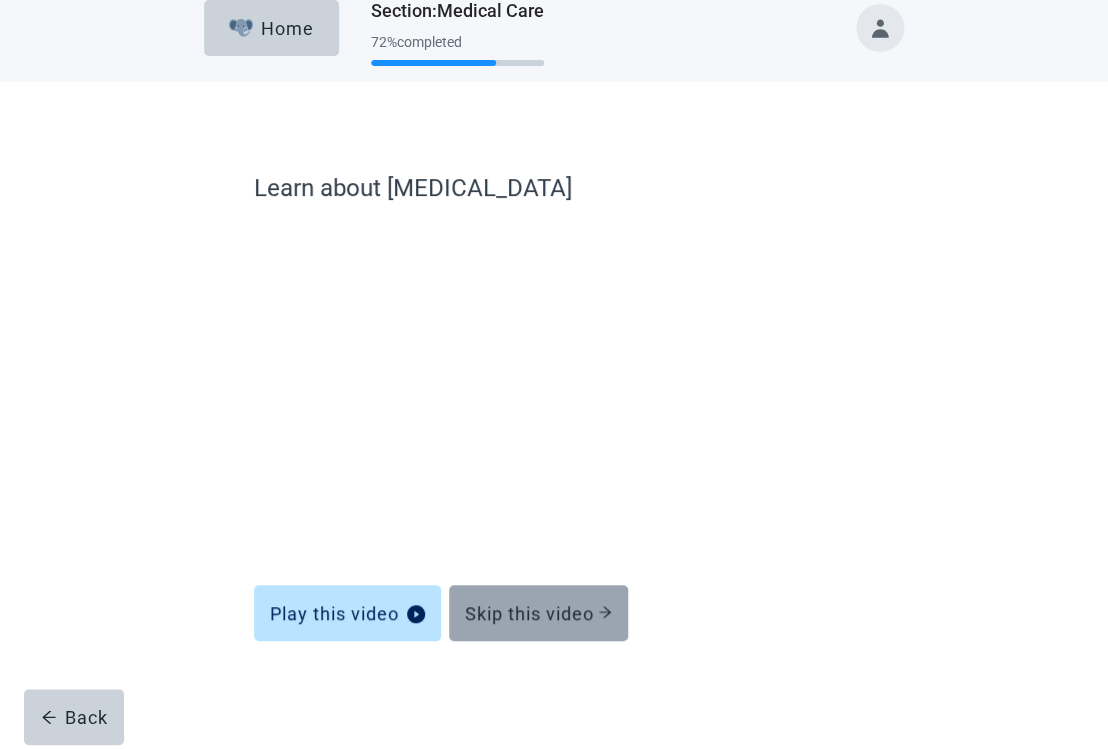 click on "Skip this video" at bounding box center [538, 613] 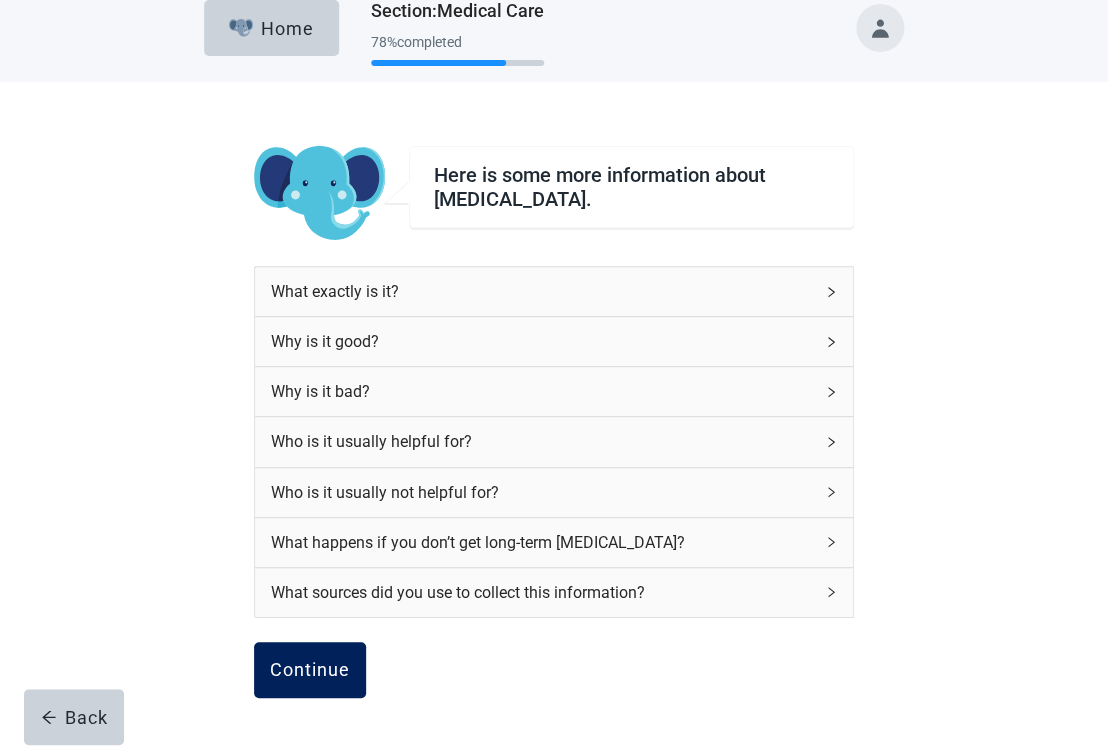 click on "Continue" at bounding box center (310, 670) 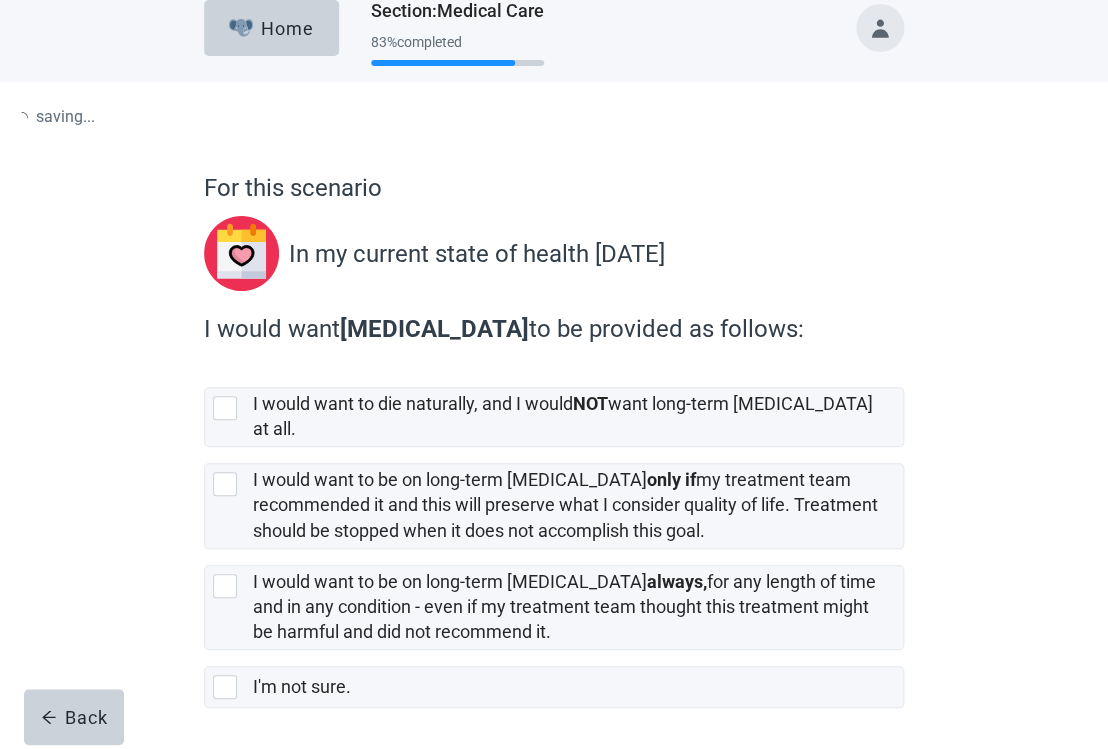 scroll, scrollTop: 0, scrollLeft: 0, axis: both 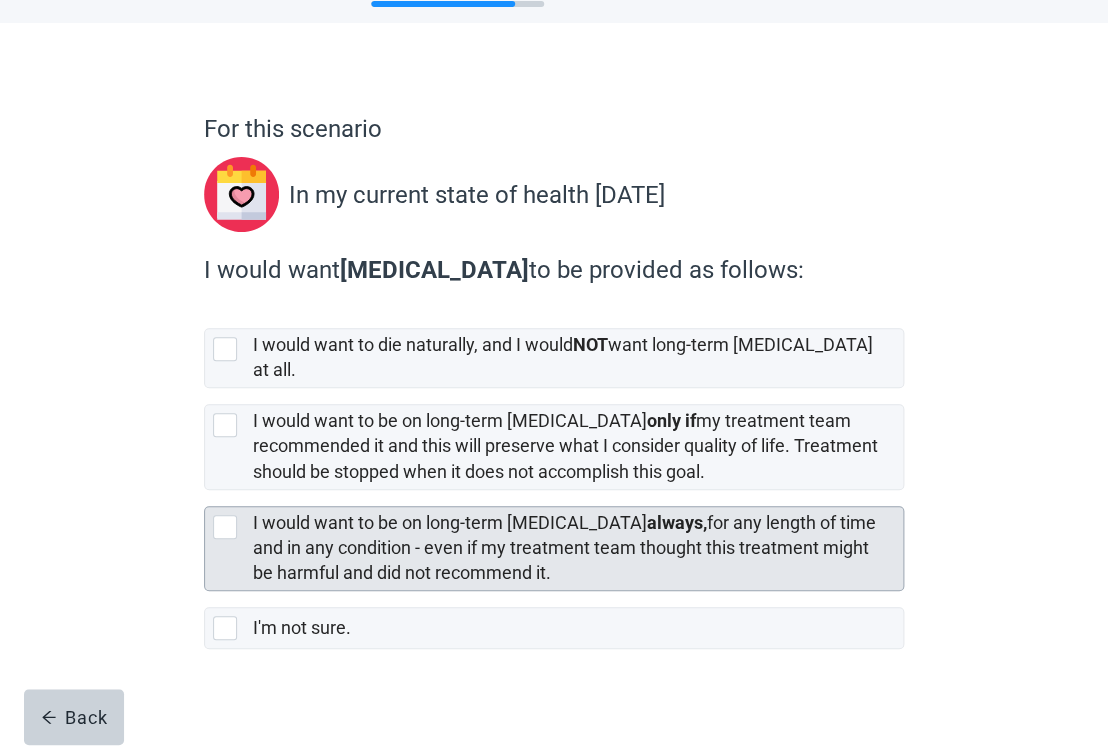 click at bounding box center [225, 527] 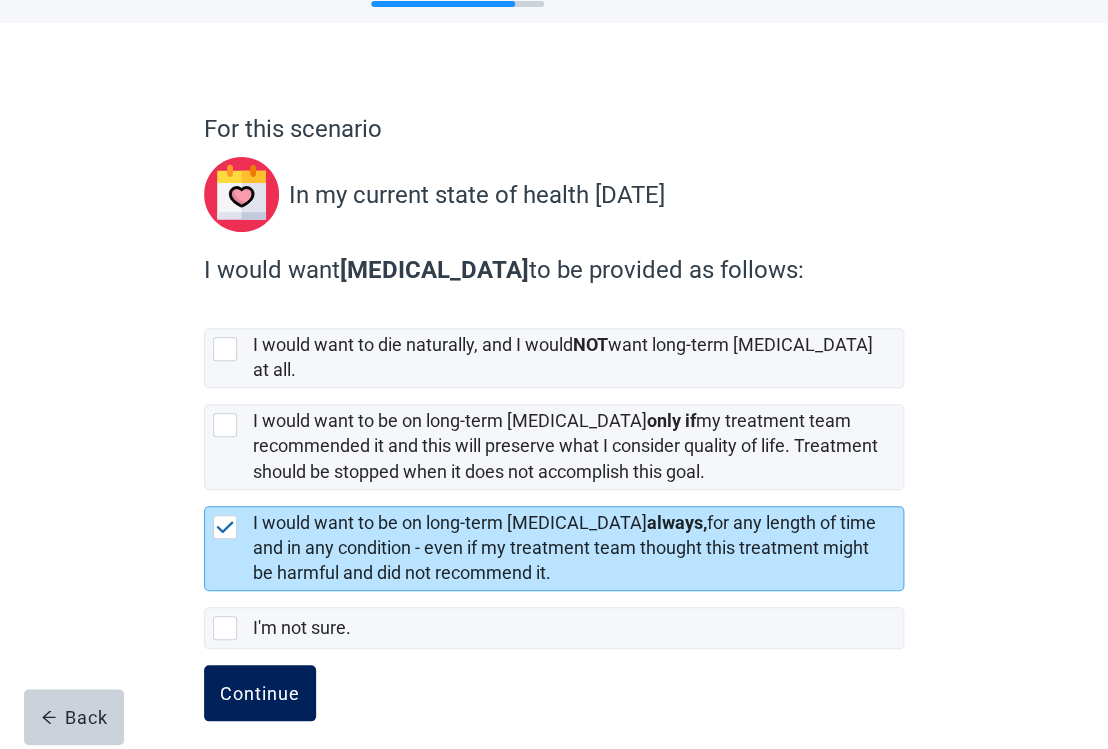 click on "Continue" at bounding box center [260, 693] 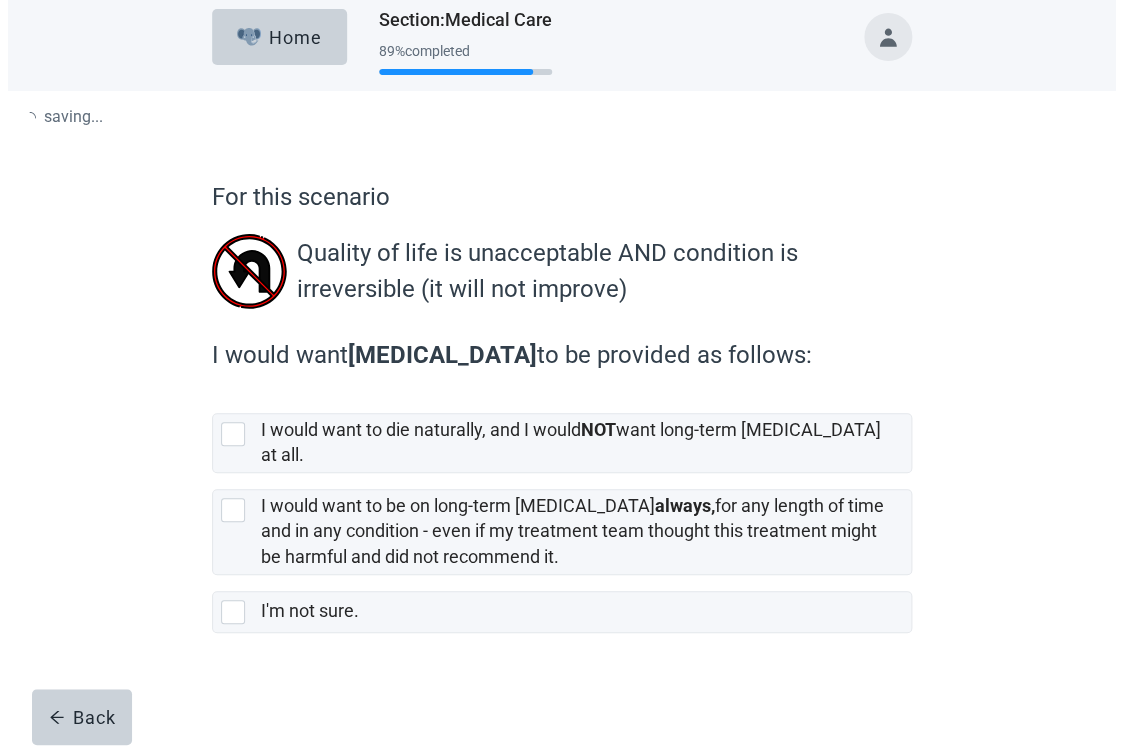 scroll, scrollTop: 0, scrollLeft: 0, axis: both 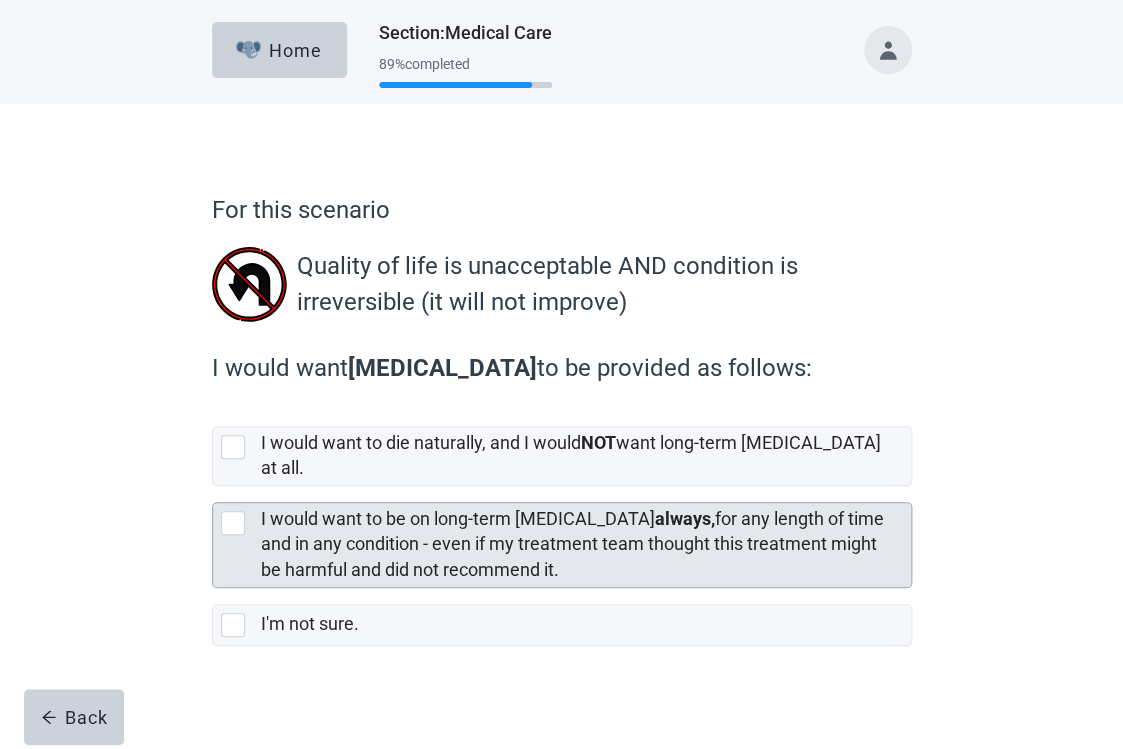 click at bounding box center [233, 523] 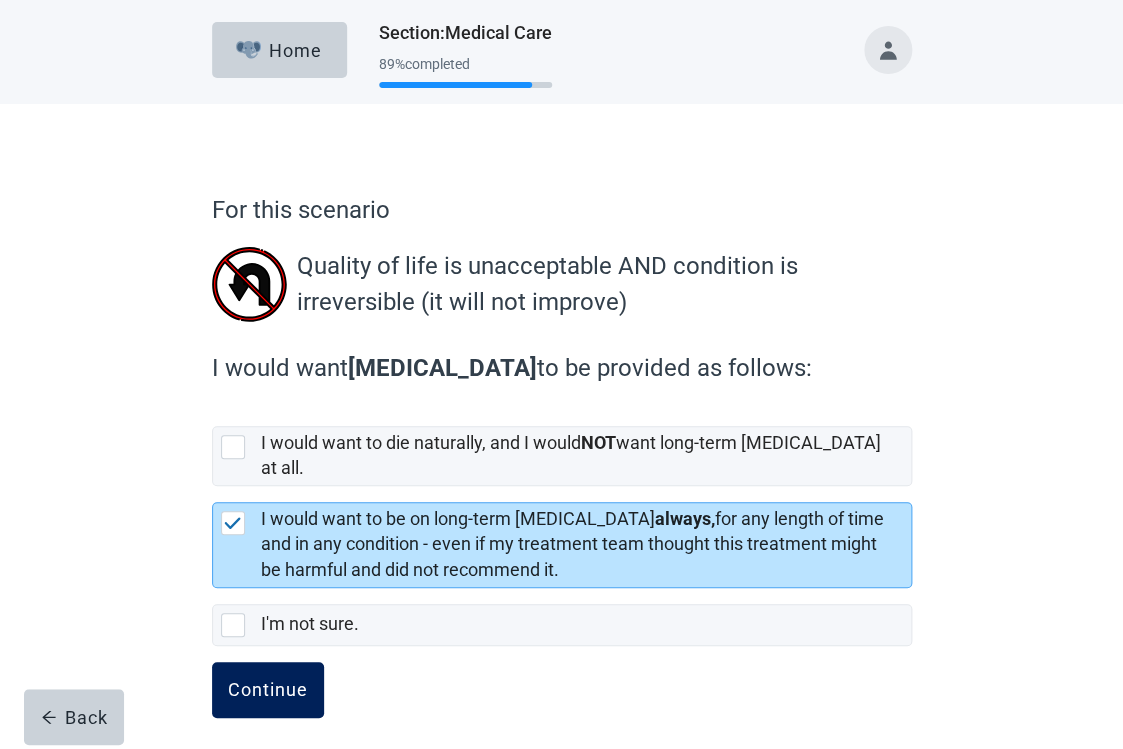 click on "Continue" at bounding box center (268, 690) 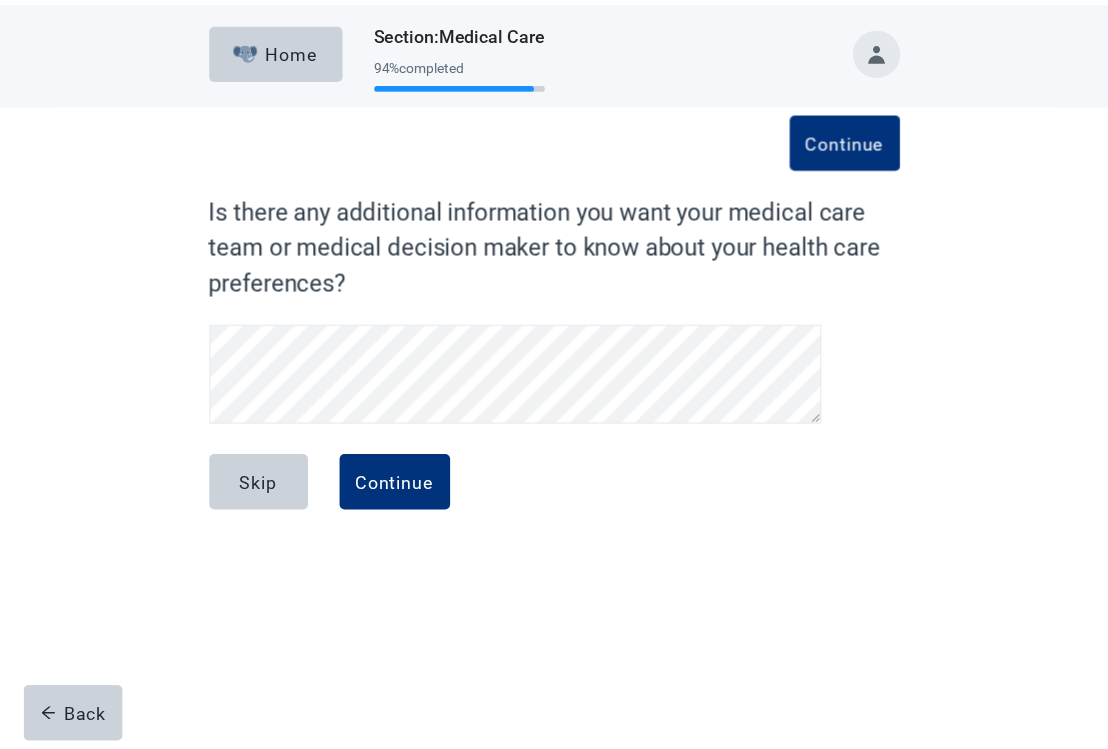 scroll, scrollTop: 94, scrollLeft: 0, axis: vertical 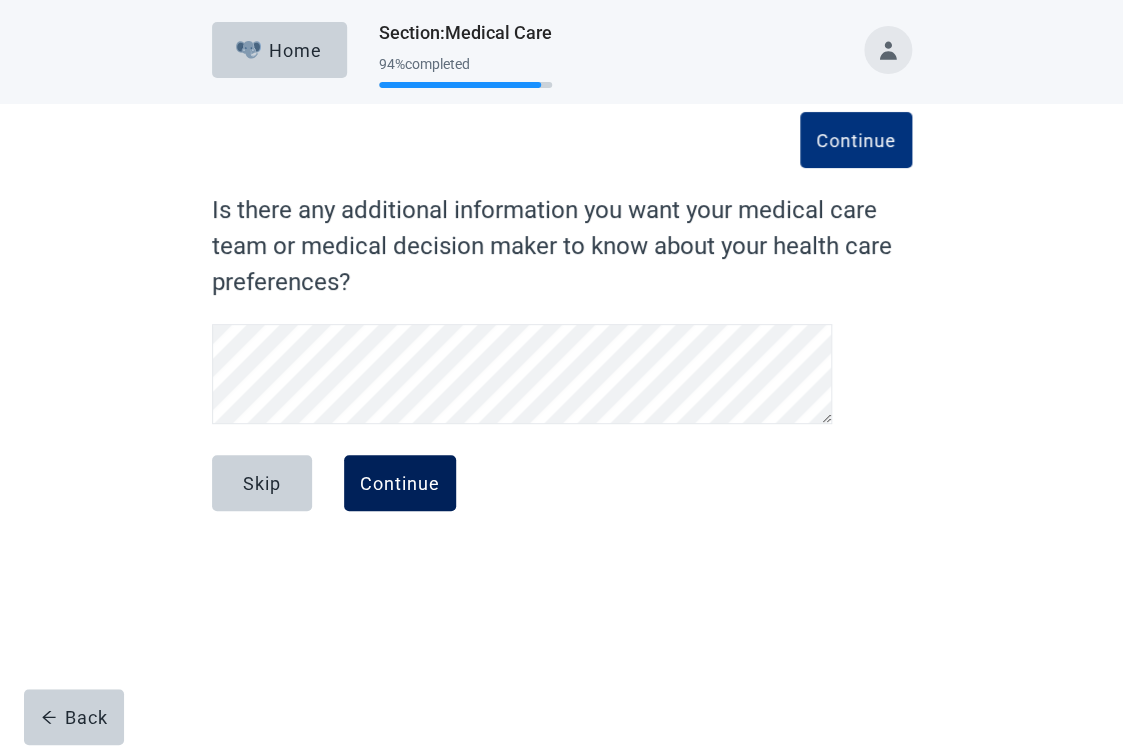 click on "Continue" at bounding box center [400, 483] 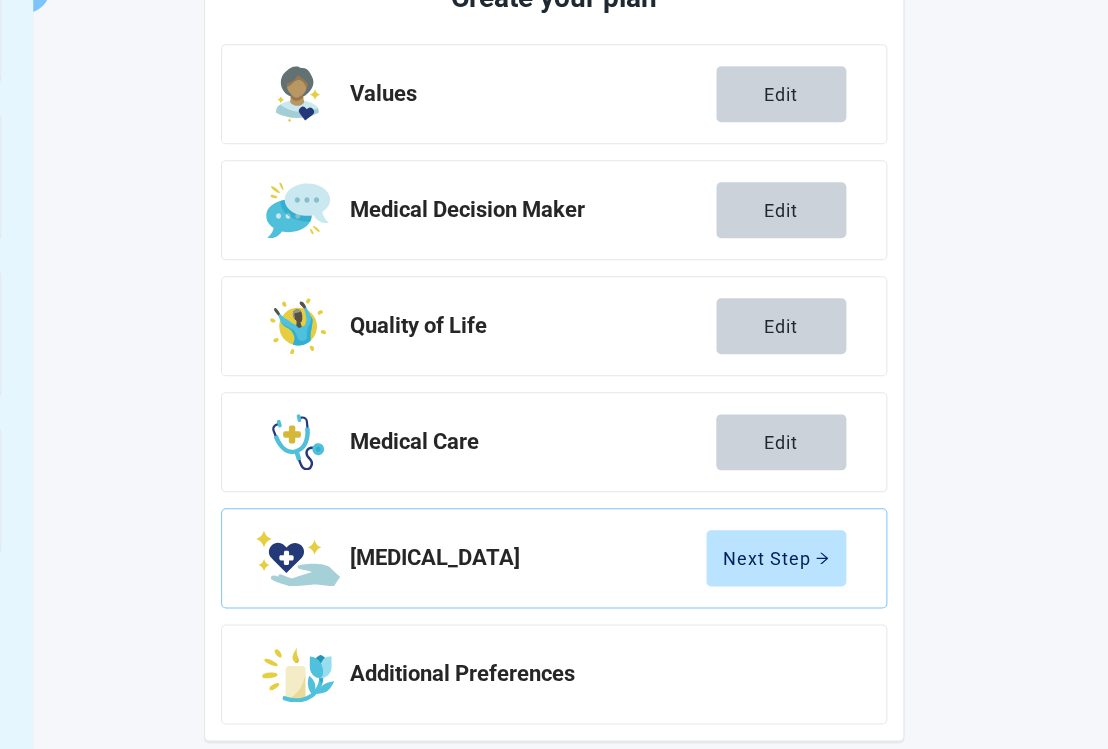 scroll, scrollTop: 291, scrollLeft: 0, axis: vertical 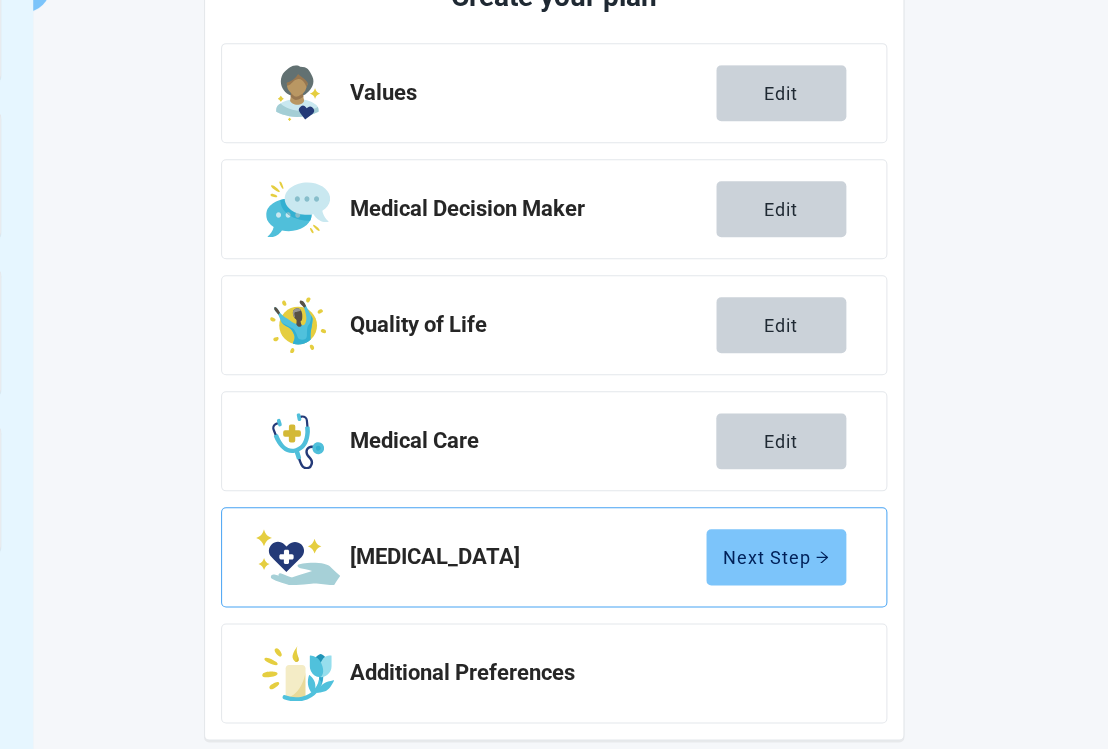 click on "Next Step" at bounding box center (776, 557) 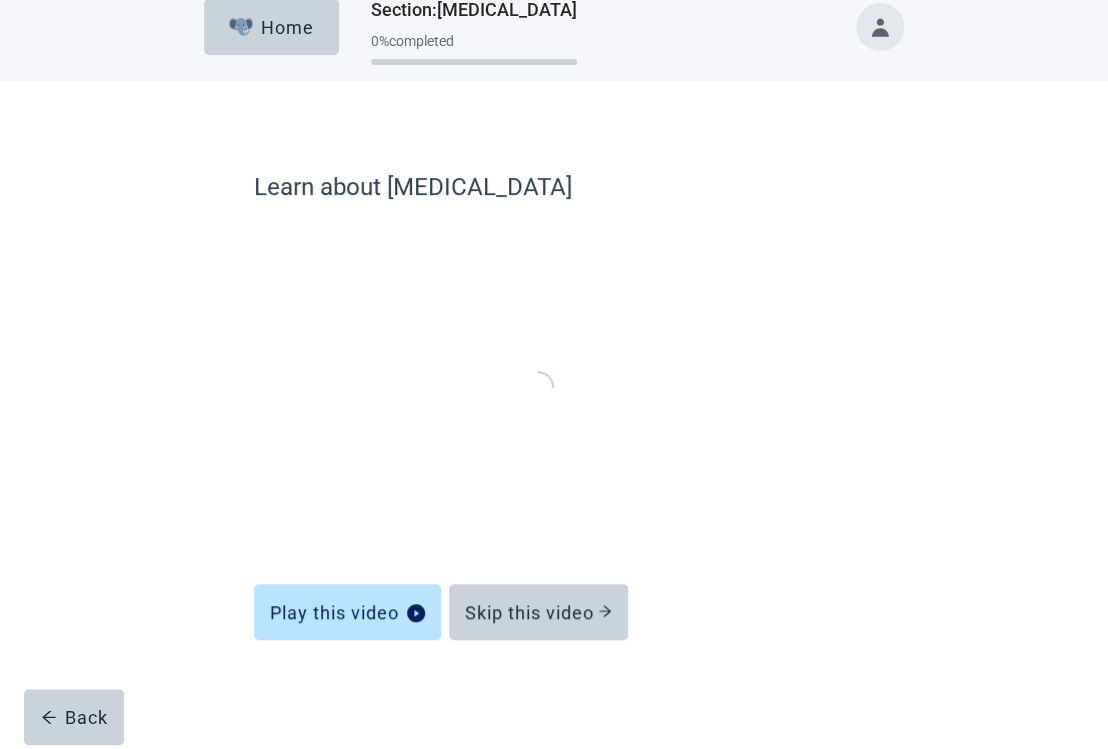 scroll, scrollTop: 22, scrollLeft: 0, axis: vertical 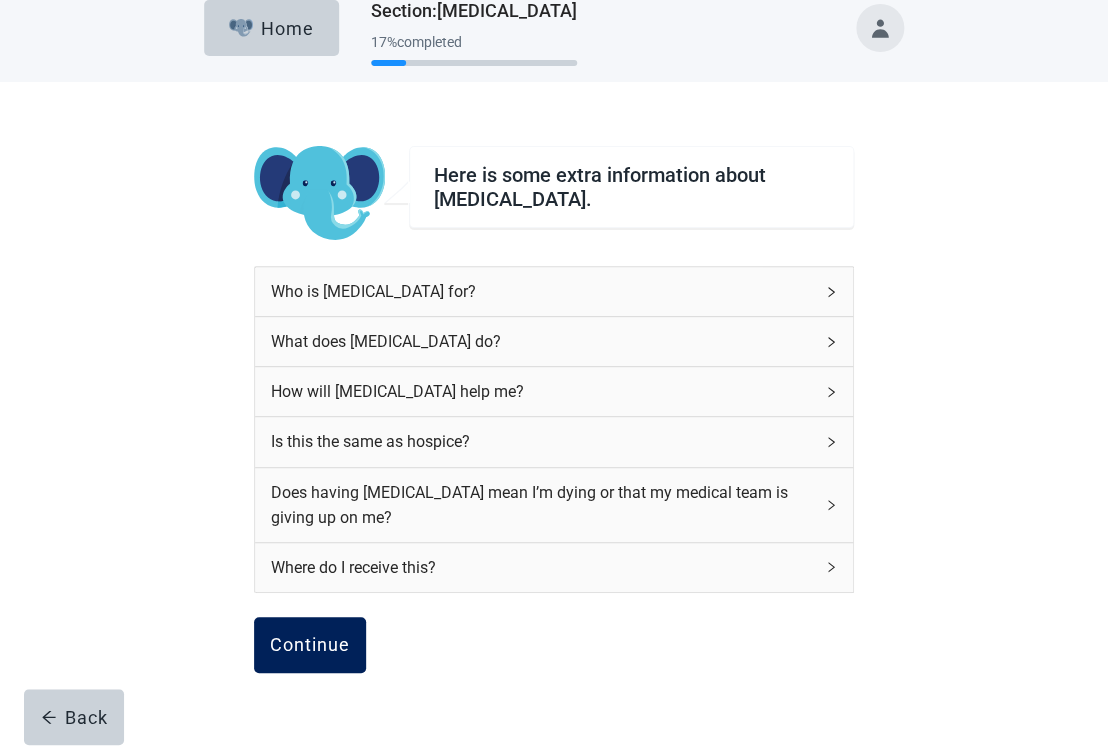 click on "Continue" at bounding box center (310, 645) 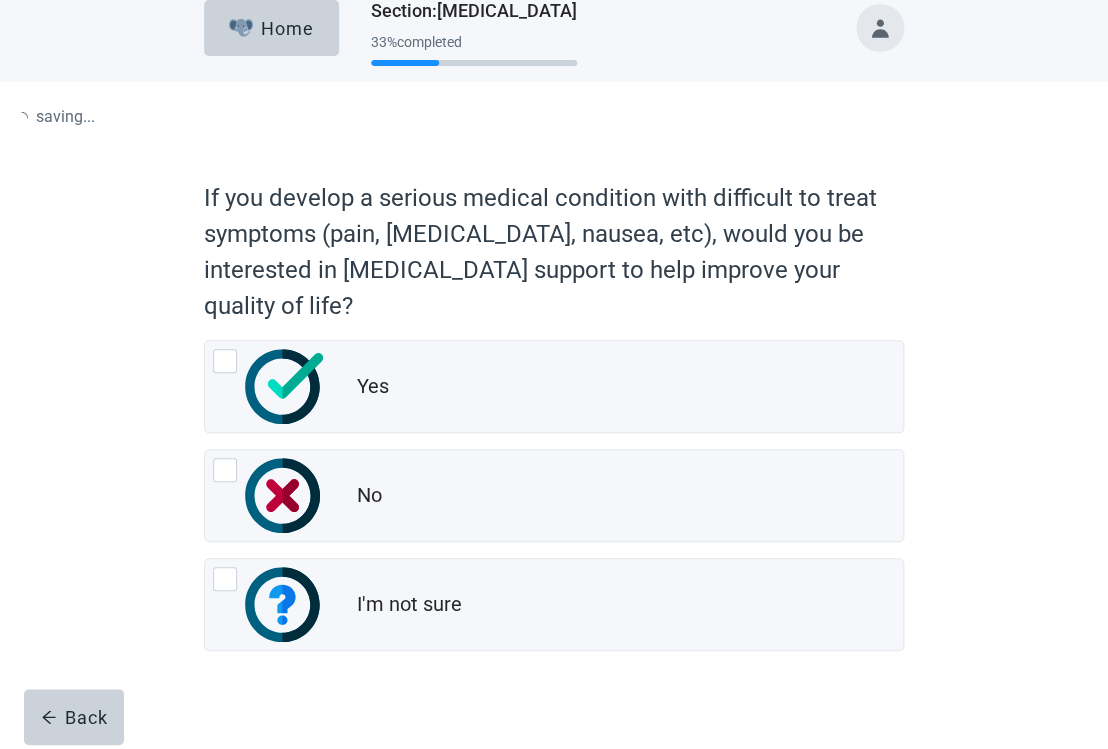 scroll, scrollTop: 0, scrollLeft: 0, axis: both 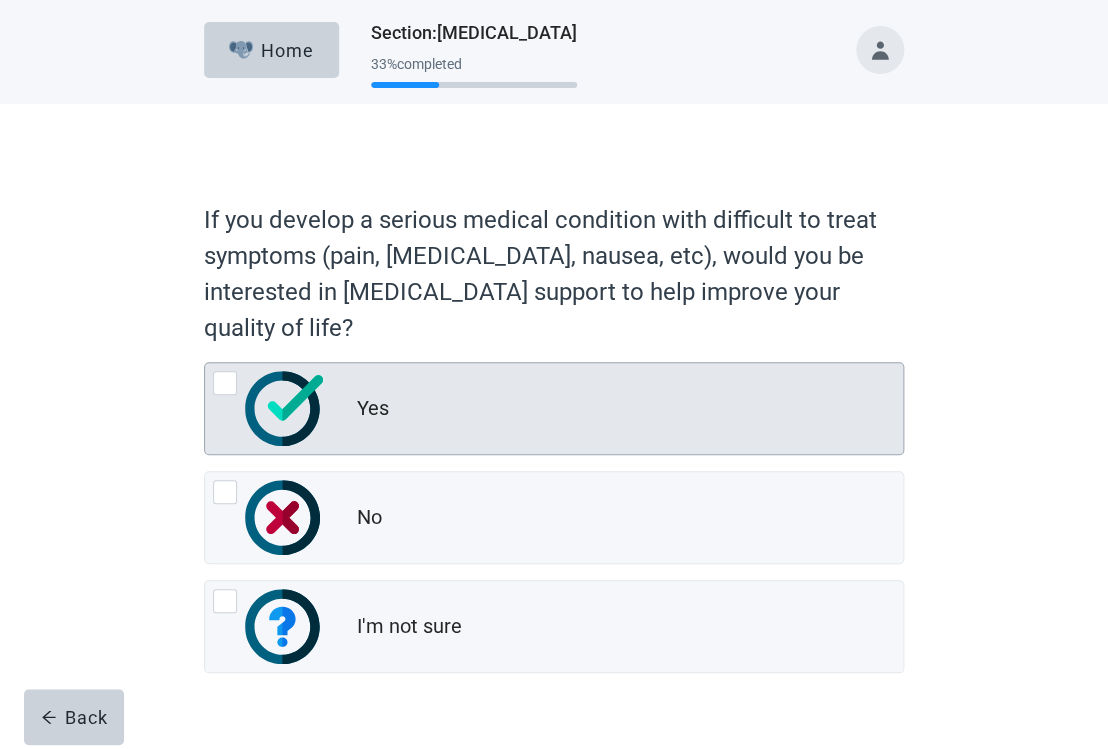 click at bounding box center [225, 383] 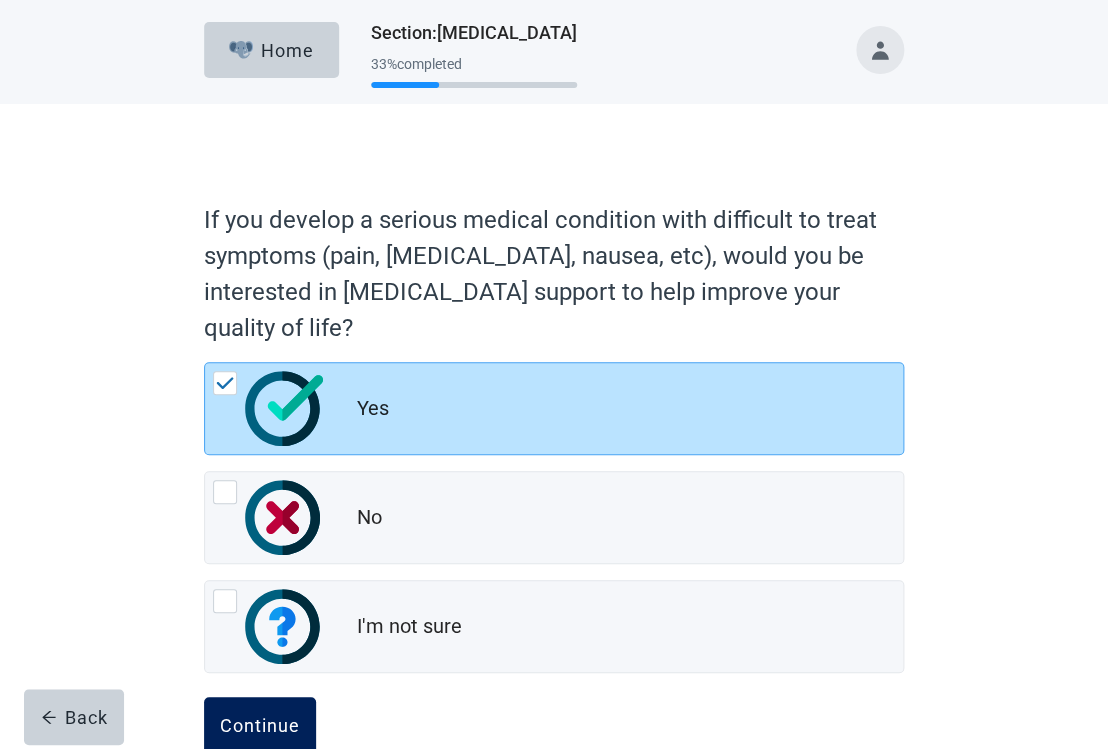 click on "Continue" at bounding box center [260, 725] 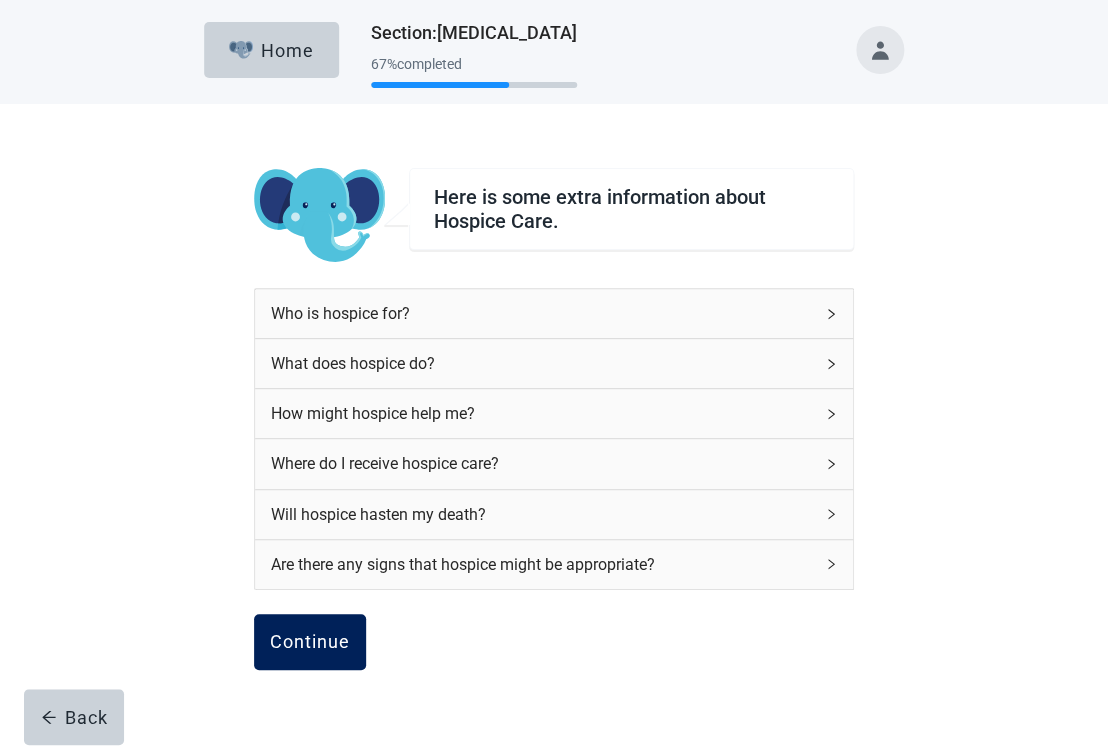click on "Continue" at bounding box center (310, 642) 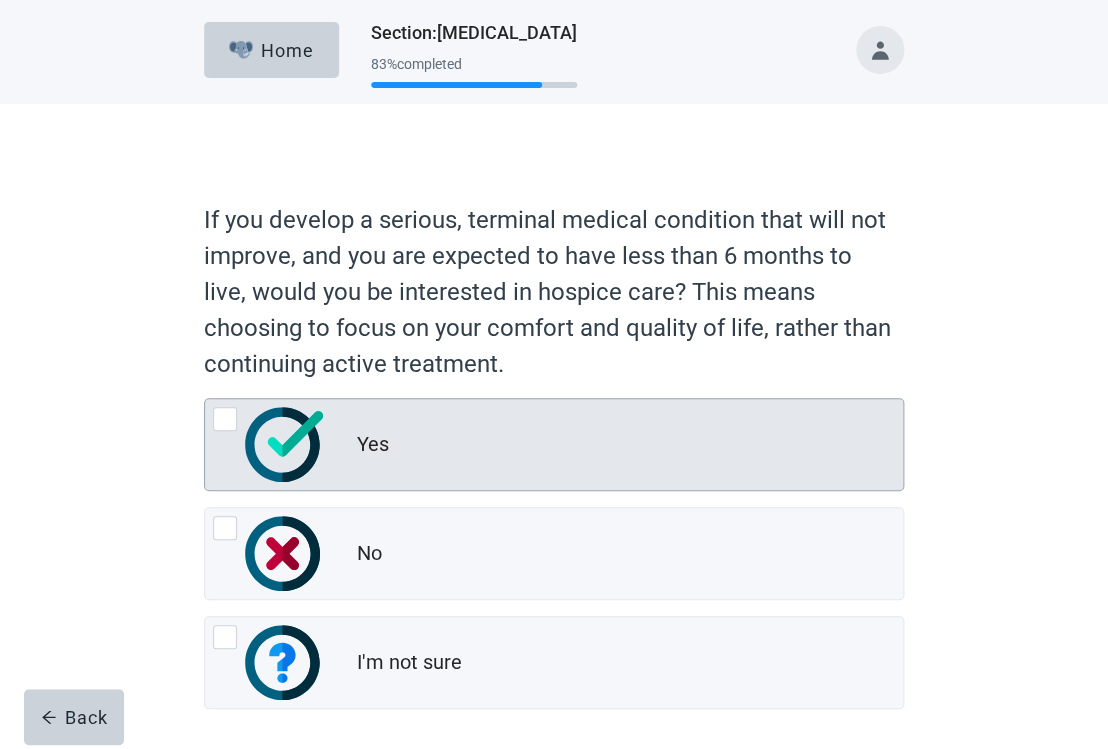 click at bounding box center (225, 419) 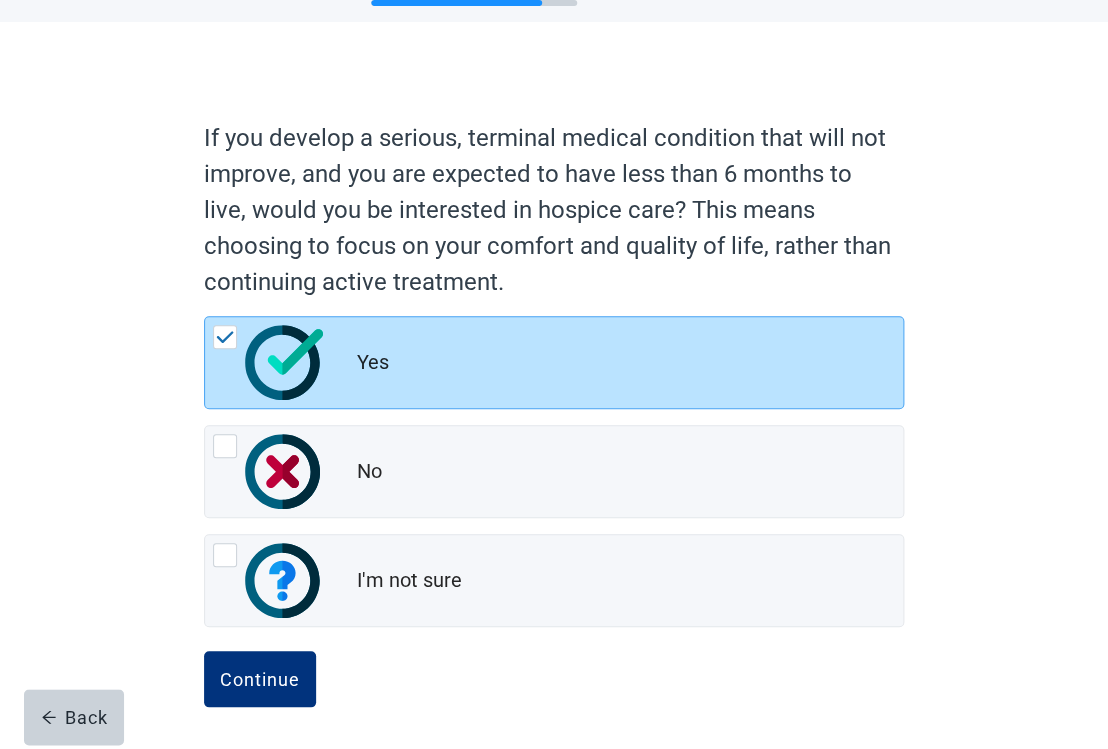 scroll, scrollTop: 84, scrollLeft: 0, axis: vertical 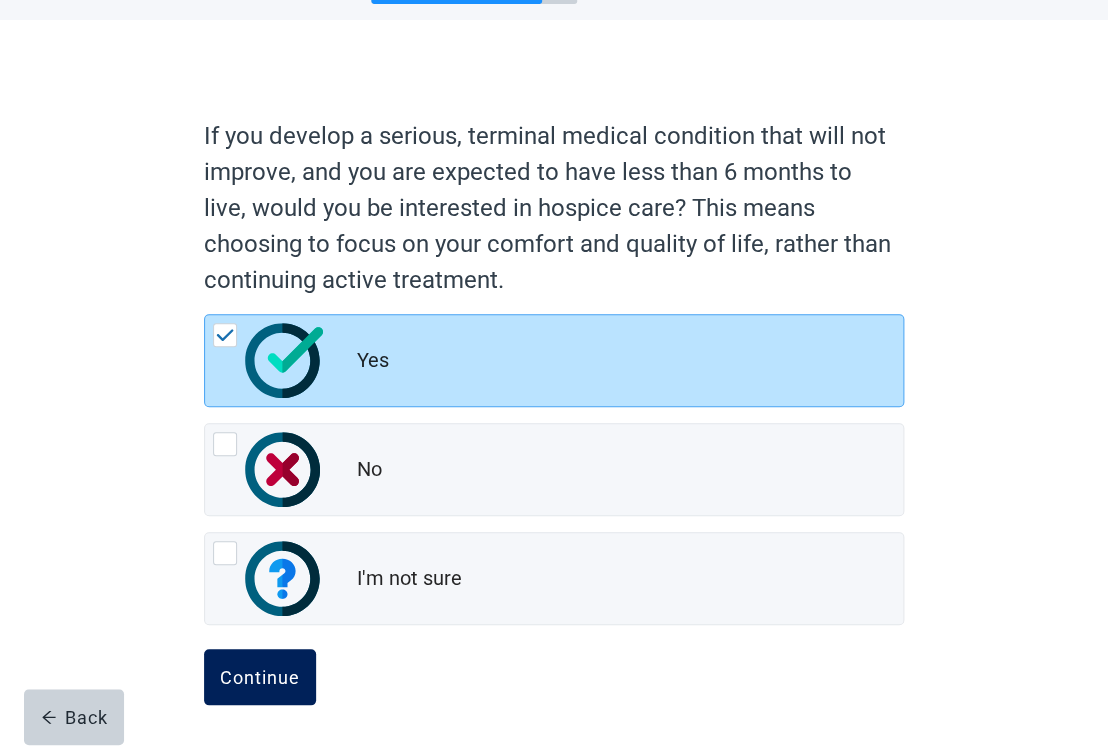 click on "Continue" at bounding box center (260, 677) 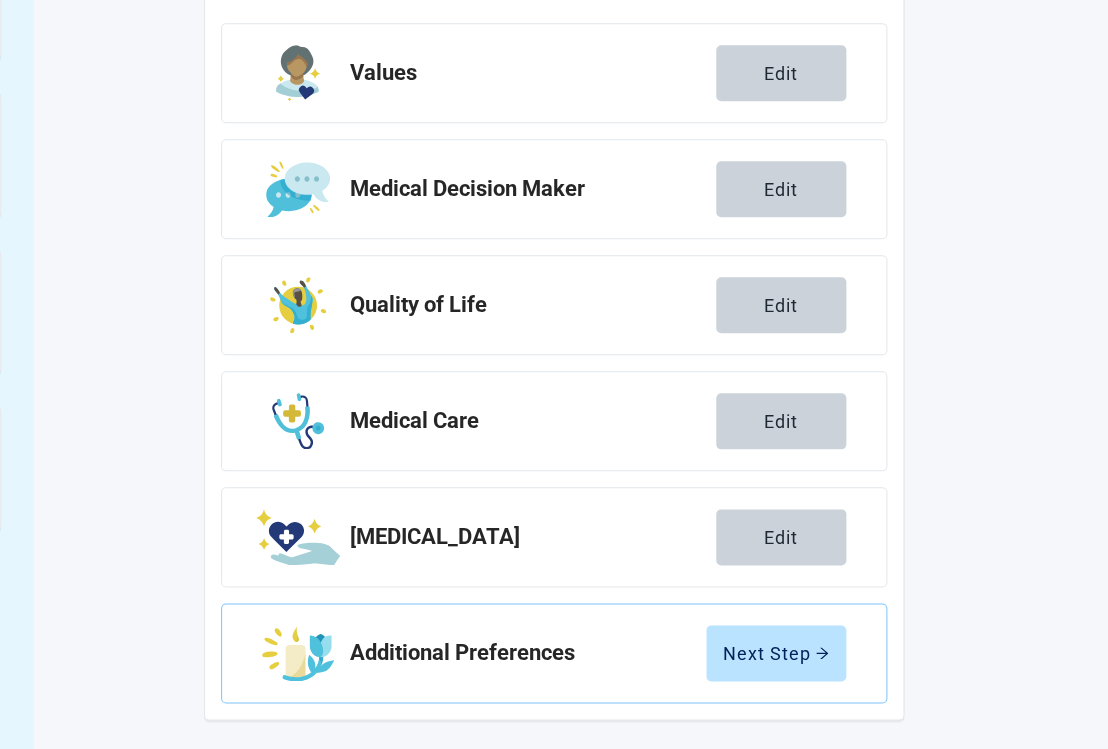 scroll, scrollTop: 314, scrollLeft: 0, axis: vertical 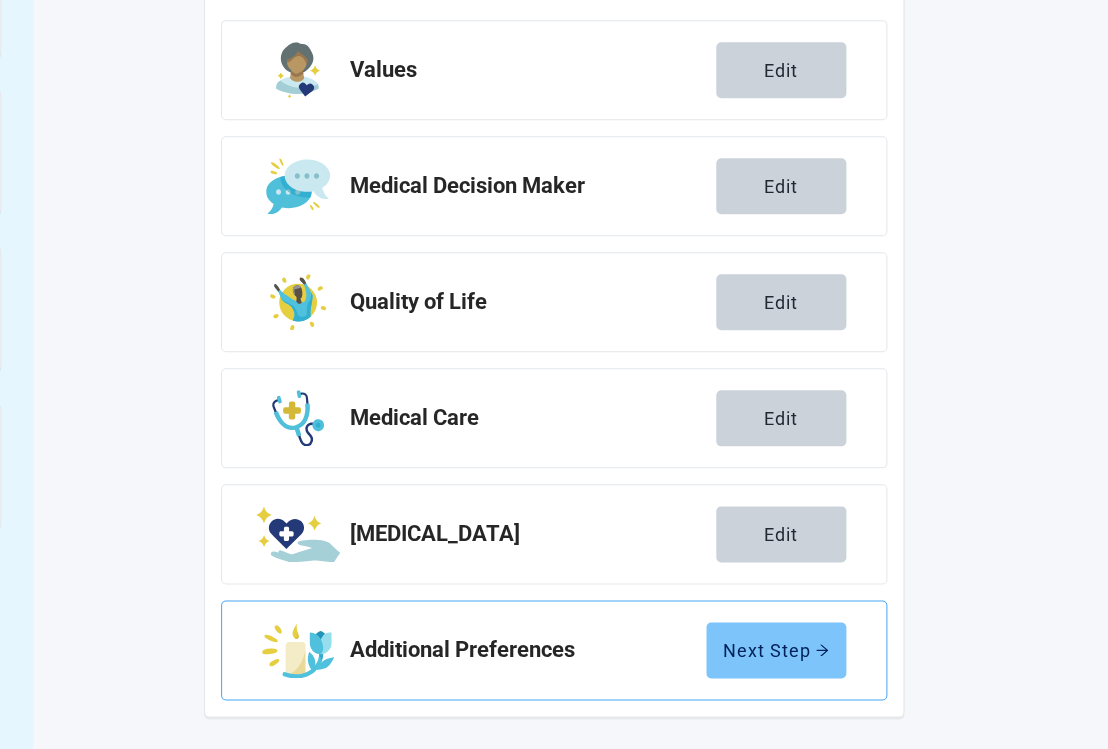 click on "Next Step" at bounding box center (776, 650) 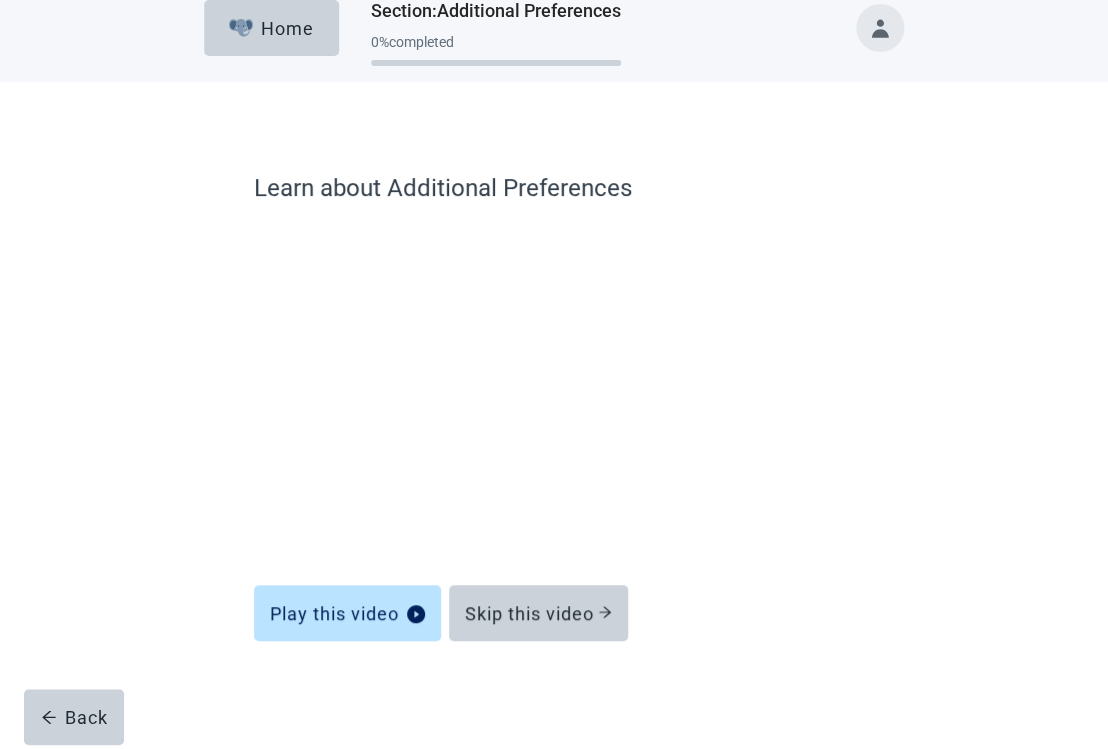scroll, scrollTop: 22, scrollLeft: 0, axis: vertical 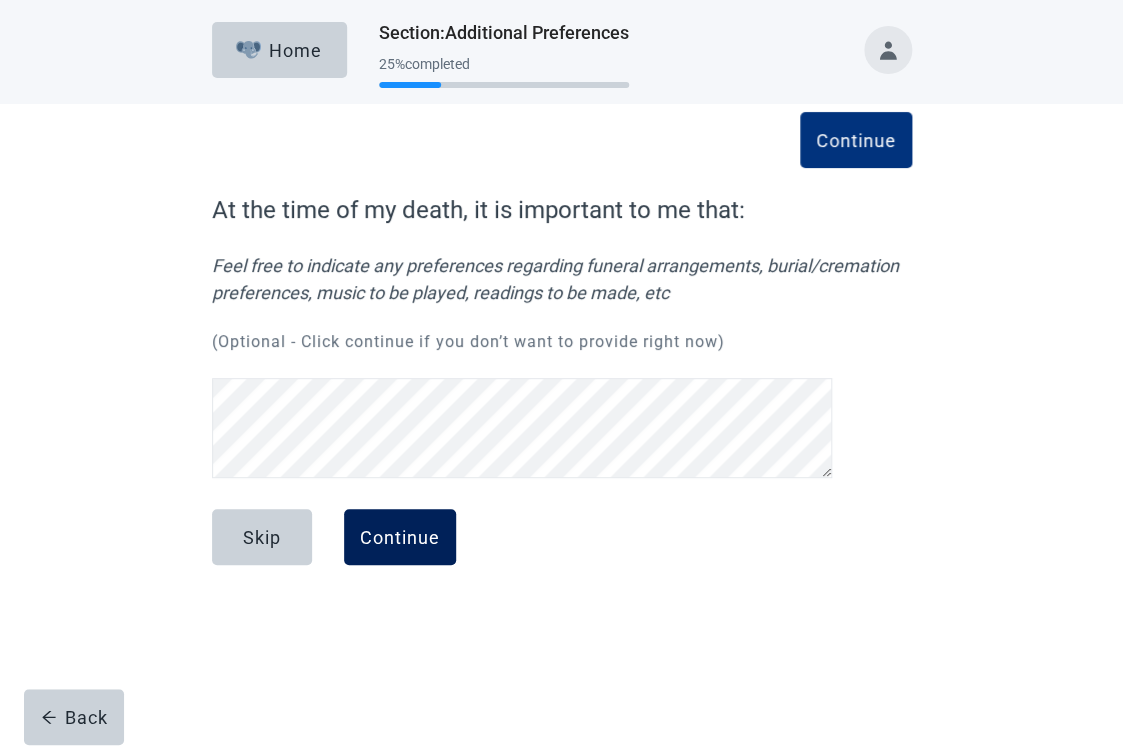click on "Continue" at bounding box center (400, 537) 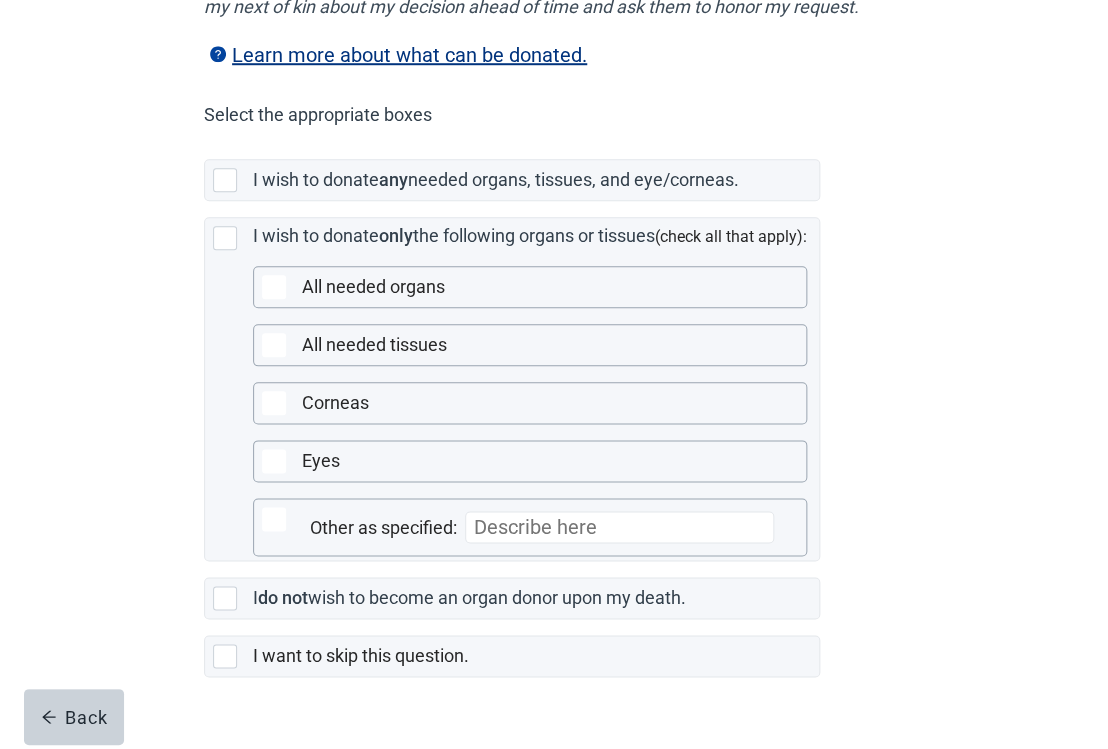 scroll, scrollTop: 415, scrollLeft: 0, axis: vertical 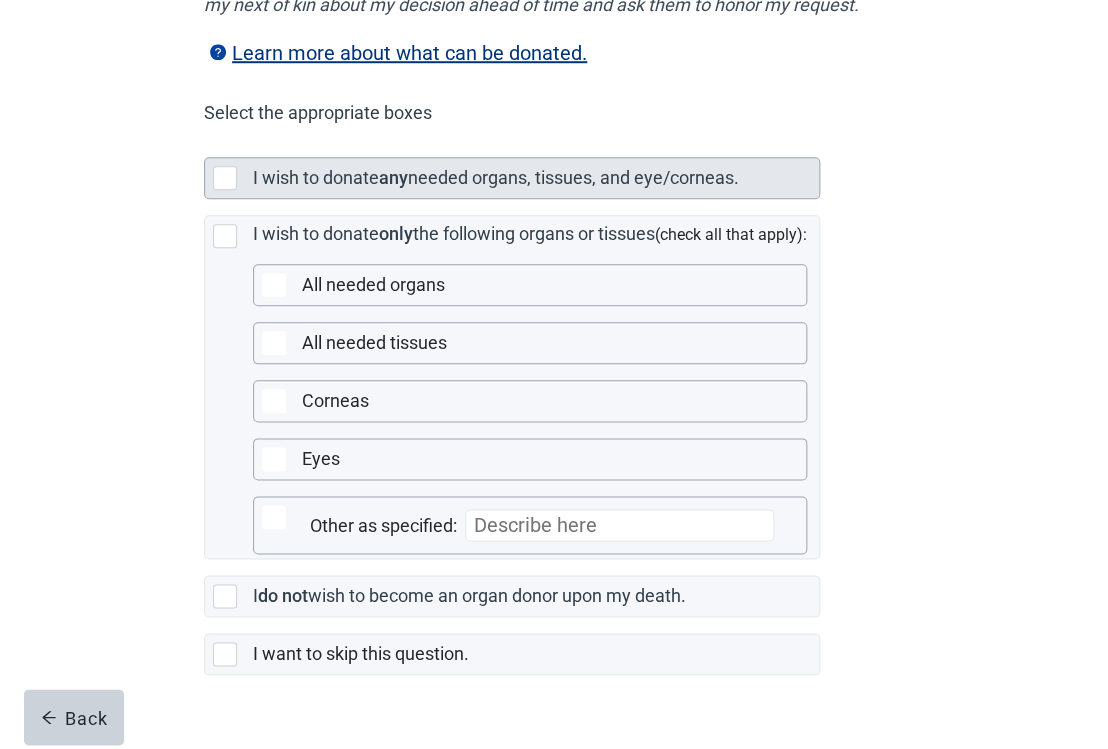 click at bounding box center [225, 178] 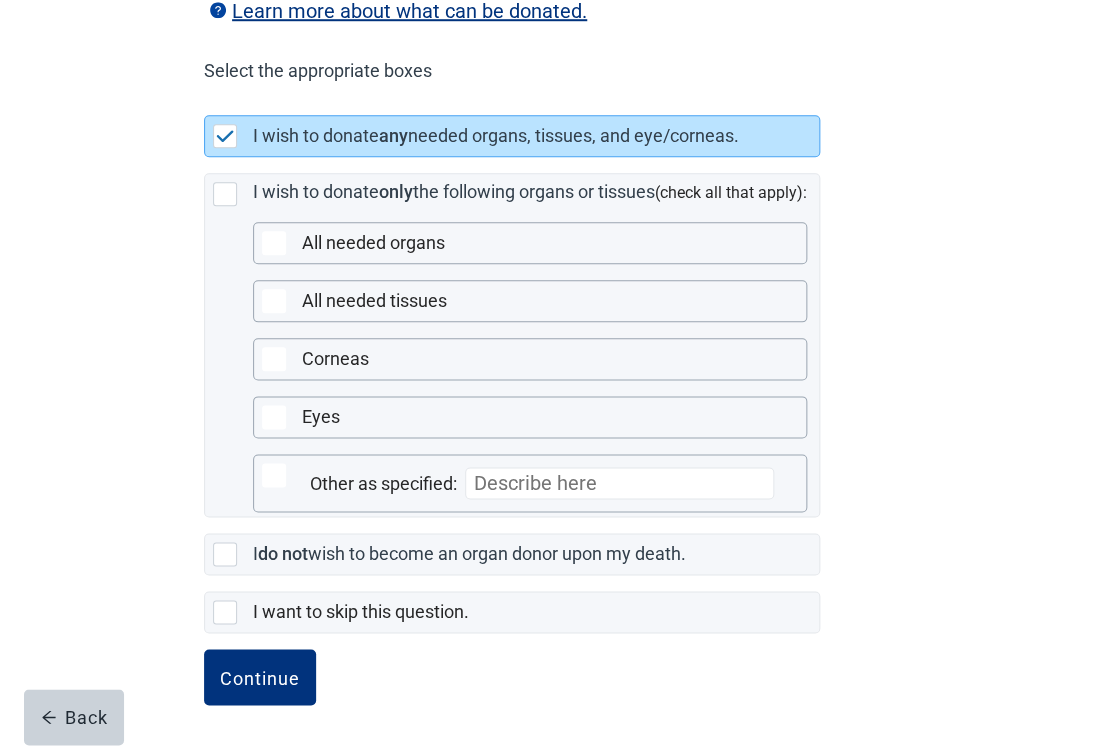 scroll, scrollTop: 485, scrollLeft: 0, axis: vertical 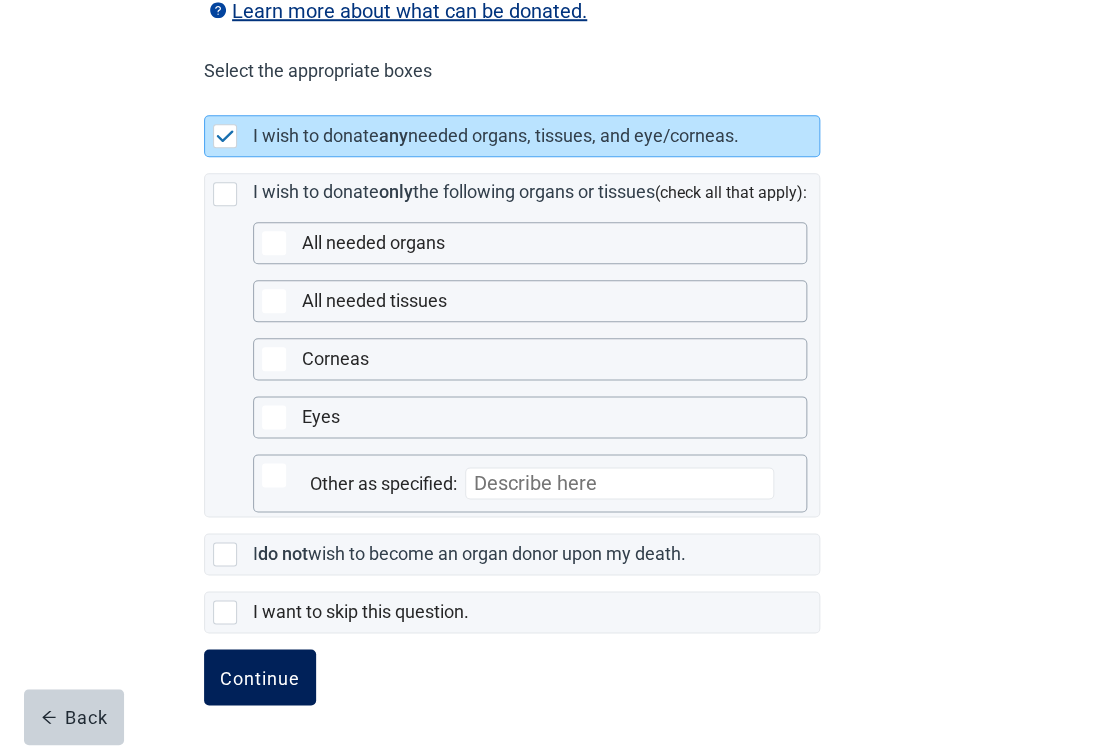 click on "Continue" at bounding box center (260, 677) 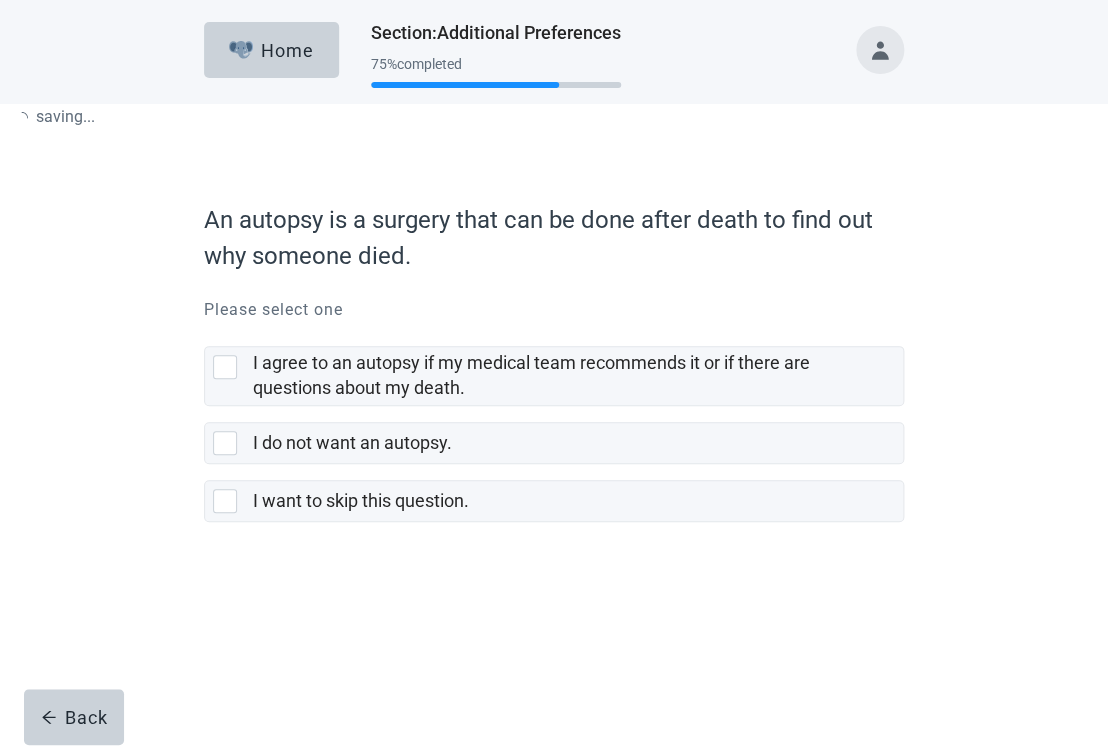 scroll, scrollTop: 0, scrollLeft: 0, axis: both 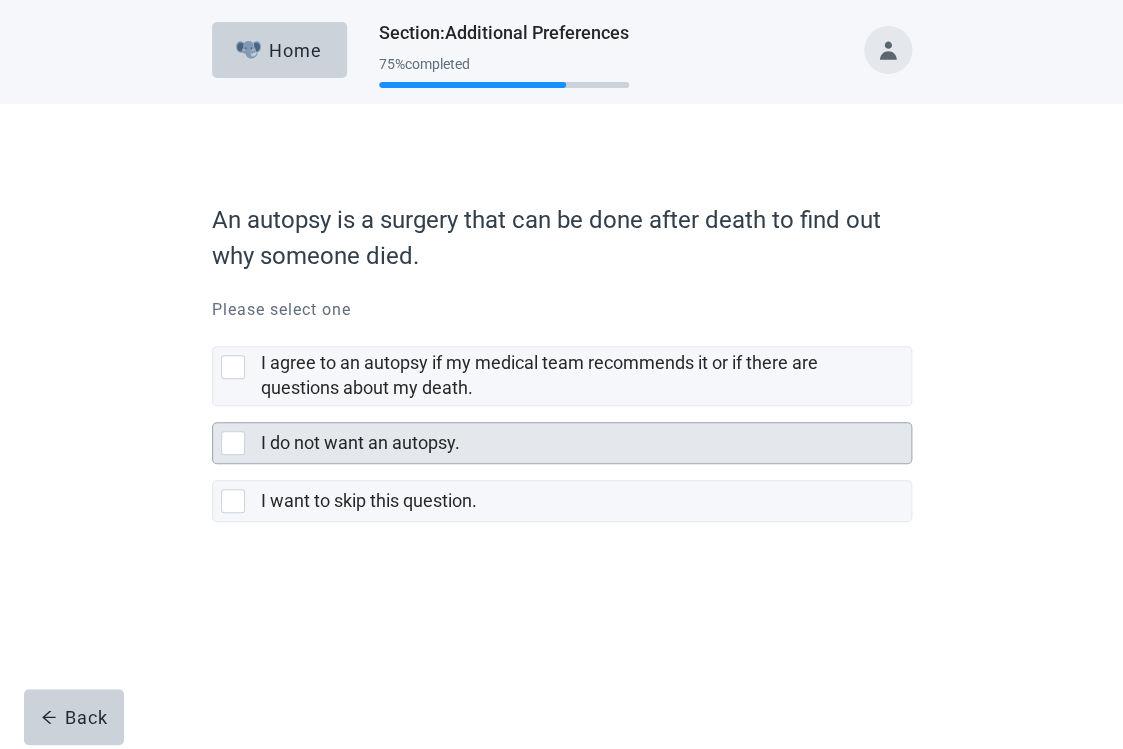 click at bounding box center [233, 443] 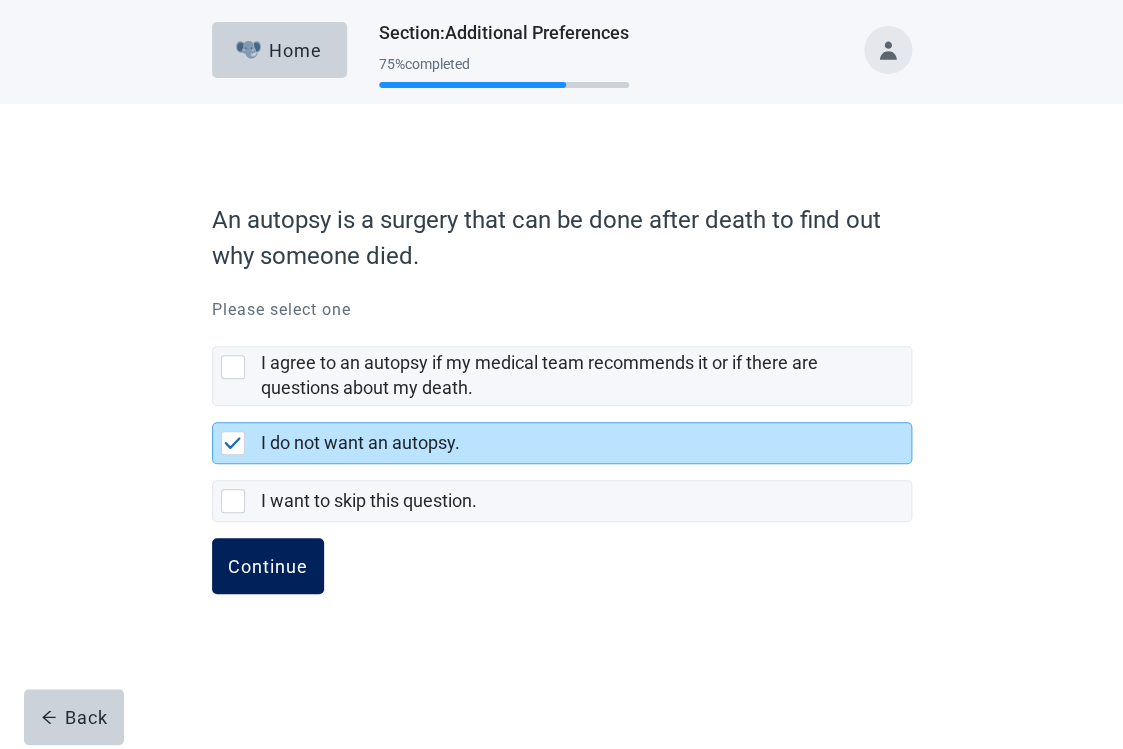 click on "Continue" at bounding box center (268, 566) 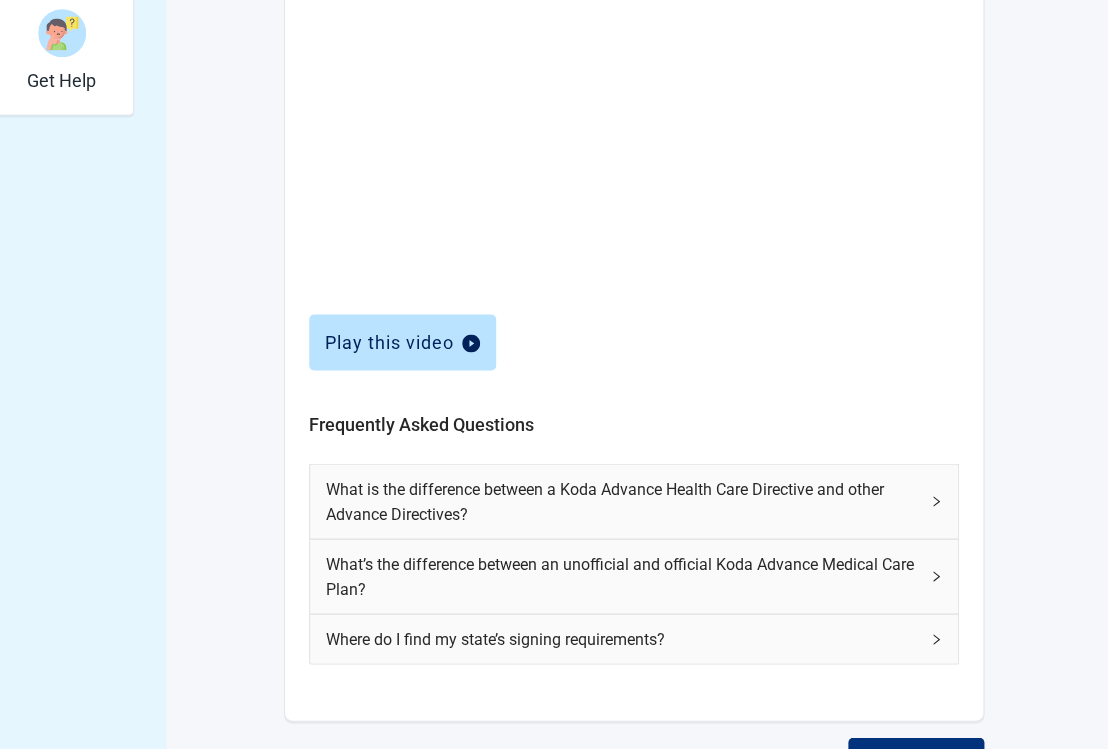 scroll, scrollTop: 732, scrollLeft: 0, axis: vertical 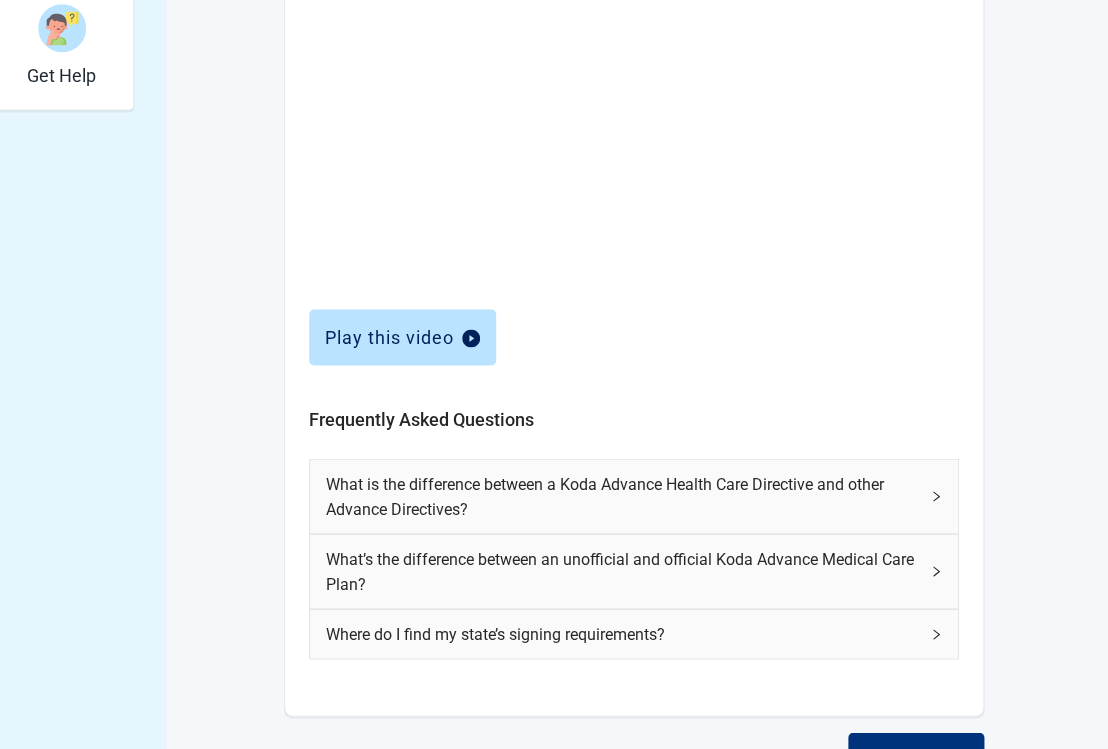 click on "What is the difference between a Koda Advance Health Care Directive and other Advance Directives?" at bounding box center [634, 496] 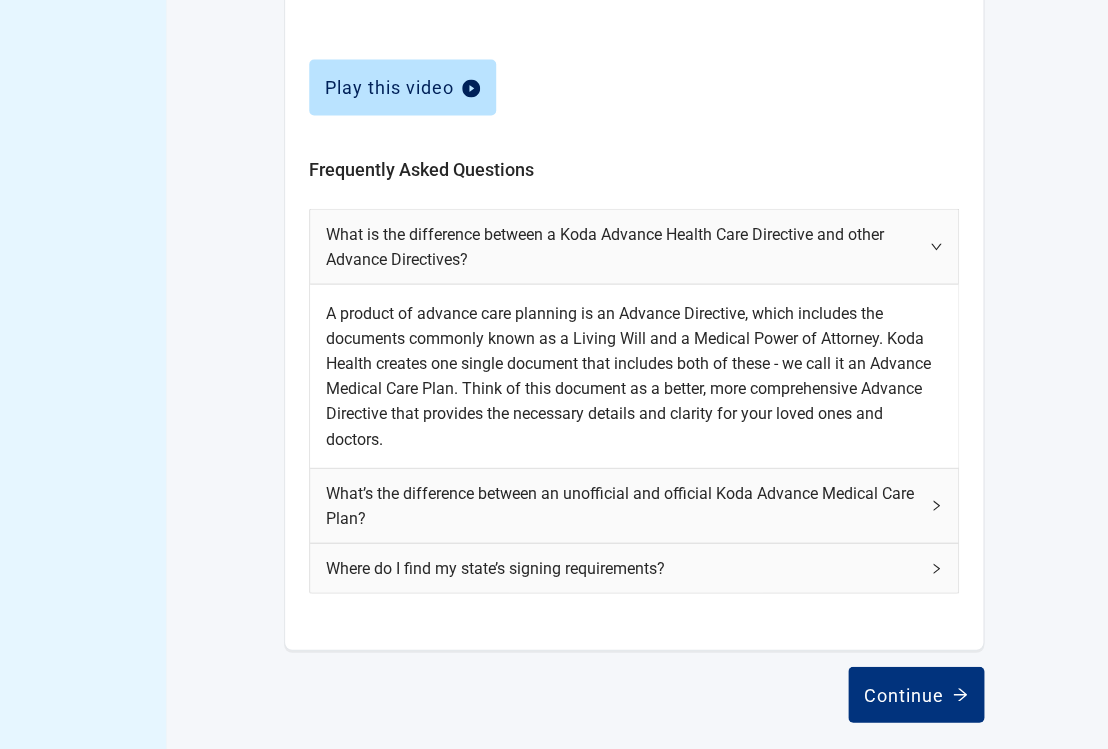 scroll, scrollTop: 988, scrollLeft: 0, axis: vertical 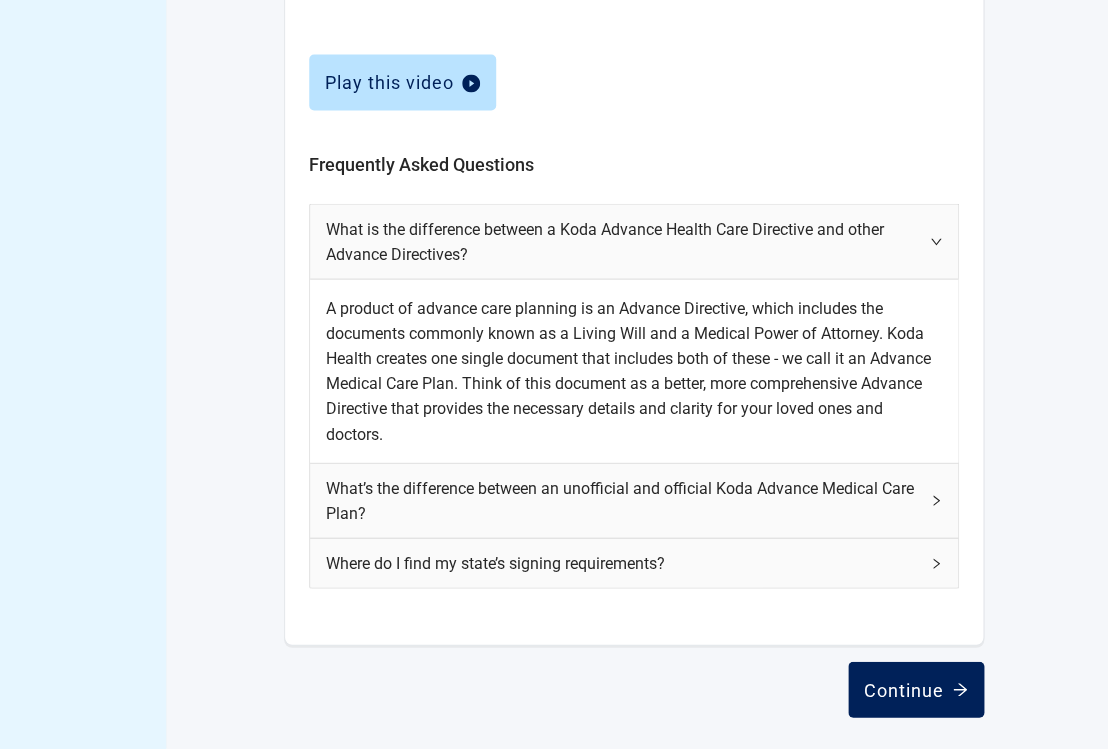click on "Continue" at bounding box center (916, 689) 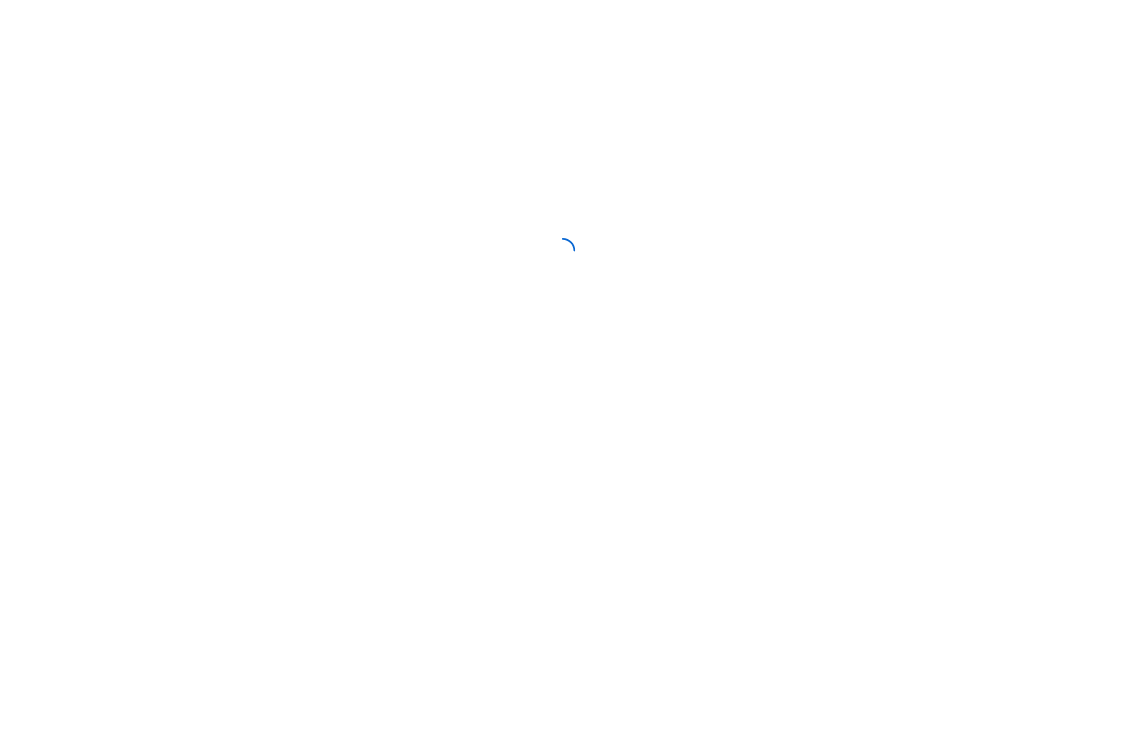 scroll, scrollTop: 0, scrollLeft: 0, axis: both 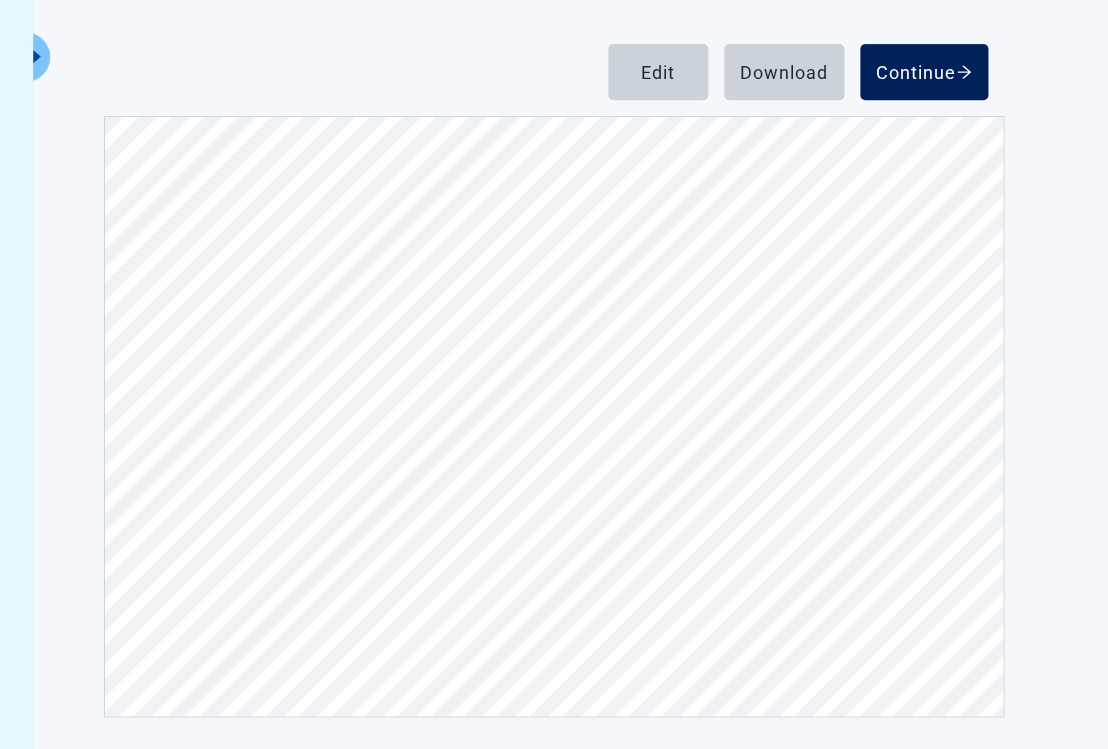 click on "Continue" at bounding box center [924, 72] 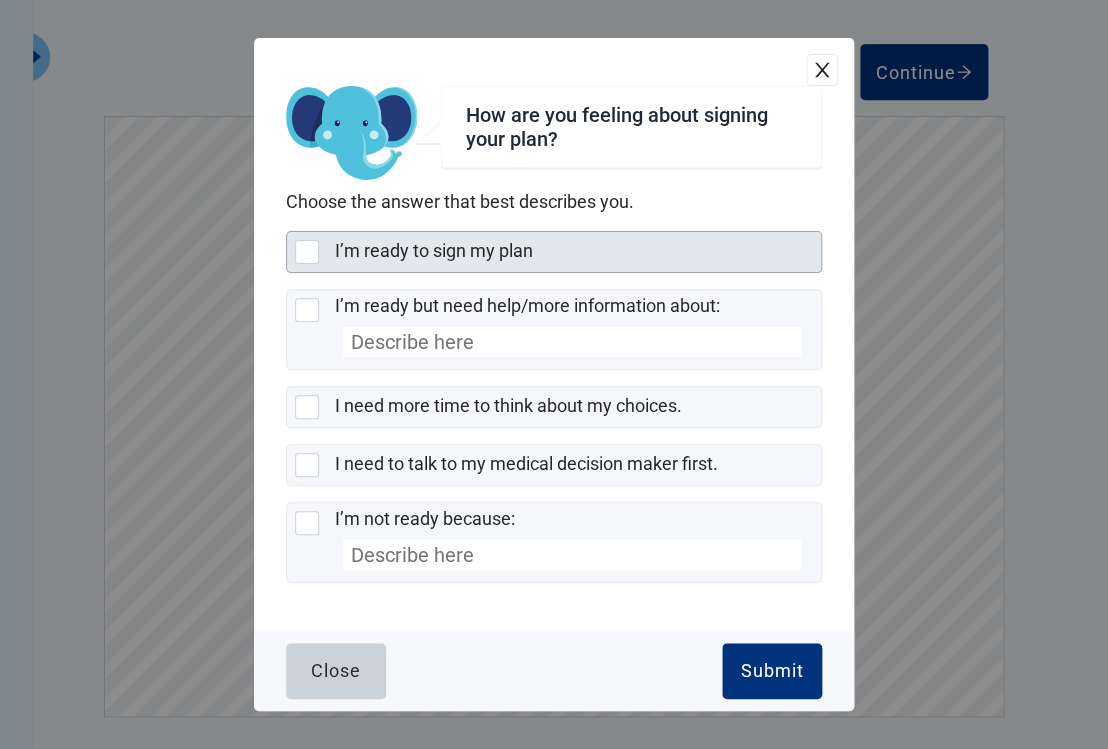 click at bounding box center [307, 252] 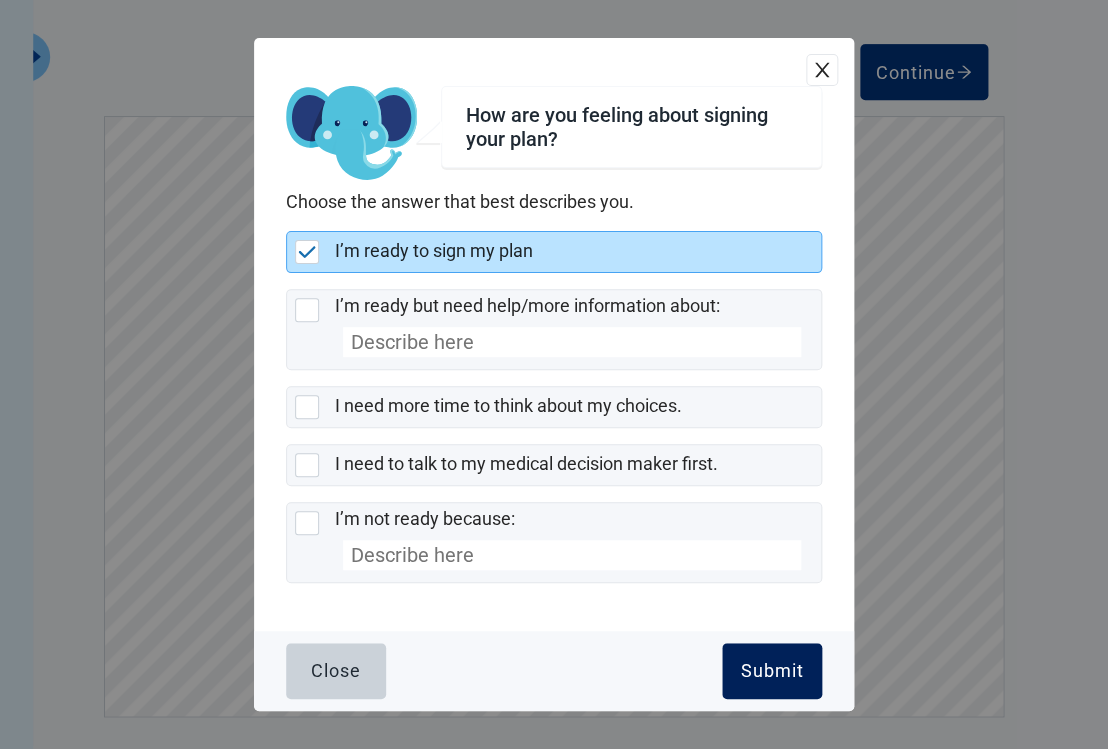 click on "Submit" at bounding box center [772, 671] 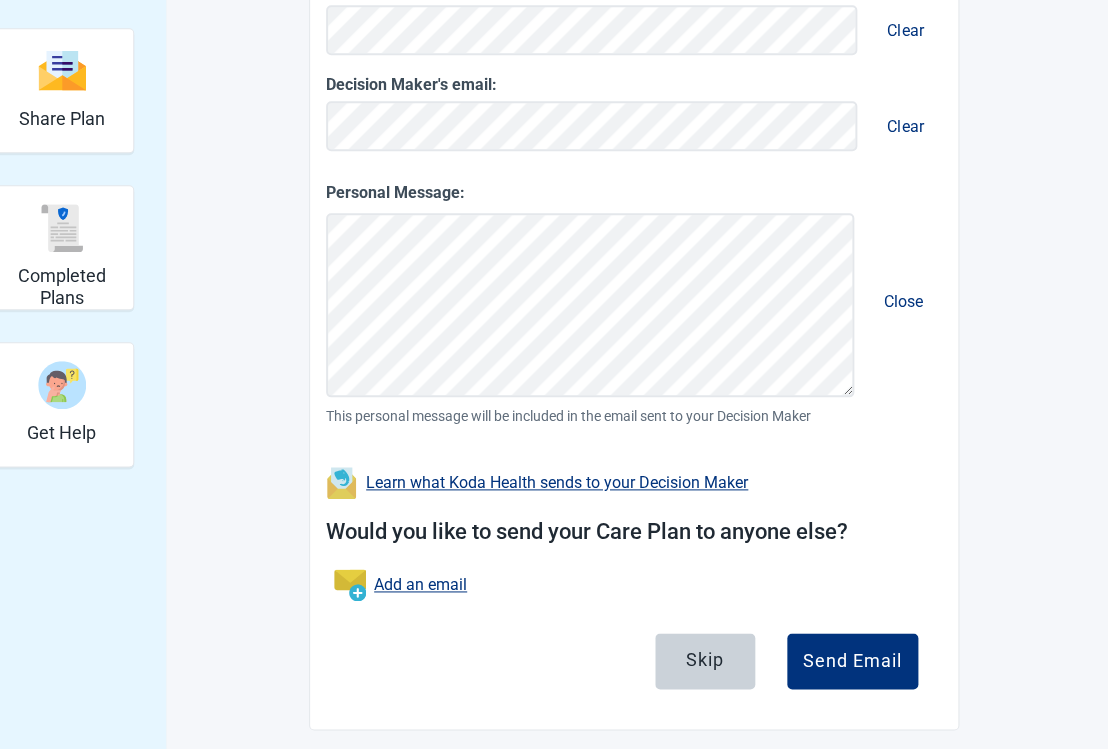scroll, scrollTop: 388, scrollLeft: 0, axis: vertical 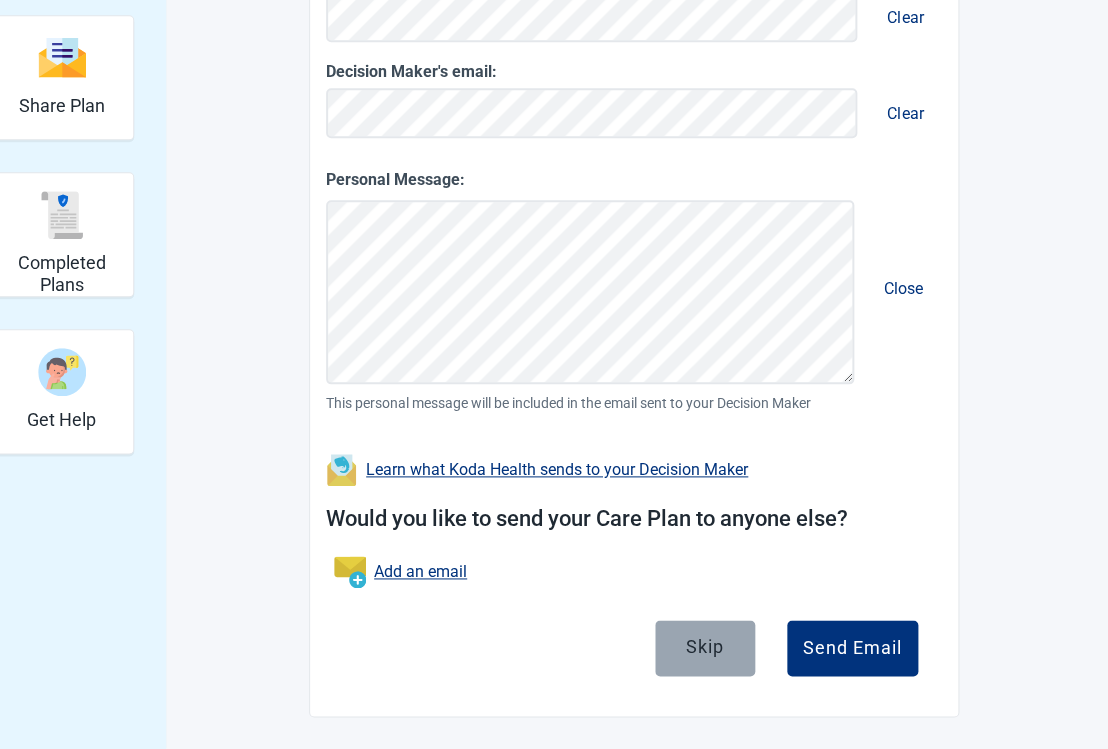 click on "Skip" at bounding box center (705, 646) 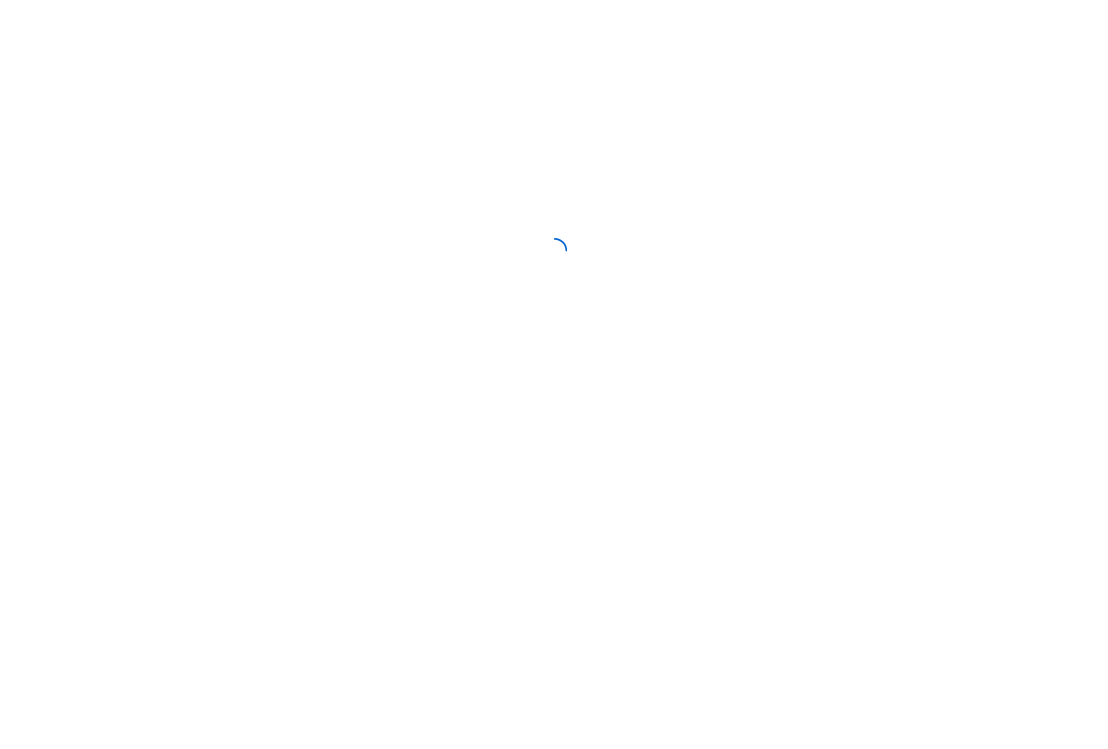 scroll, scrollTop: 0, scrollLeft: 0, axis: both 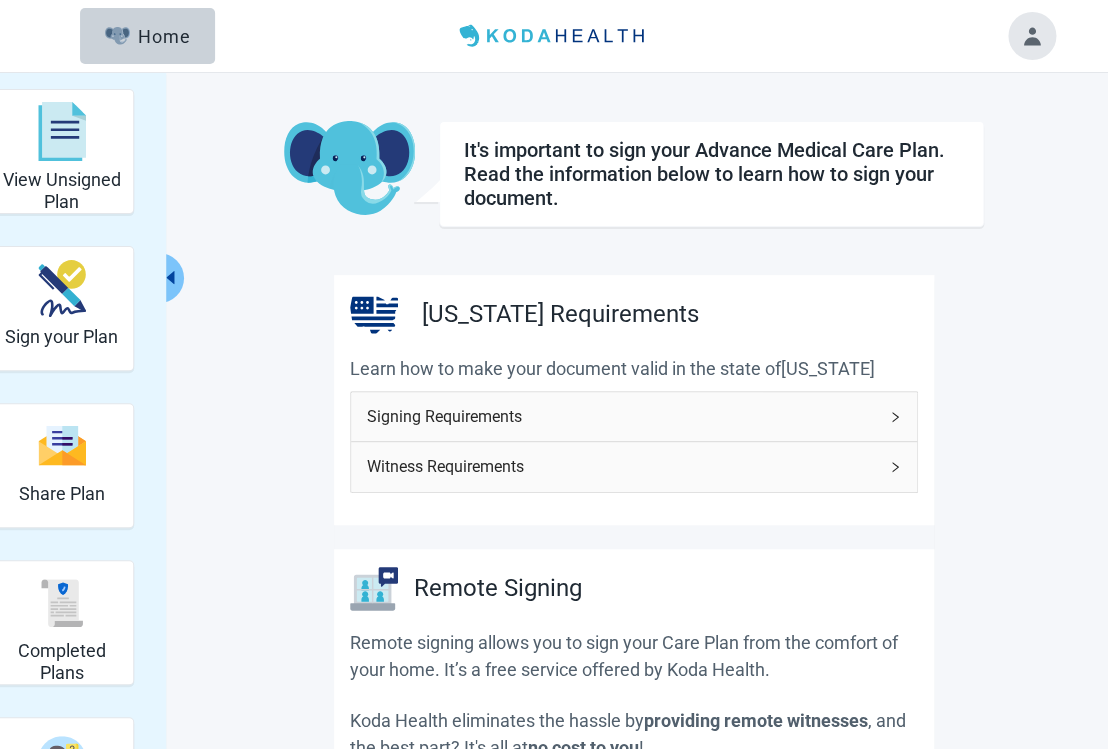 click on "Signing Requirements" at bounding box center (634, 416) 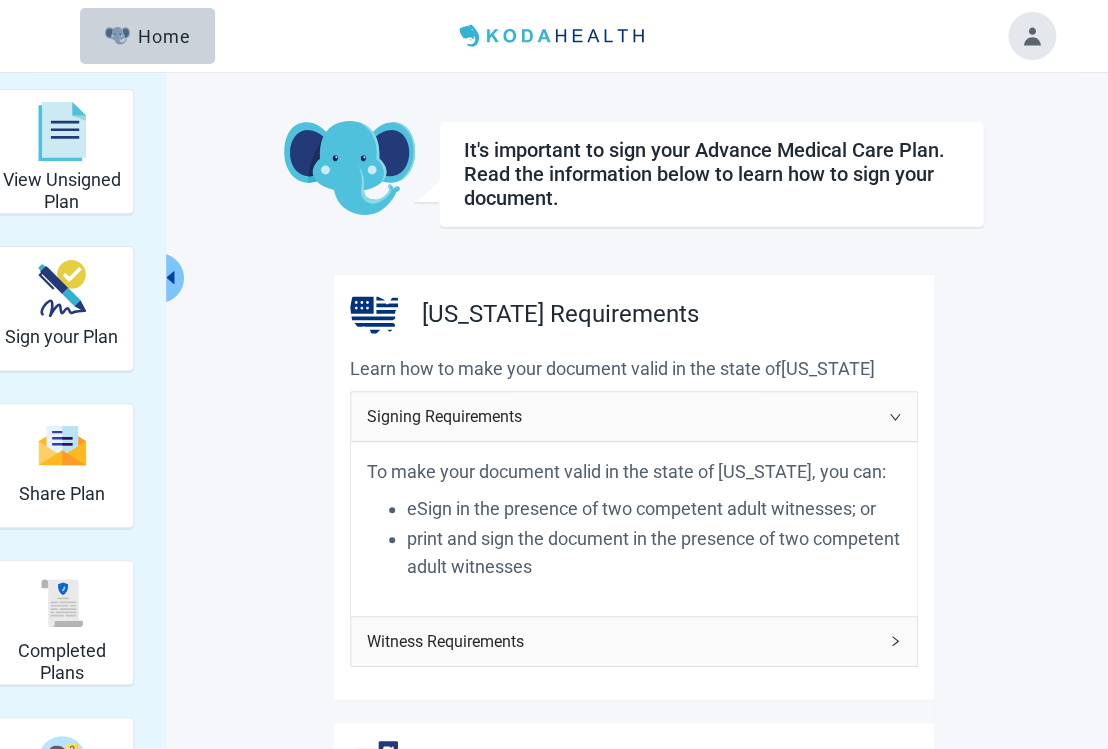 click on "Witness Requirements" at bounding box center (622, 641) 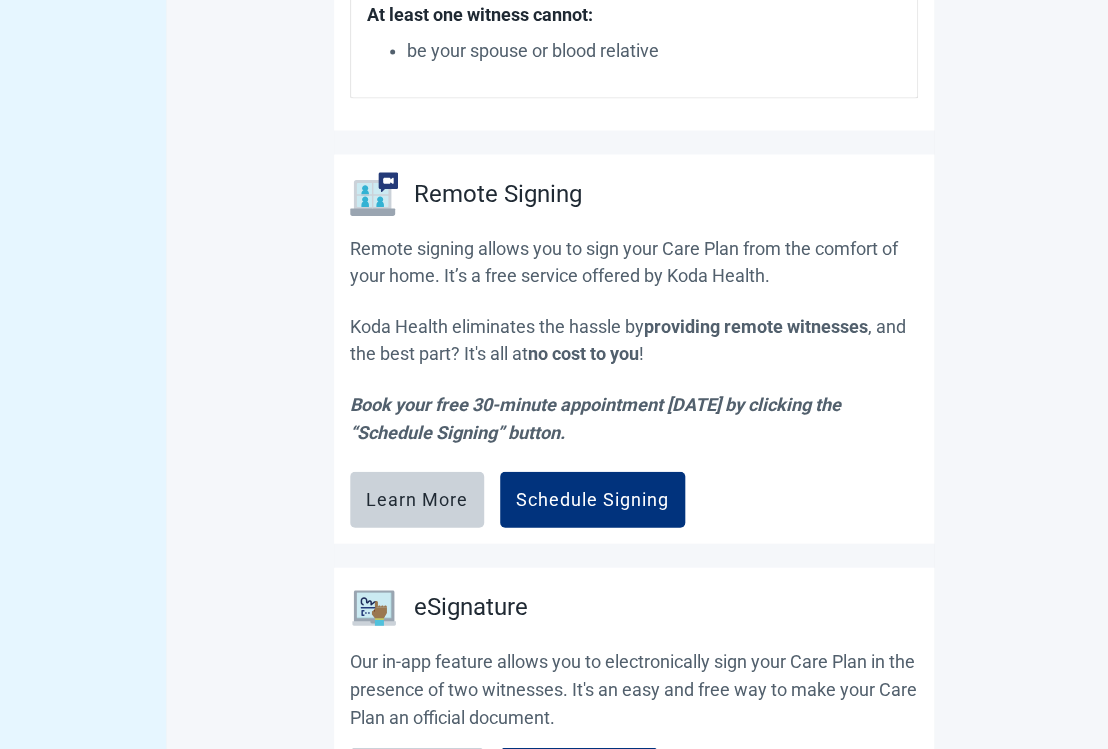 scroll, scrollTop: 1036, scrollLeft: 0, axis: vertical 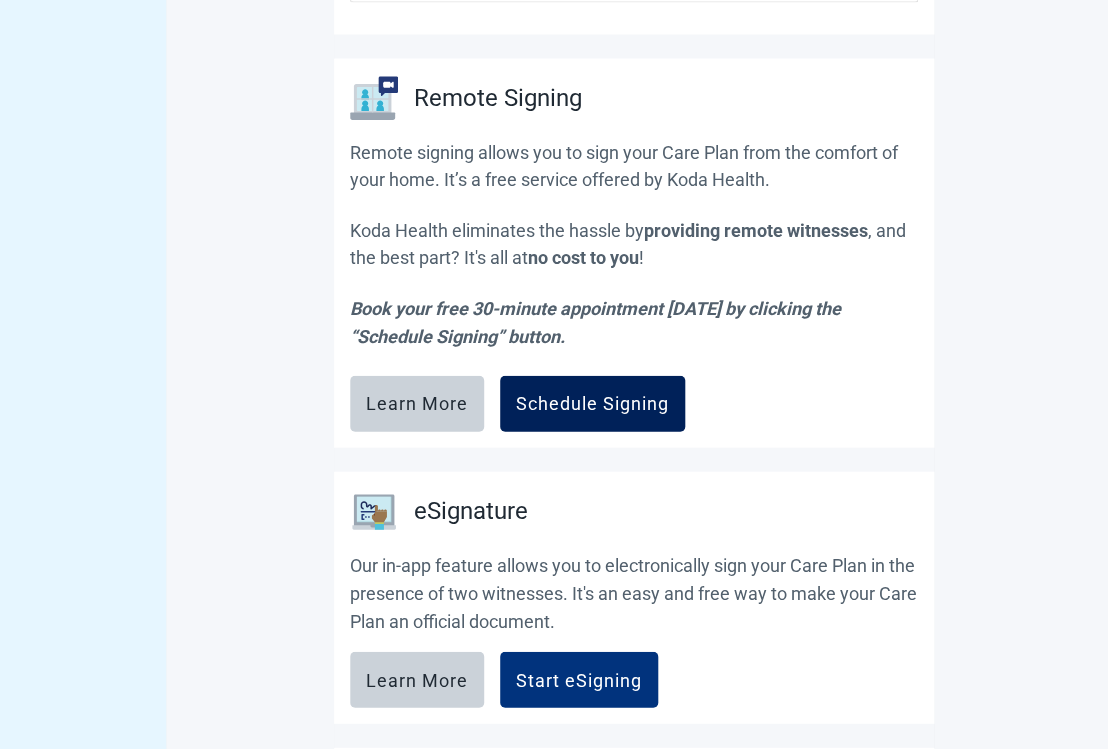 click on "Schedule Signing" at bounding box center (592, 403) 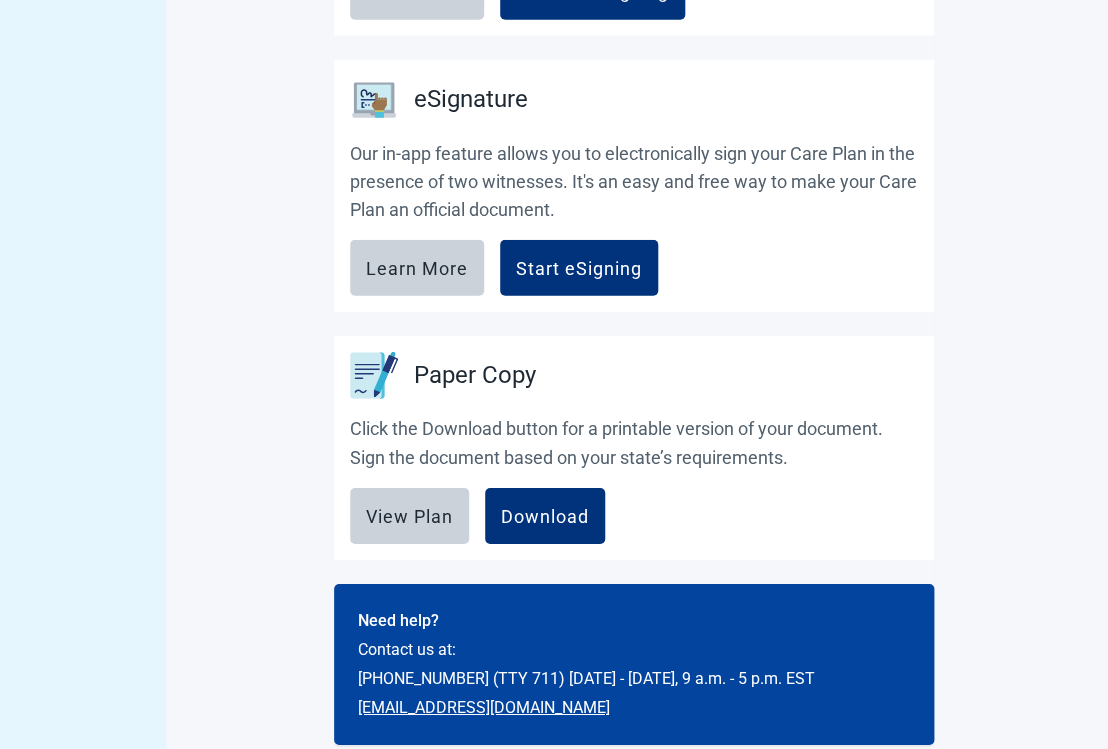 scroll, scrollTop: 1566, scrollLeft: 0, axis: vertical 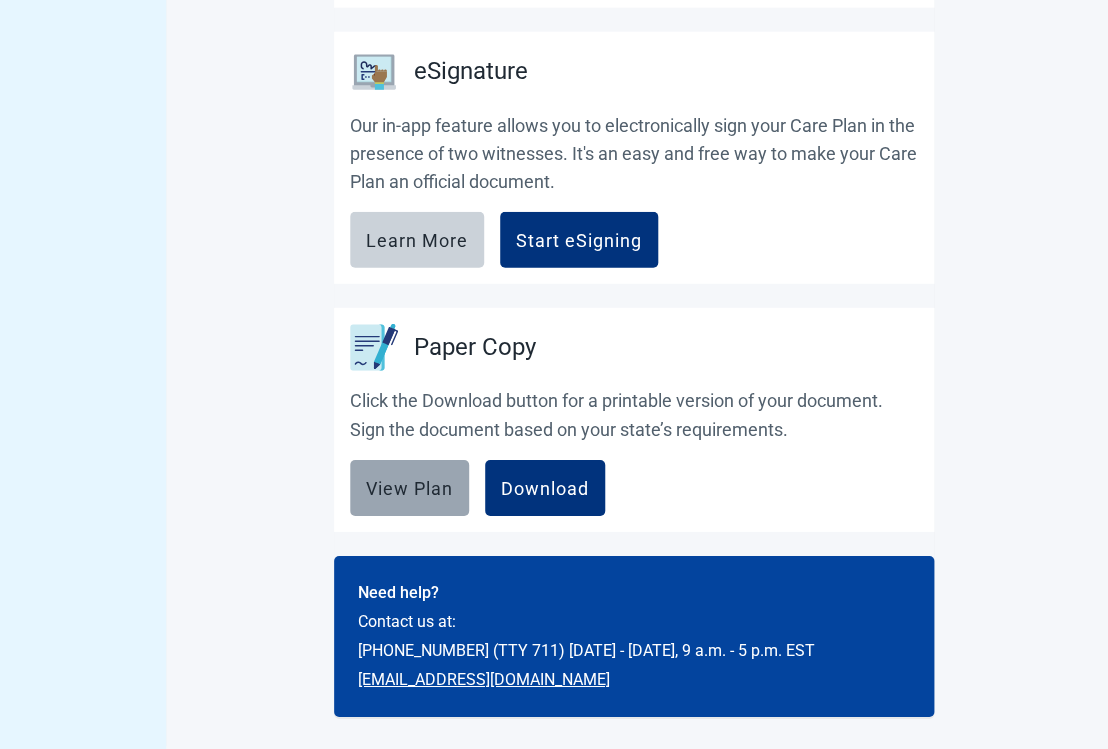 click on "View Plan" at bounding box center (409, 488) 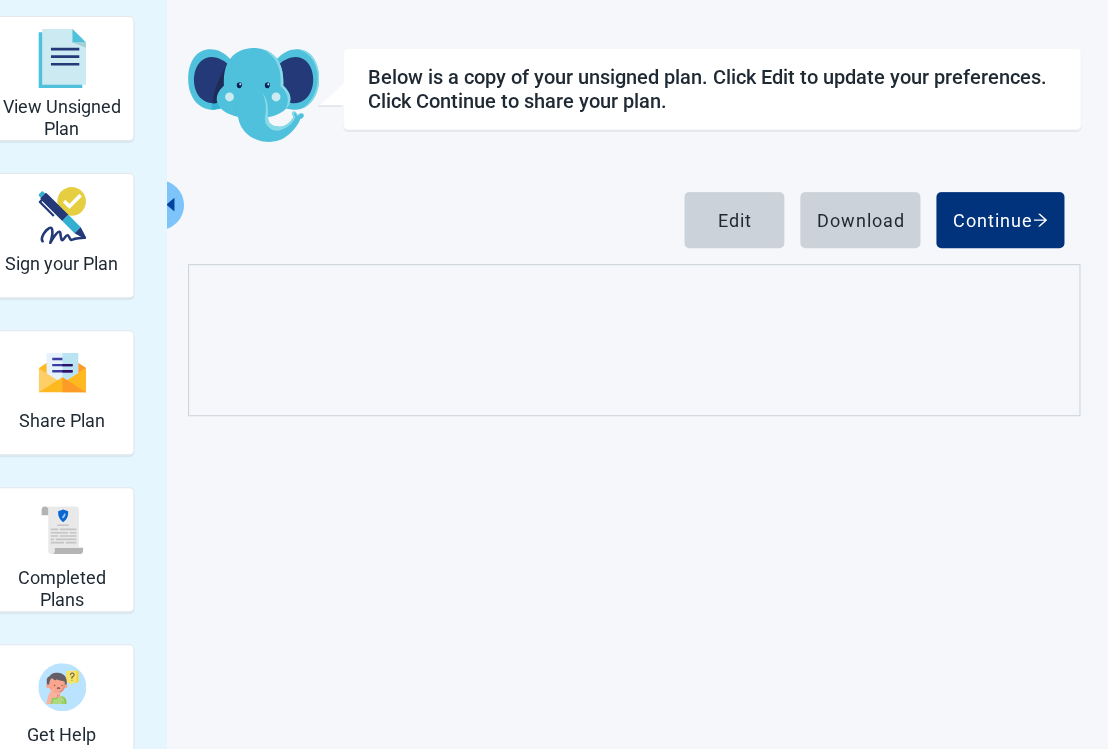 scroll, scrollTop: 73, scrollLeft: 0, axis: vertical 